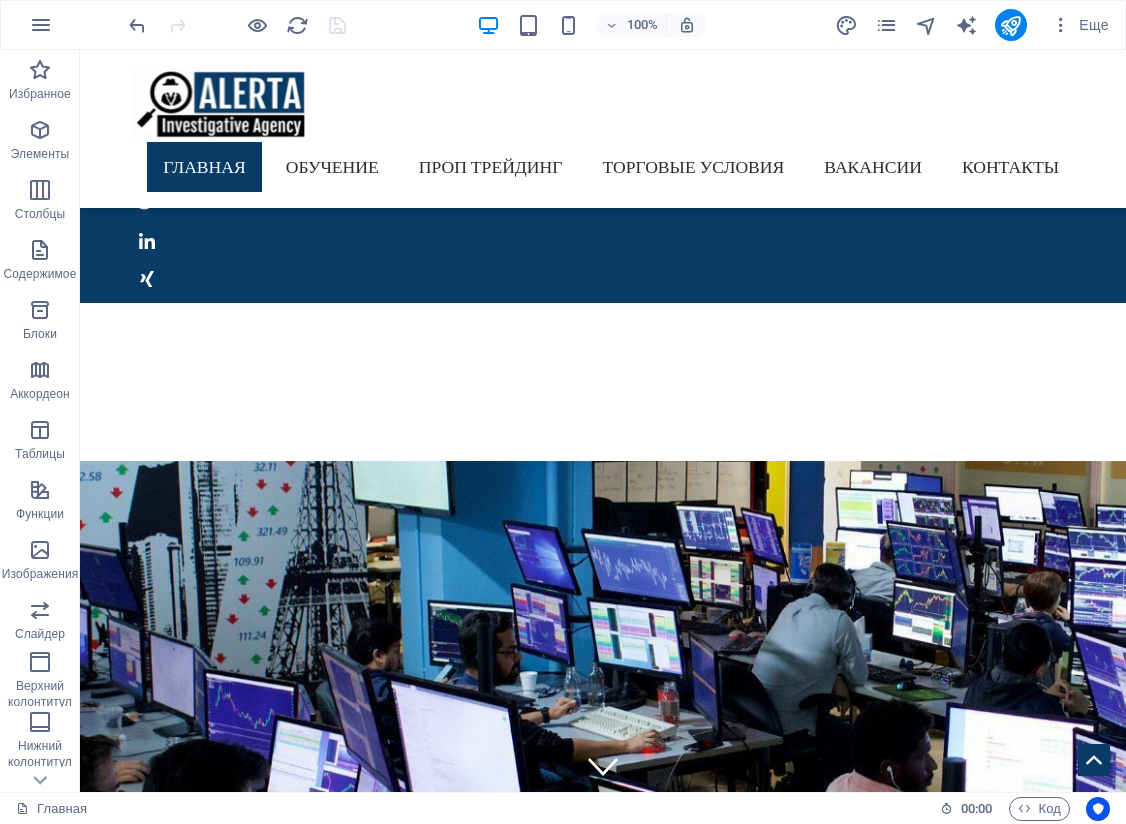 scroll, scrollTop: 1500, scrollLeft: 0, axis: vertical 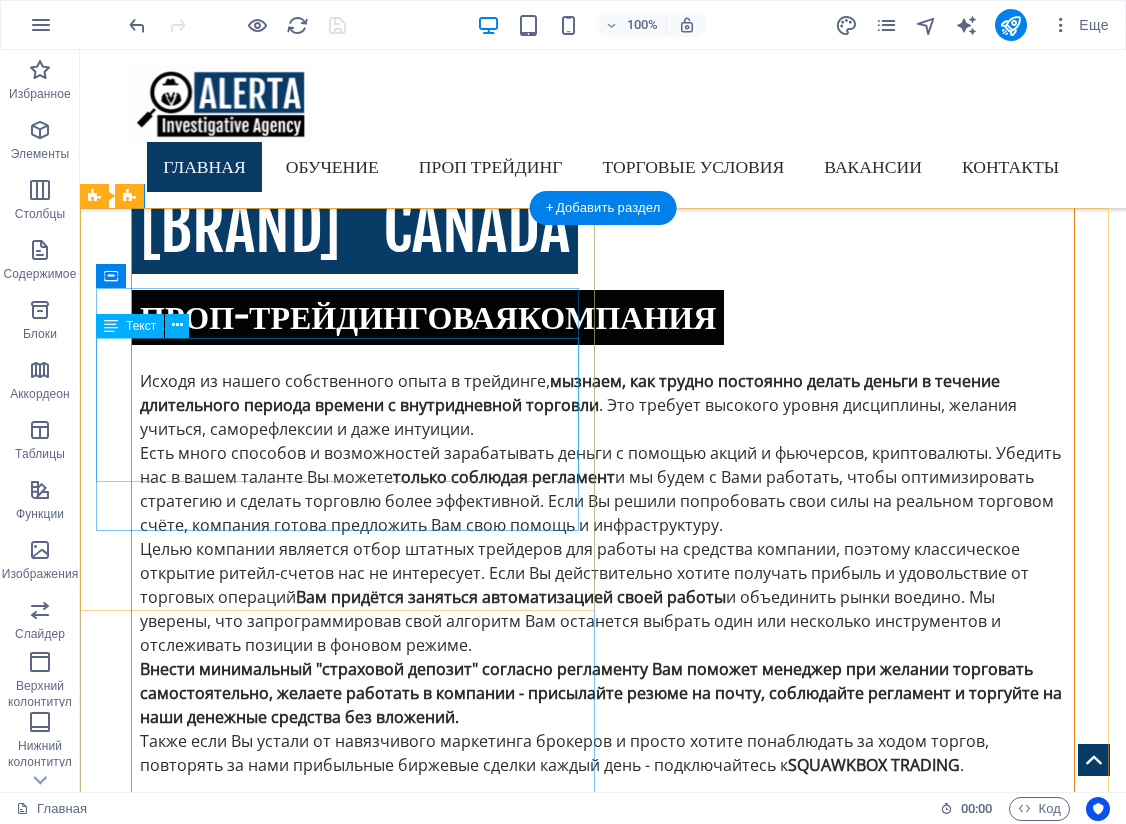click on "Вы будете находиться в правильной атмосфере полностью оборудованного торгового зала вместе со штатными трейдерами. Групповые разборы сделок и доступ в виртуальный торговый чат, консультирование и многое другое ускорит ваше обучение." at bounding box center (603, 2721) 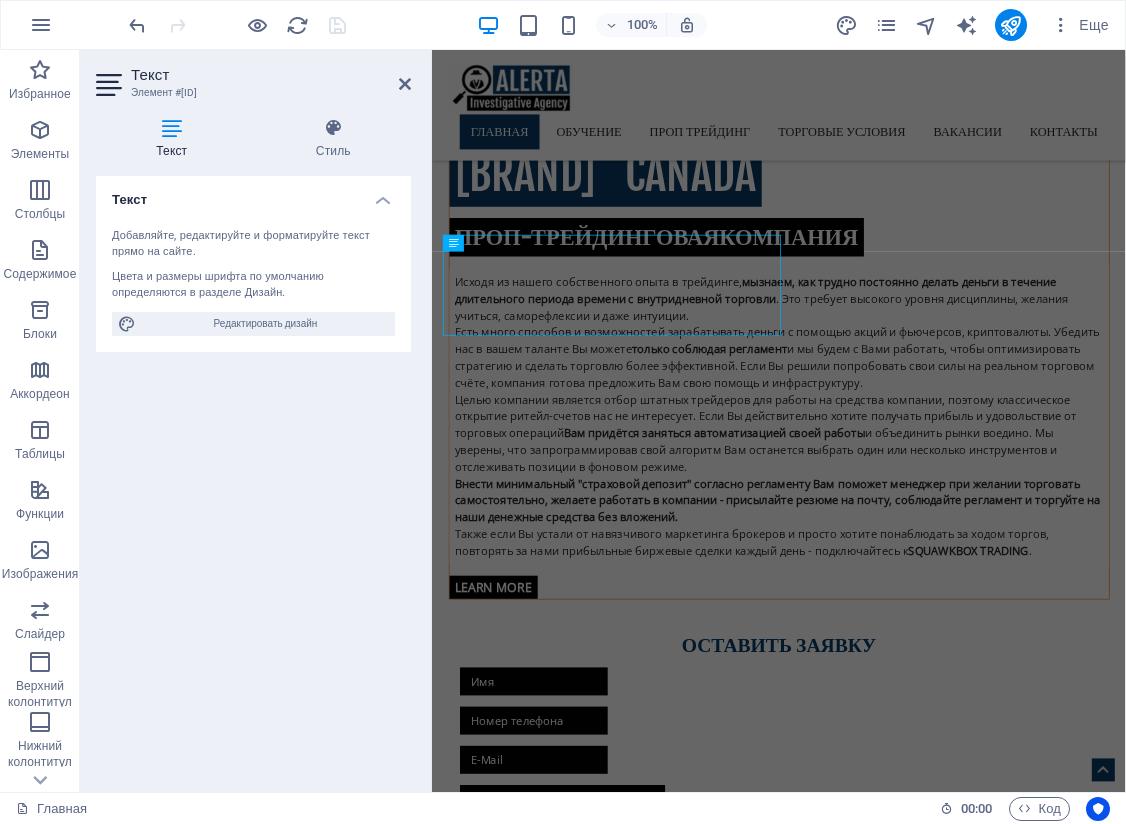 scroll, scrollTop: 1524, scrollLeft: 0, axis: vertical 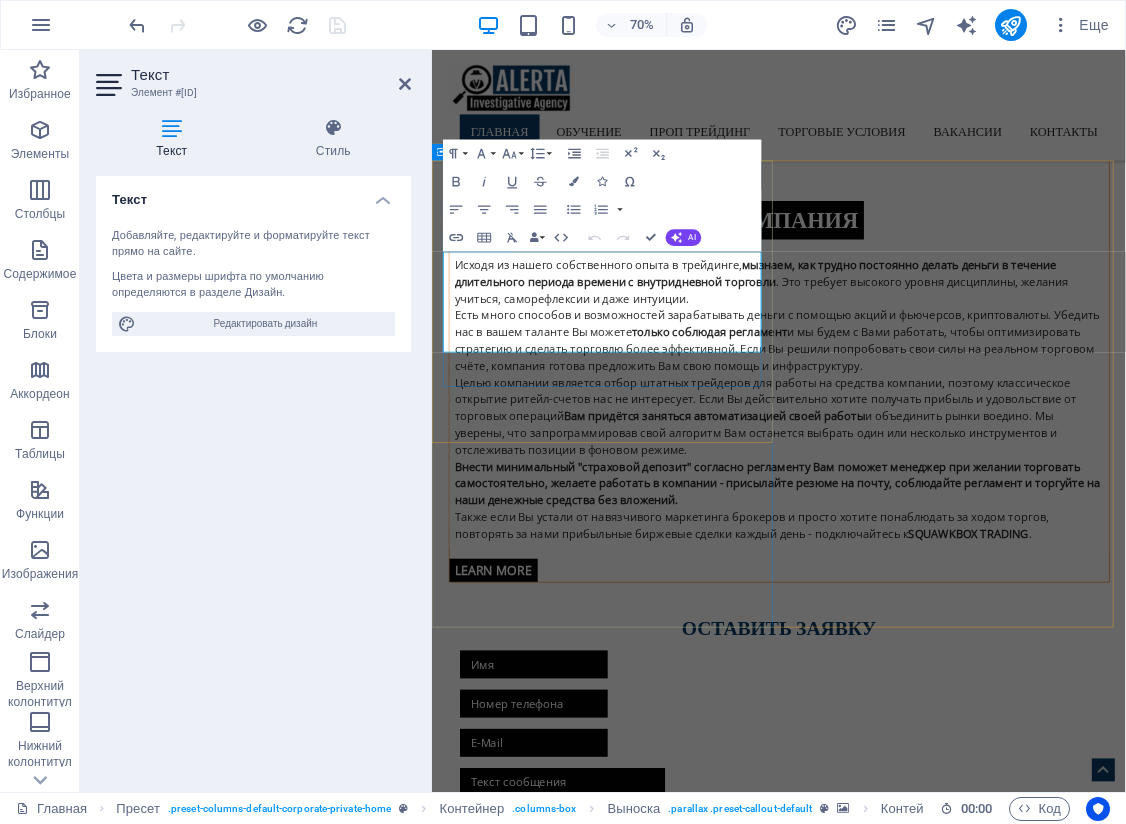 click on "Вы будете находиться в правильной атмосфере полностью оборудованного торгового зала вместе со штатными трейдерами. Групповые разборы сделок и доступ в виртуальный торговый чат, консультирование и многое другое ускорит ваше обучение." at bounding box center [928, 2772] 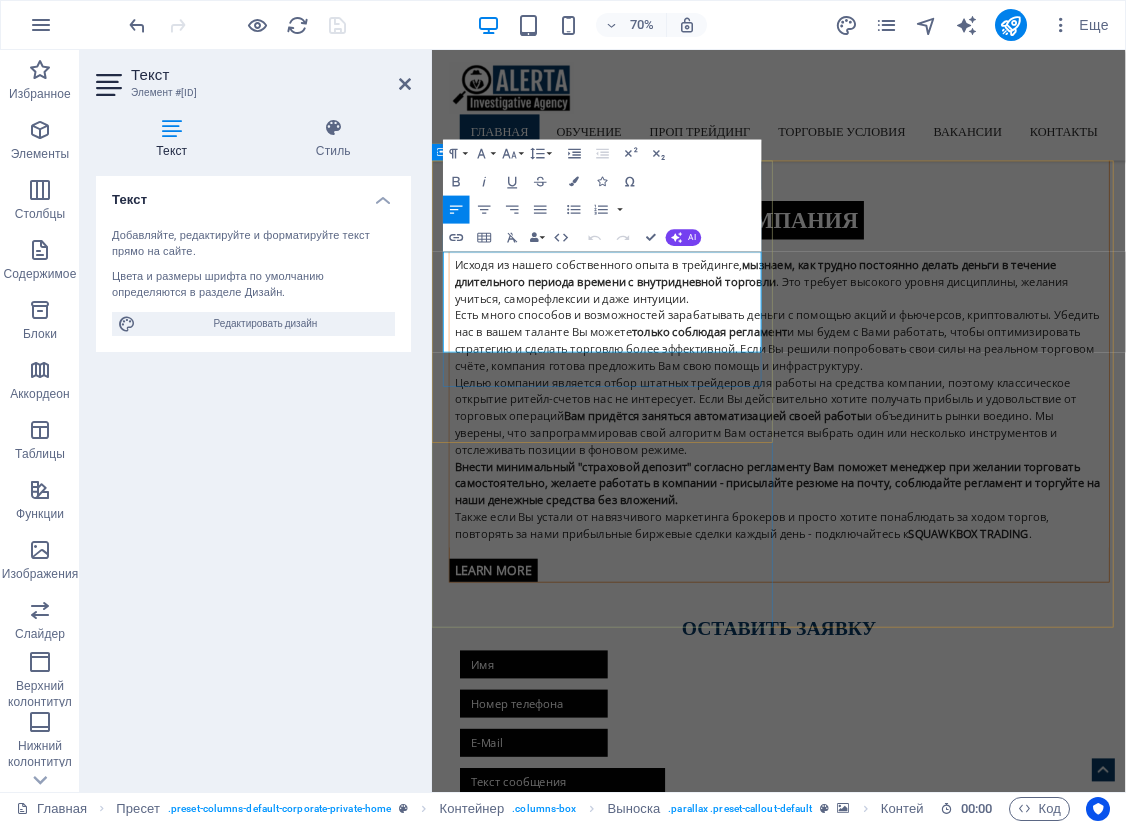 click on "Вы будете находиться в правильной атмосфере полностью оборудованного торгового зала вместе со штатными трейдерами. Групповые разборы сделок и доступ в виртуальный торговый чат, консультирование и многое другое ускорит ваше обучение." at bounding box center (928, 2772) 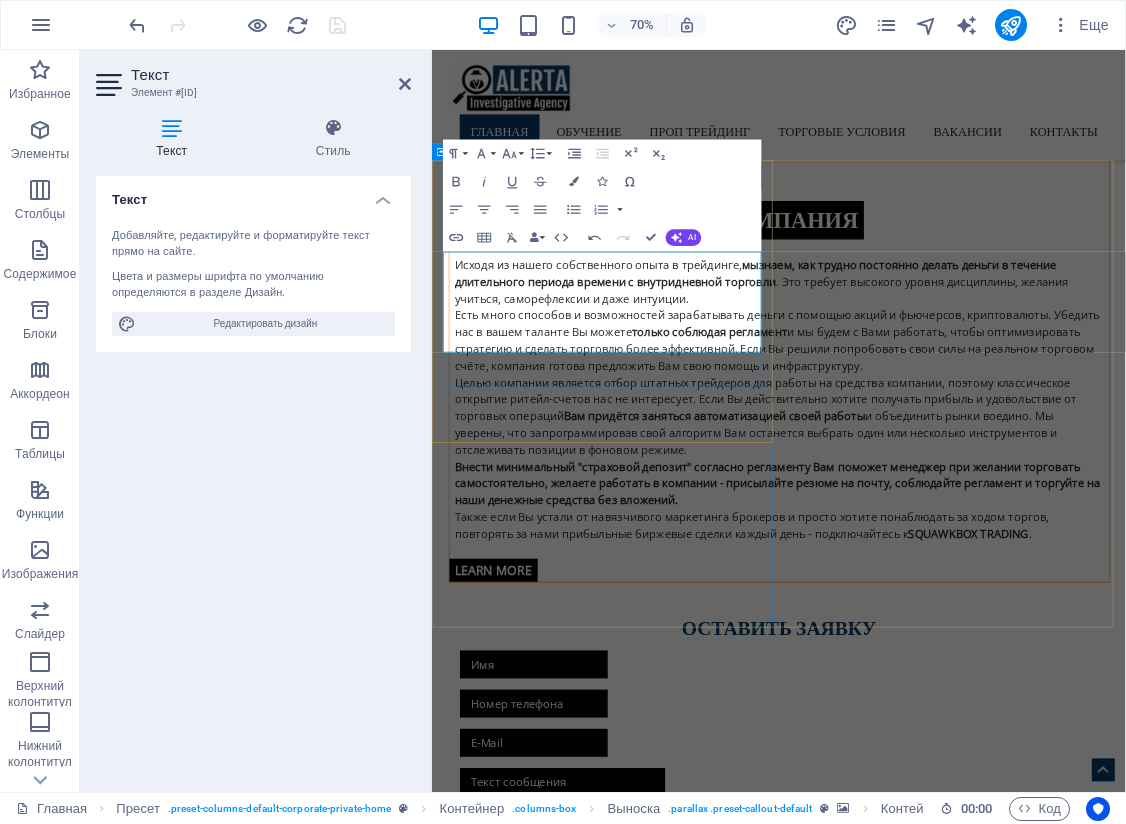 click on "Дилинг -" at bounding box center [928, 2892] 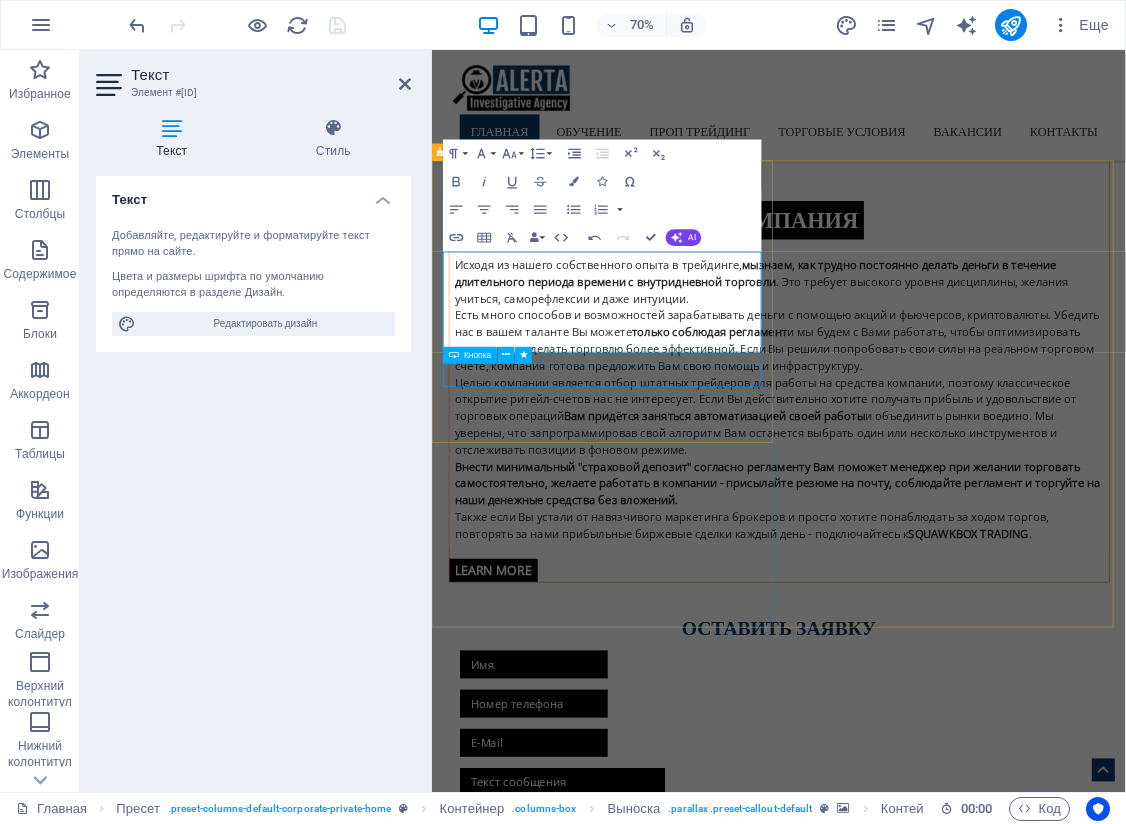 click on "Дилинг - это отличное место, чтобы" at bounding box center [928, 2892] 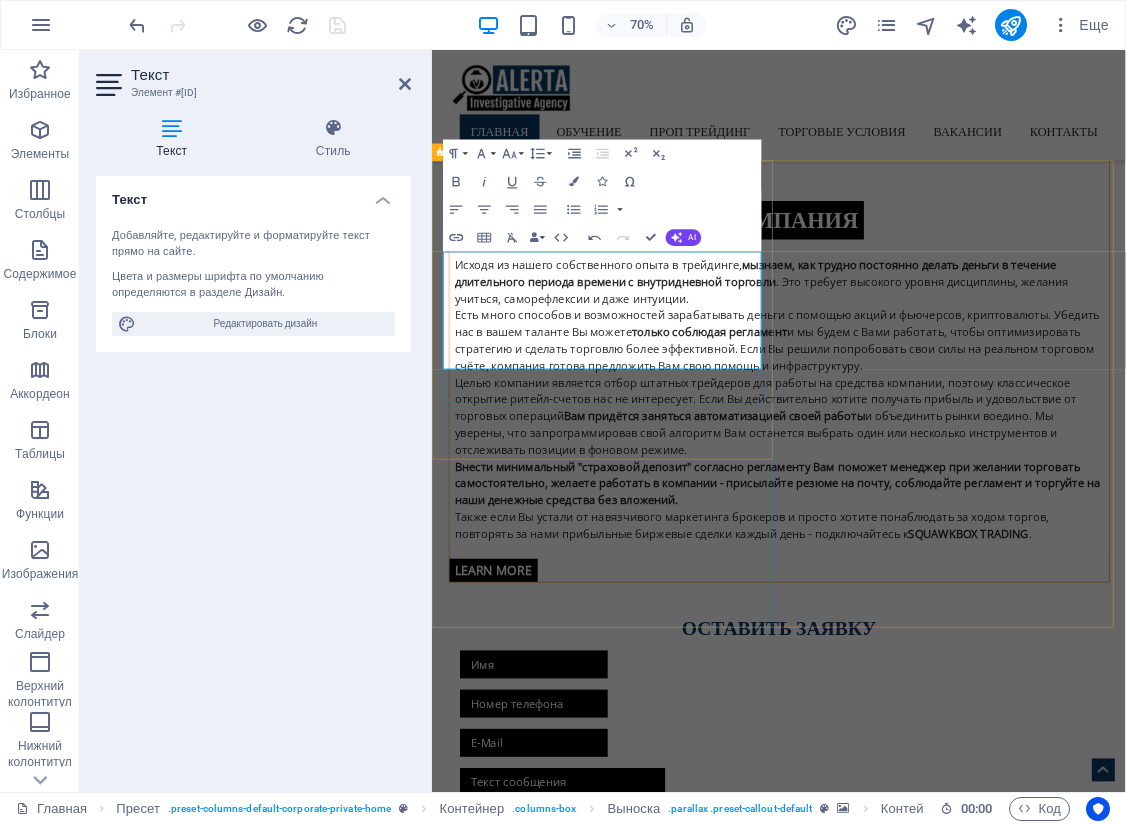 click on "Дилинг - это отличное место, чтобы показать всё на что Вы способны" at bounding box center (928, 2904) 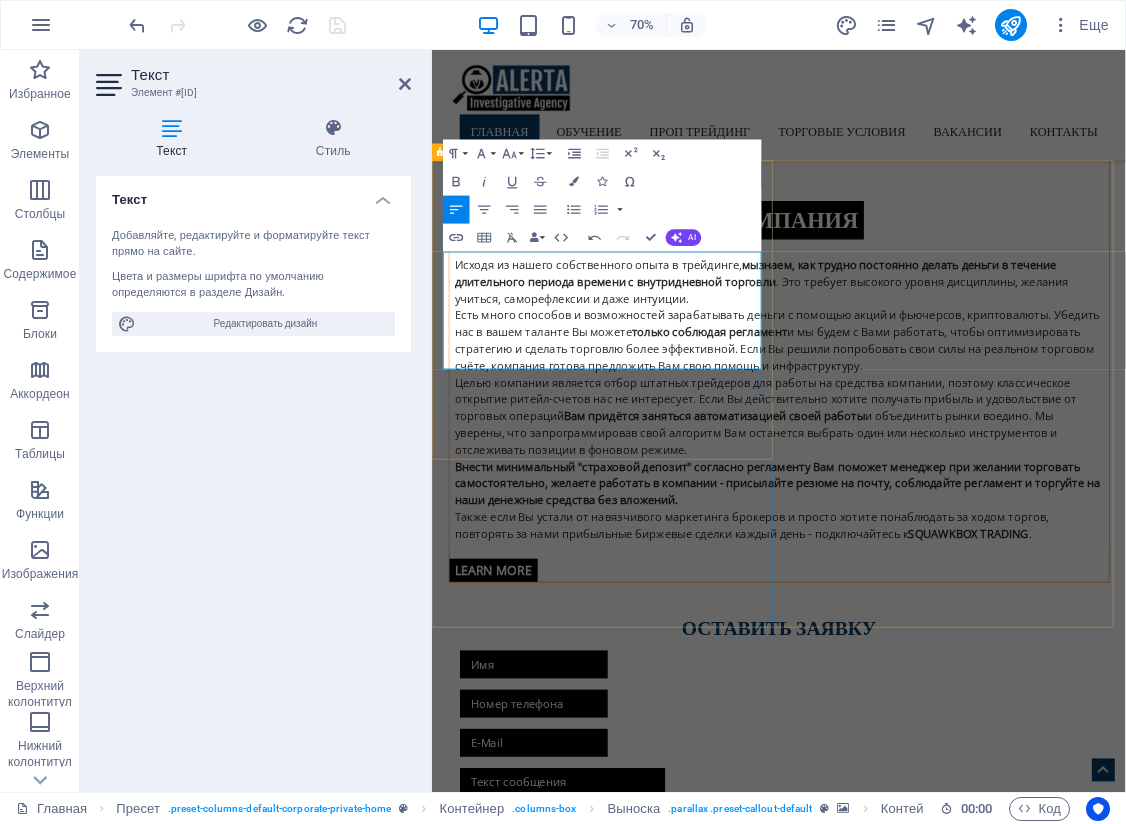click on "Дилинг - это отличное место, чтобы показать всё на что Вы способны. Наша же задача" at bounding box center [928, 2904] 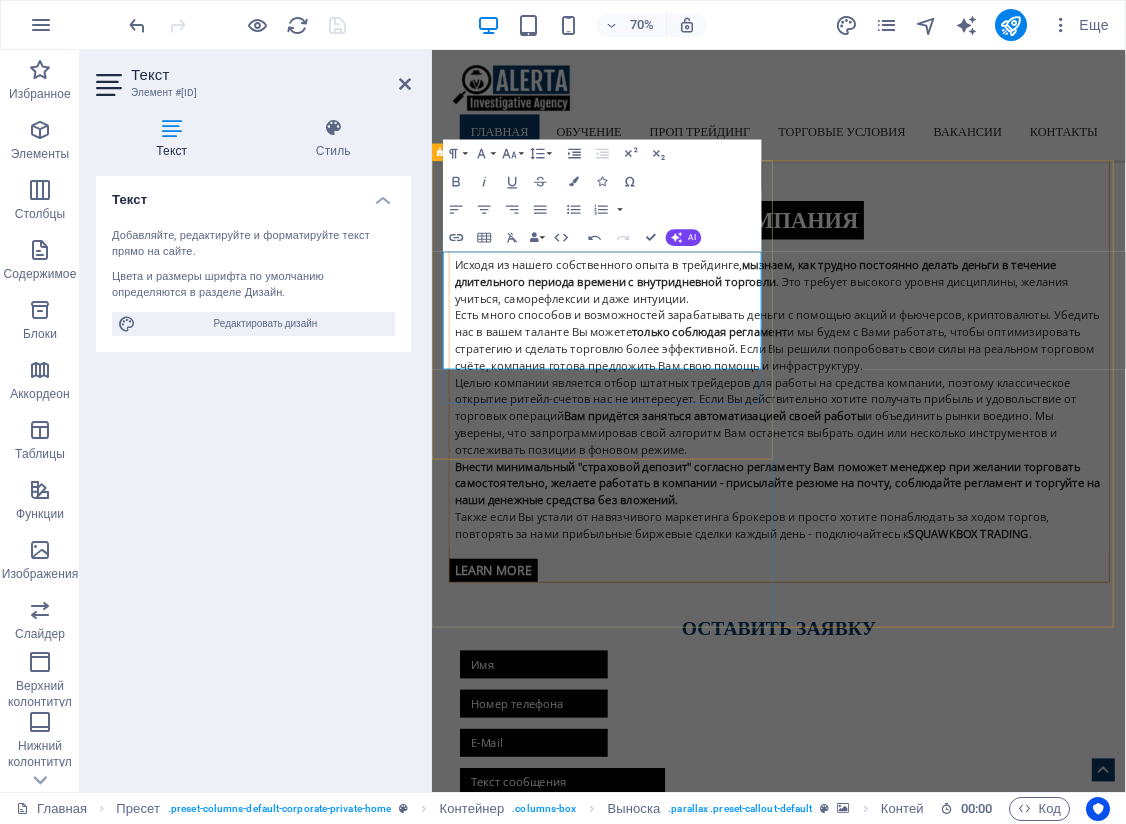 drag, startPoint x: 721, startPoint y: 491, endPoint x: 753, endPoint y: 500, distance: 33.24154 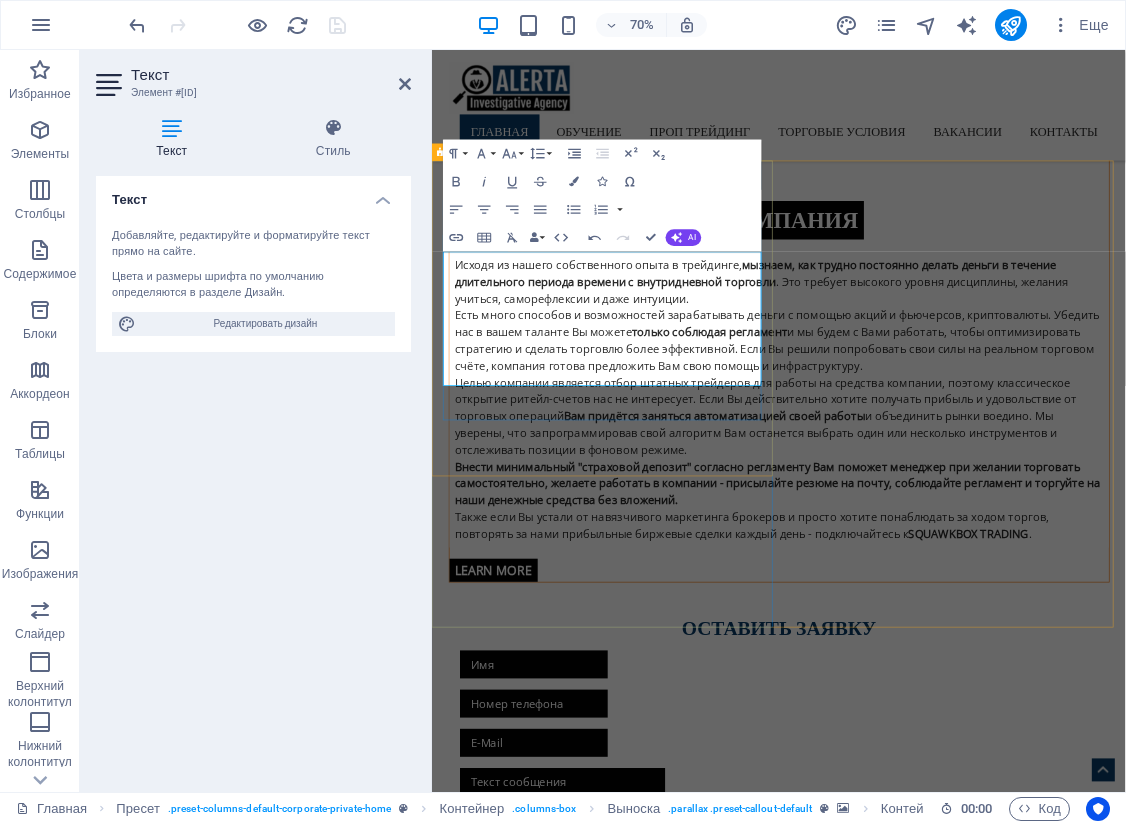 click on "Дилинг - это отличное место, чтобы показать всё на что Вы способны. Наша же задача, оценить ваш потенциал" at bounding box center (928, 2916) 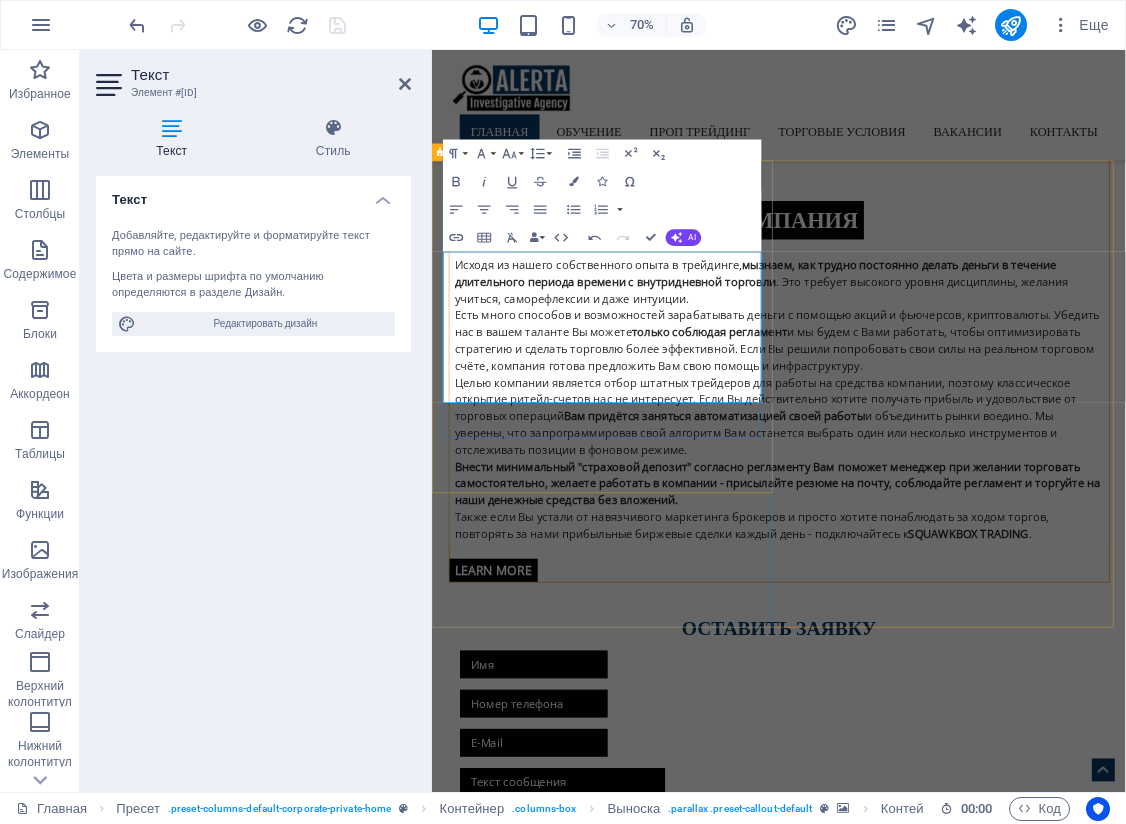 click on "Дилинг - это отличное место, чтобы показать всё на что Вы способны. Наша же задача, оценить ваш потенциал и предложить различные варианты сотрудничества" at bounding box center (928, 2940) 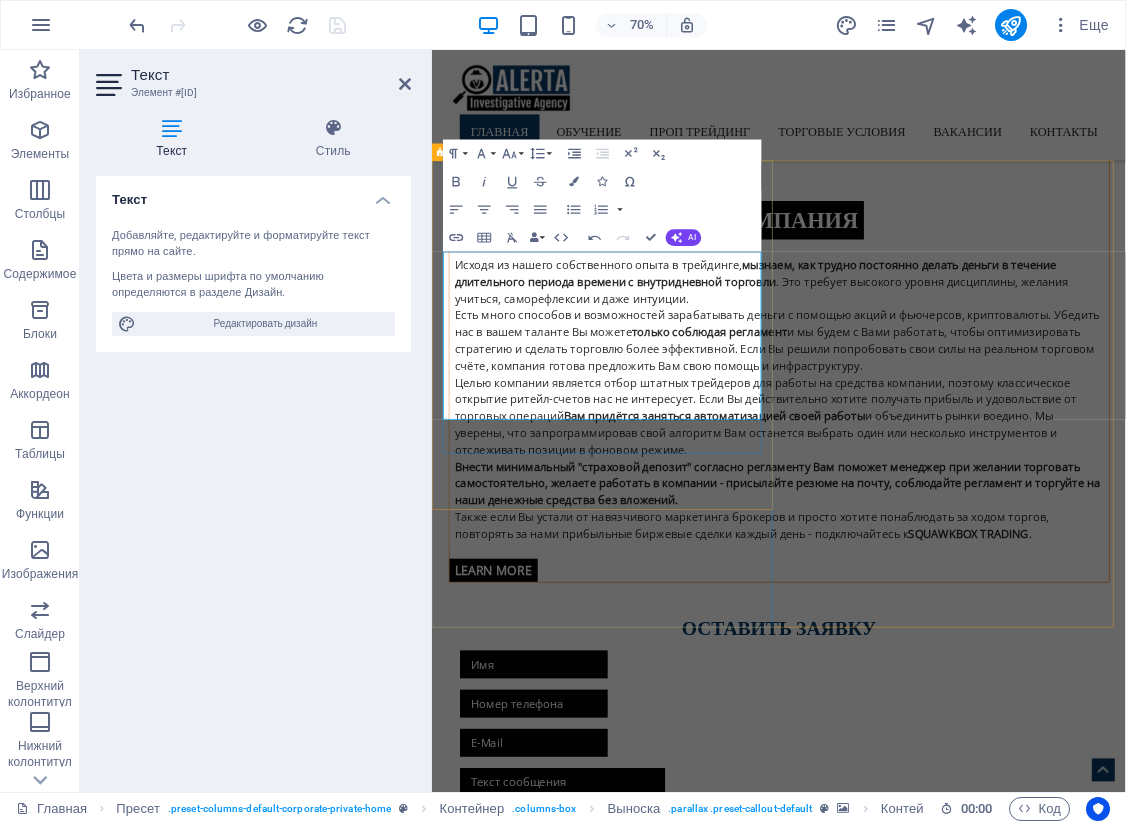 click on "Дилинг - это отличное место, чтобы показать всё на что Вы способны. Наша же задача, оценить ваш потенциал и предложить различные варианты сотрудничества. Находясь в Дилинге мы можем предложить Вам как капитал" at bounding box center (928, 2952) 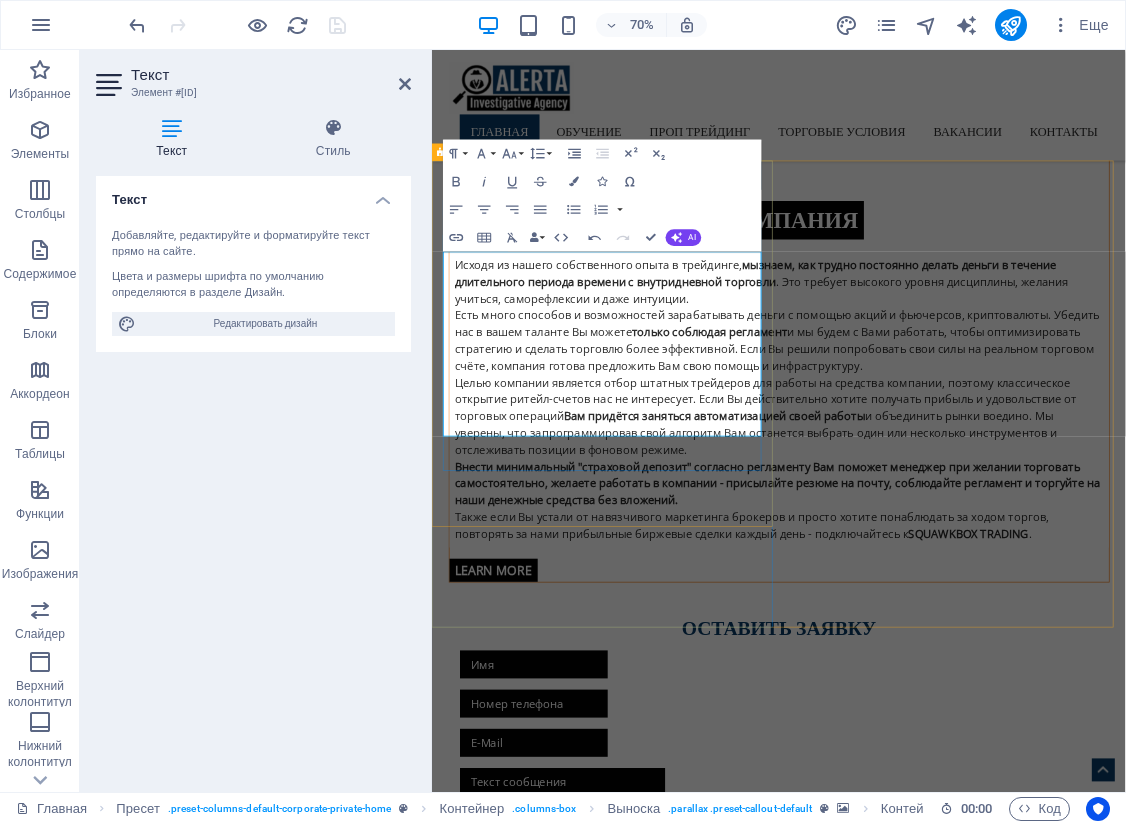 click on "Дилинг - это отличное место, чтобы показать всё на что Вы способны. Наша же задача, оценить ваш потенциал и предложить различные варианты сотрудничества. Находясь в Дилинге мы можем предложить Вам как капитал в управление так и стать частью" at bounding box center [928, 2976] 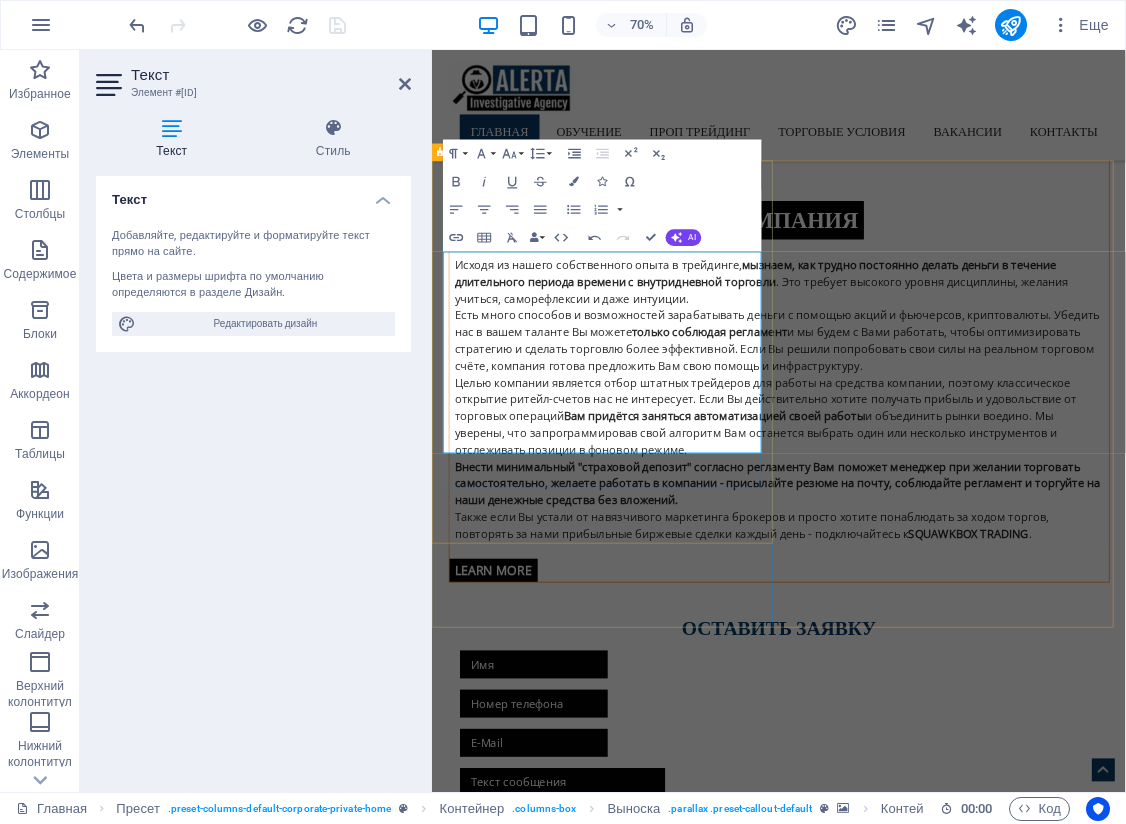 click on "Многие сотрудники и трейдеры именно так" at bounding box center (928, 3036) 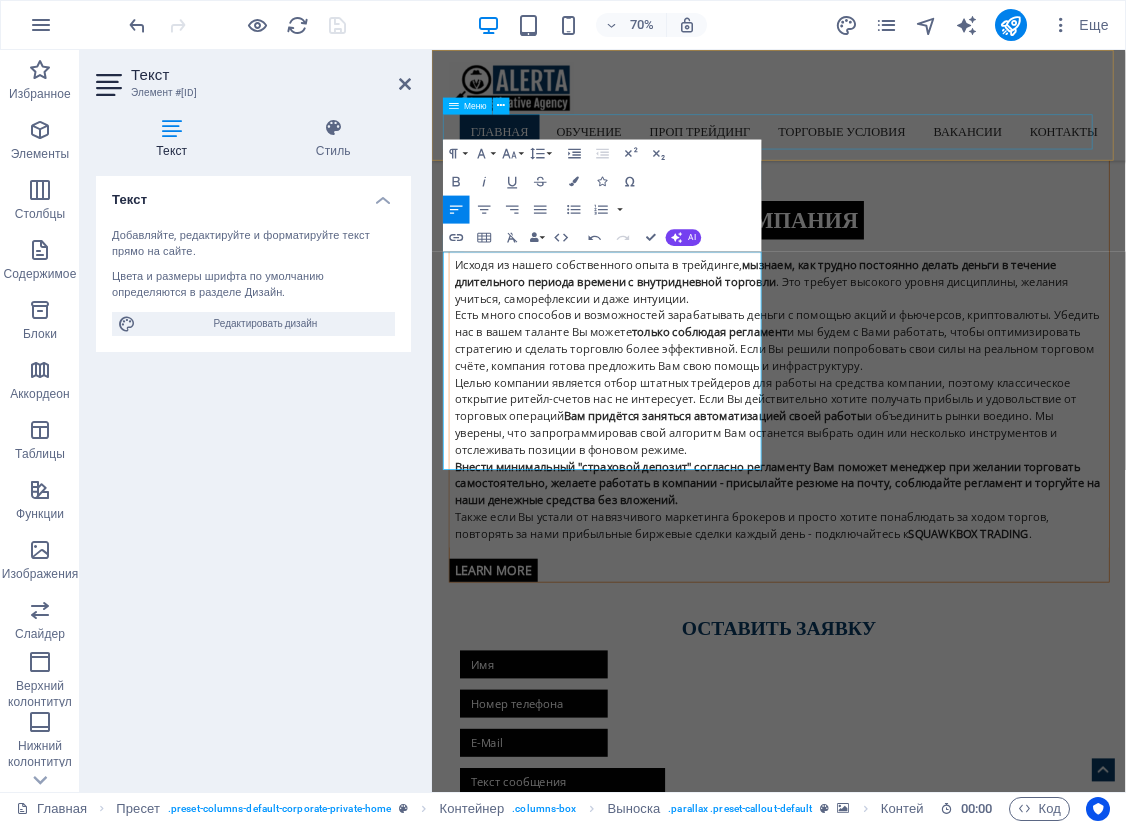 click on "Текст Добавляйте, редактируйте и форматируйте текст прямо на сайте. Цвета и размеры шрифта по умолчанию определяются в разделе Дизайн. Редактировать дизайн Выравнивание Выровнено по левому краю По центру Выровнено по правому краю" at bounding box center [253, 476] 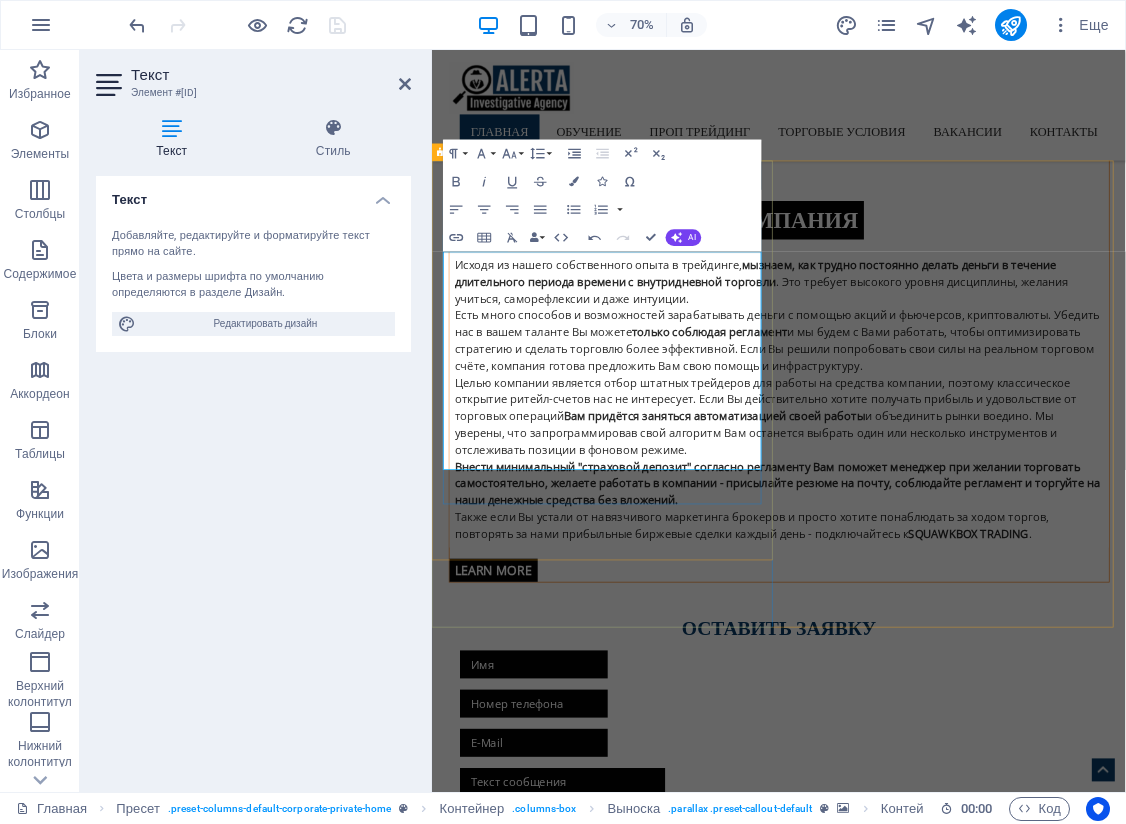 drag, startPoint x: 460, startPoint y: 615, endPoint x: 569, endPoint y: 617, distance: 109.01835 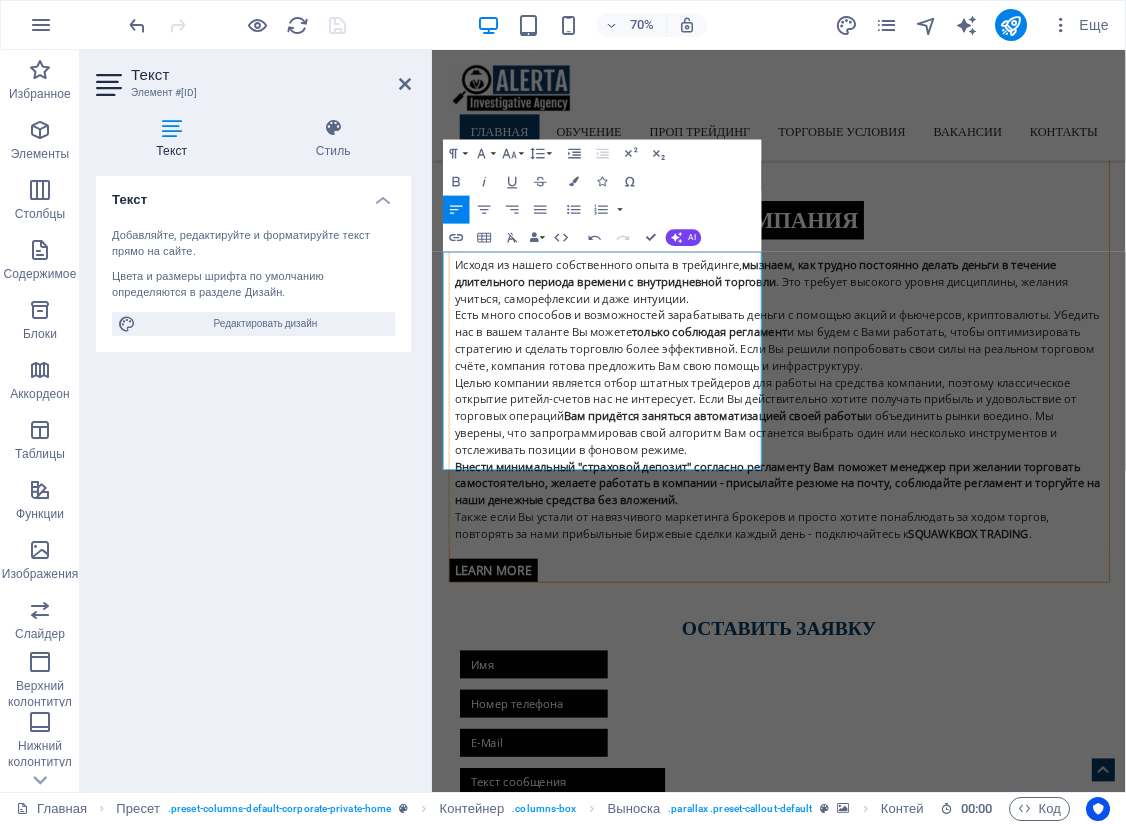 click on "Текст Добавляйте, редактируйте и форматируйте текст прямо на сайте. Цвета и размеры шрифта по умолчанию определяются в разделе Дизайн. Редактировать дизайн Выравнивание Выровнено по левому краю По центру Выровнено по правому краю" at bounding box center [253, 476] 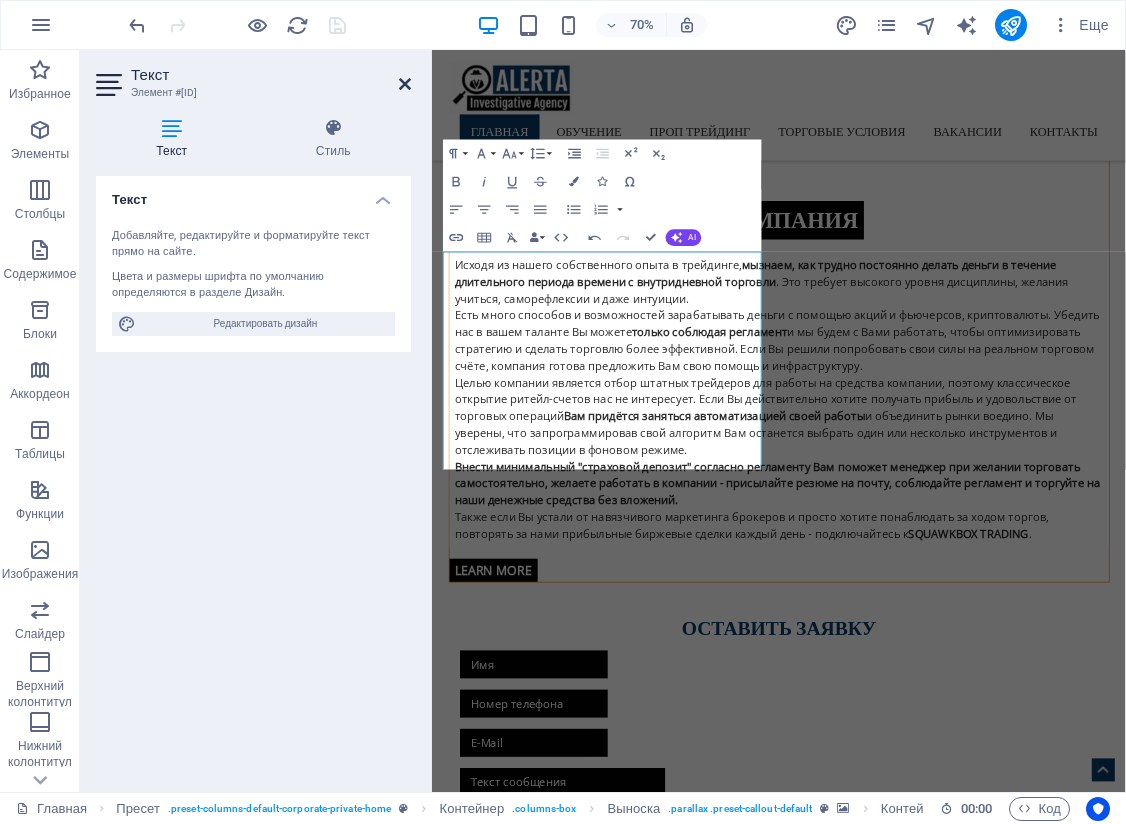 click at bounding box center (405, 84) 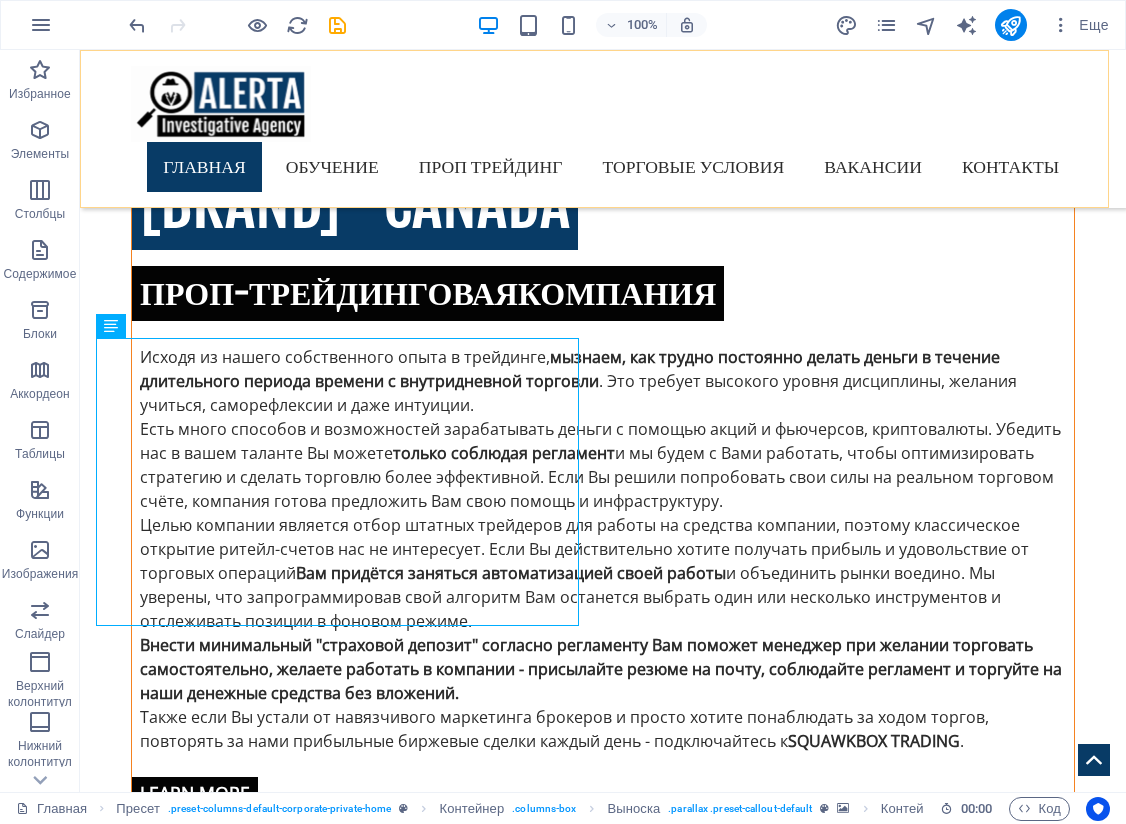 scroll, scrollTop: 1500, scrollLeft: 0, axis: vertical 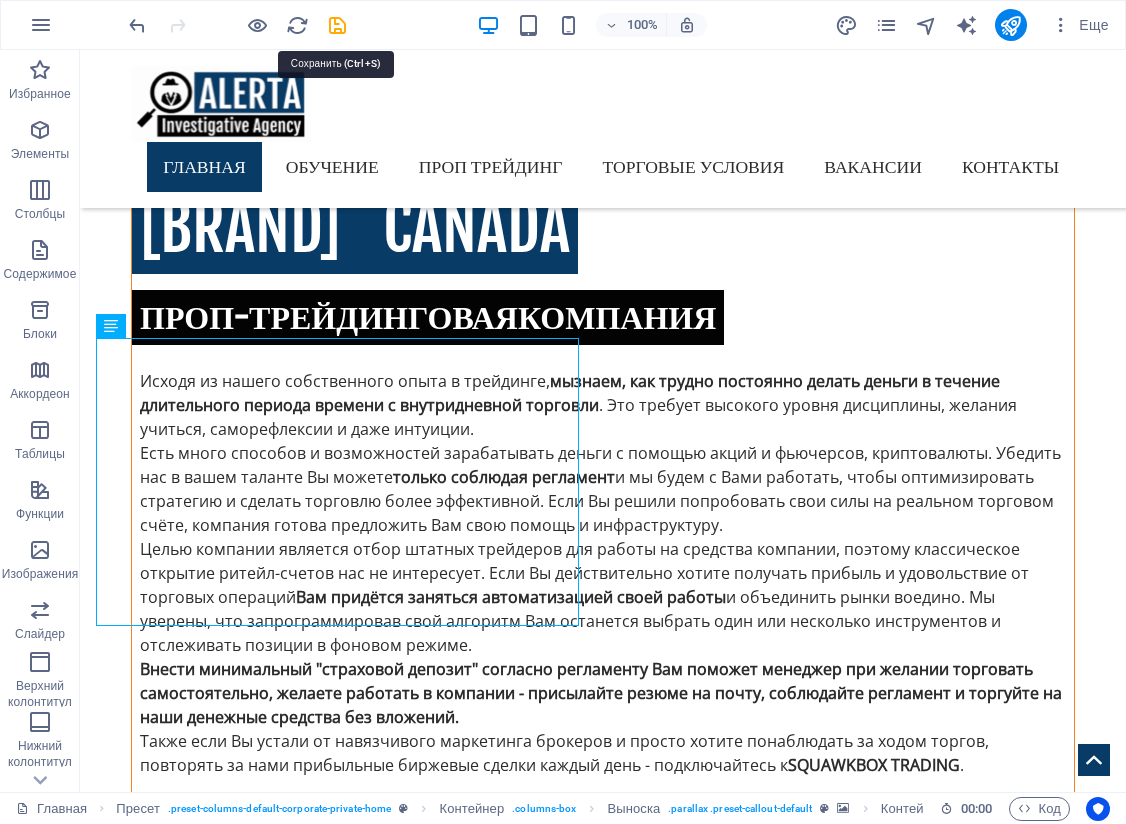 drag, startPoint x: 339, startPoint y: 28, endPoint x: 150, endPoint y: 0, distance: 191.06282 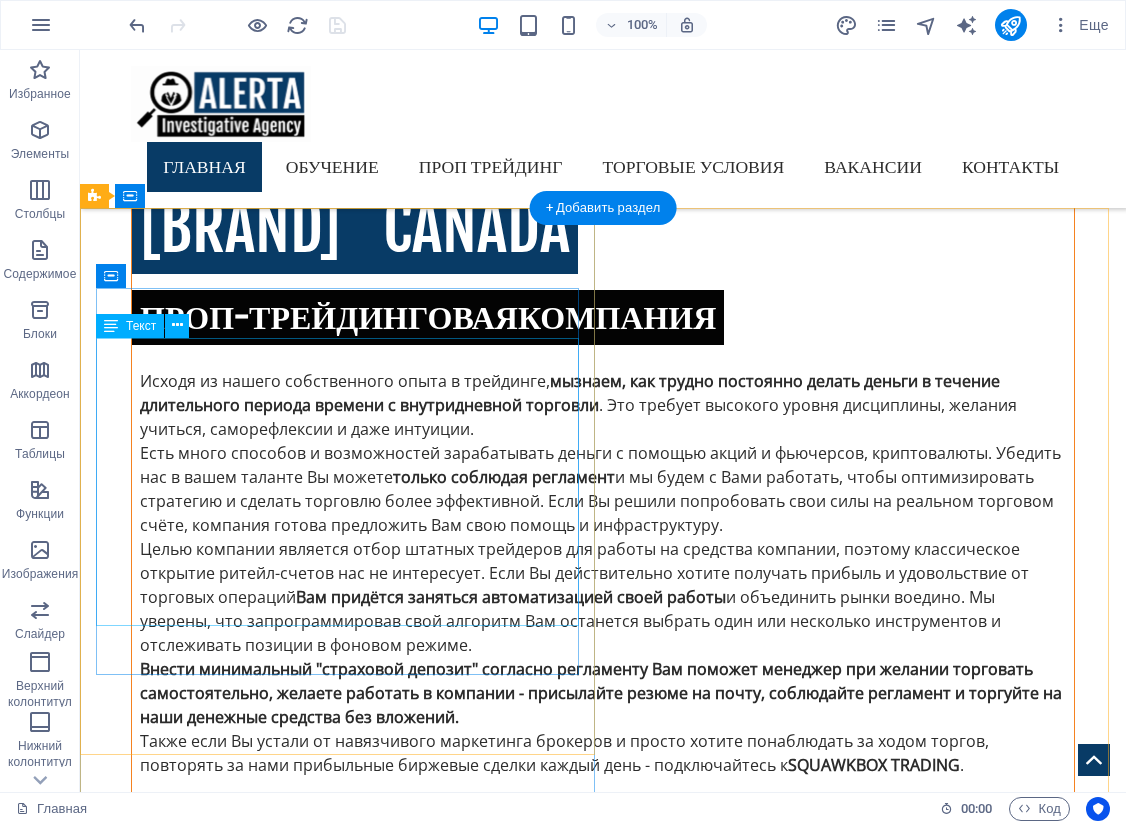click on "Вы будете находиться в правильной атмосфере полностью оборудованного торгового зала вместе со штатными трейдерами. Групповые разборы сделок и доступ в виртуальный торговый чат, консультирование и многое другое ускорит ваше обучение. Дилинг - это отличное место, чтобы показать всё на что Вы способны. Наша же задача, оценить ваш потенциал и предложить различные варианты сотрудничества. Находясь в Дилинге мы можем предложить Вам как капитал в управление так и стать частью нашей команды." at bounding box center (603, 2829) 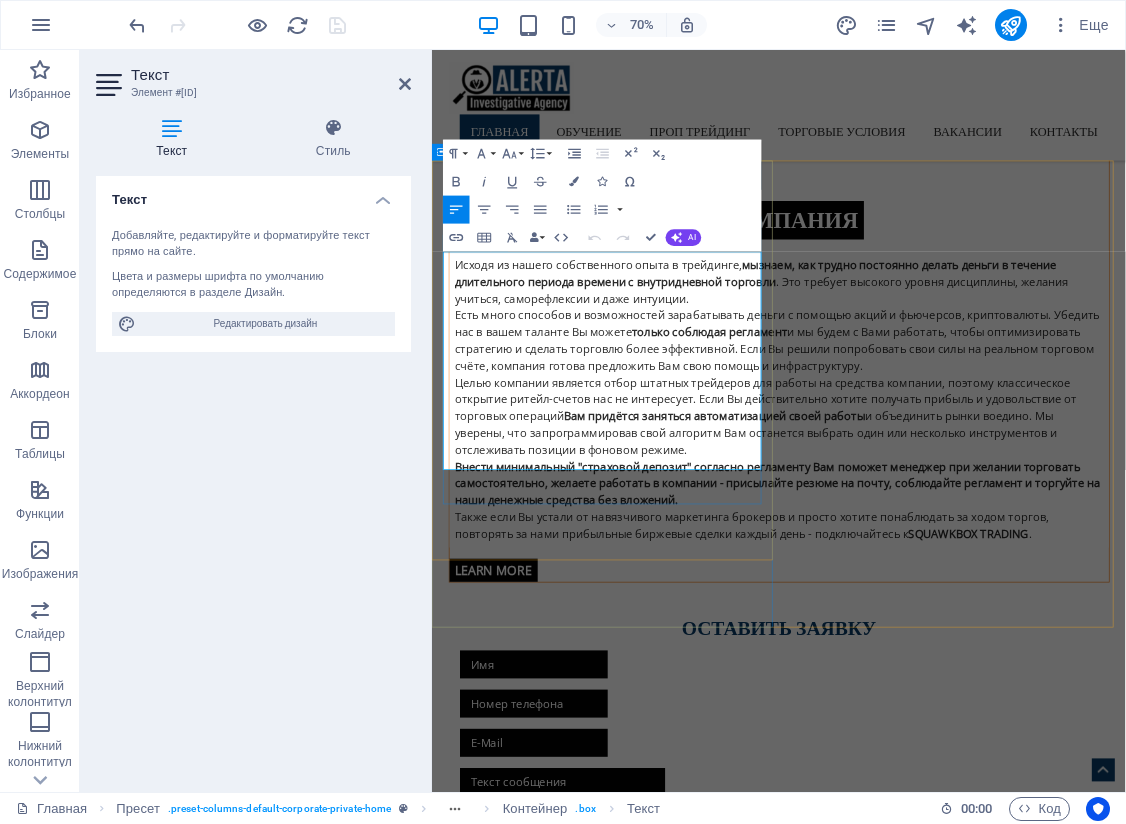 drag, startPoint x: 584, startPoint y: 540, endPoint x: 723, endPoint y: 542, distance: 139.01439 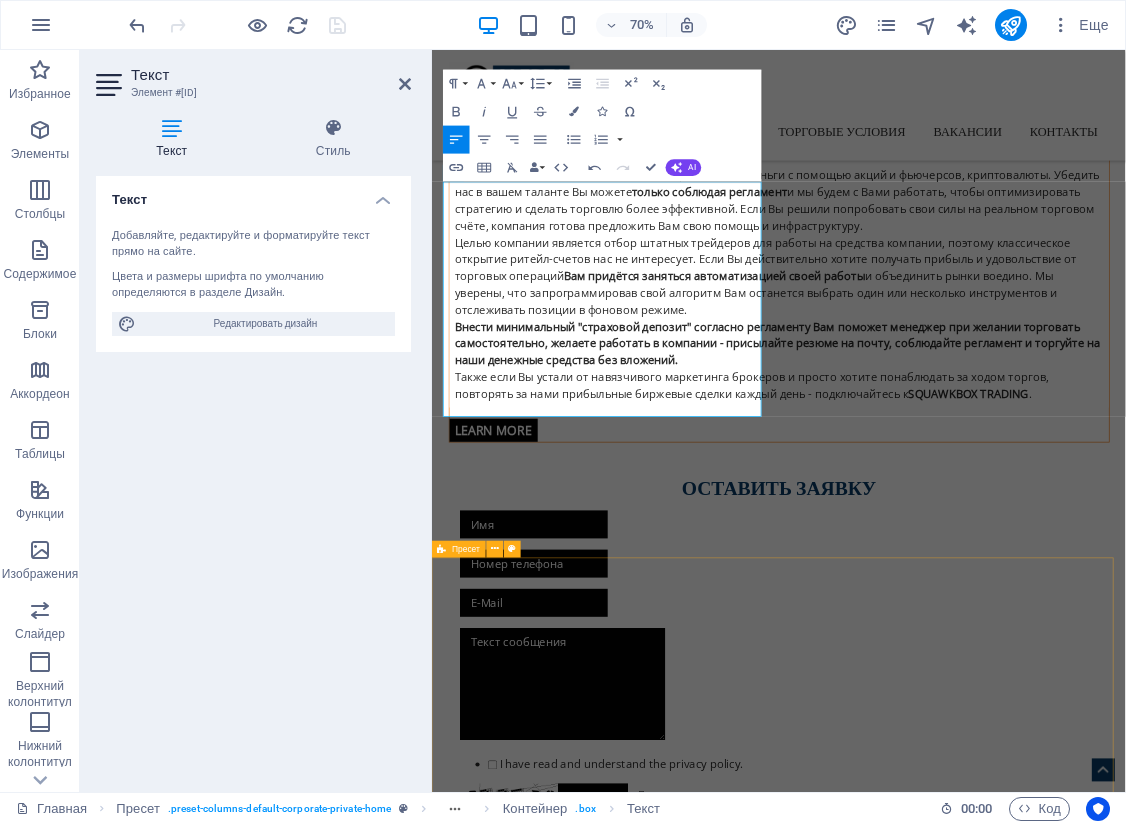 scroll, scrollTop: 1624, scrollLeft: 0, axis: vertical 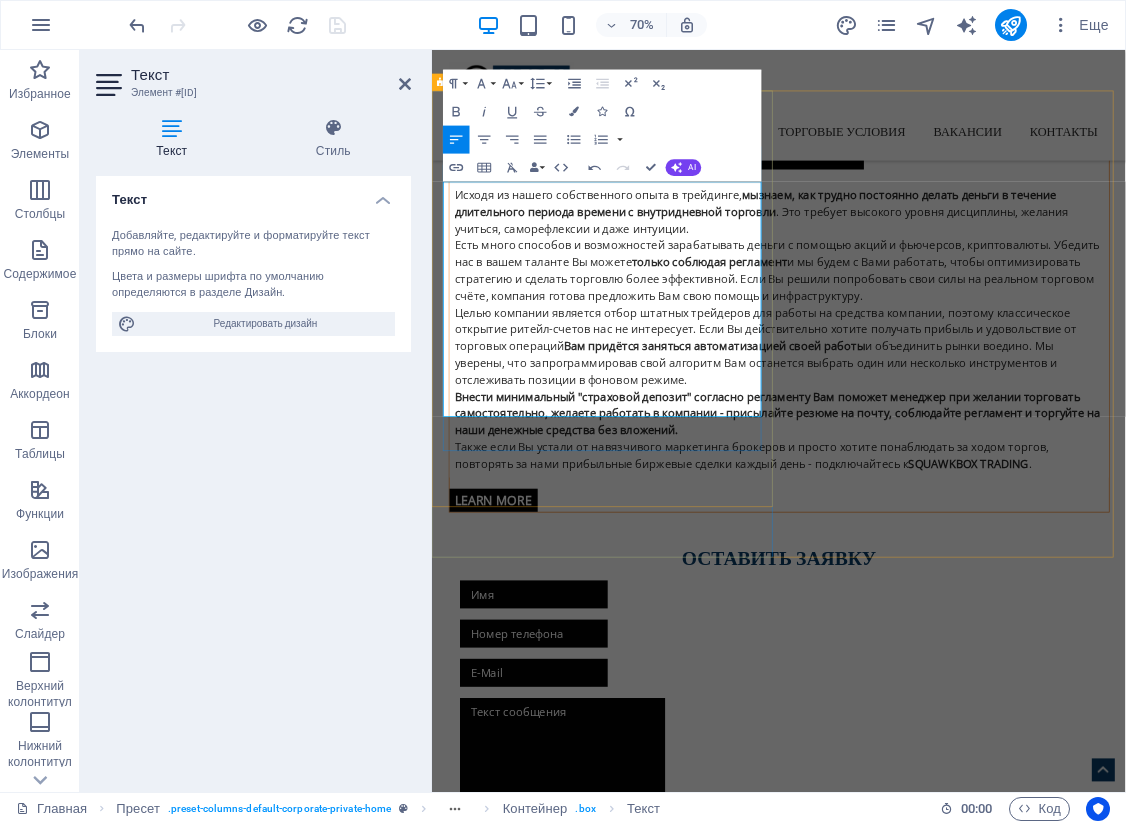 click on "Вы будете находиться в правильной атмосфере полностью оборудованного торгового зала вместе со штатными трейдерами. Групповые разборы сделок и доступ в виртуальный торговый чат, консультирование и многое другое ускорит ваше обучение." at bounding box center [928, 2840] 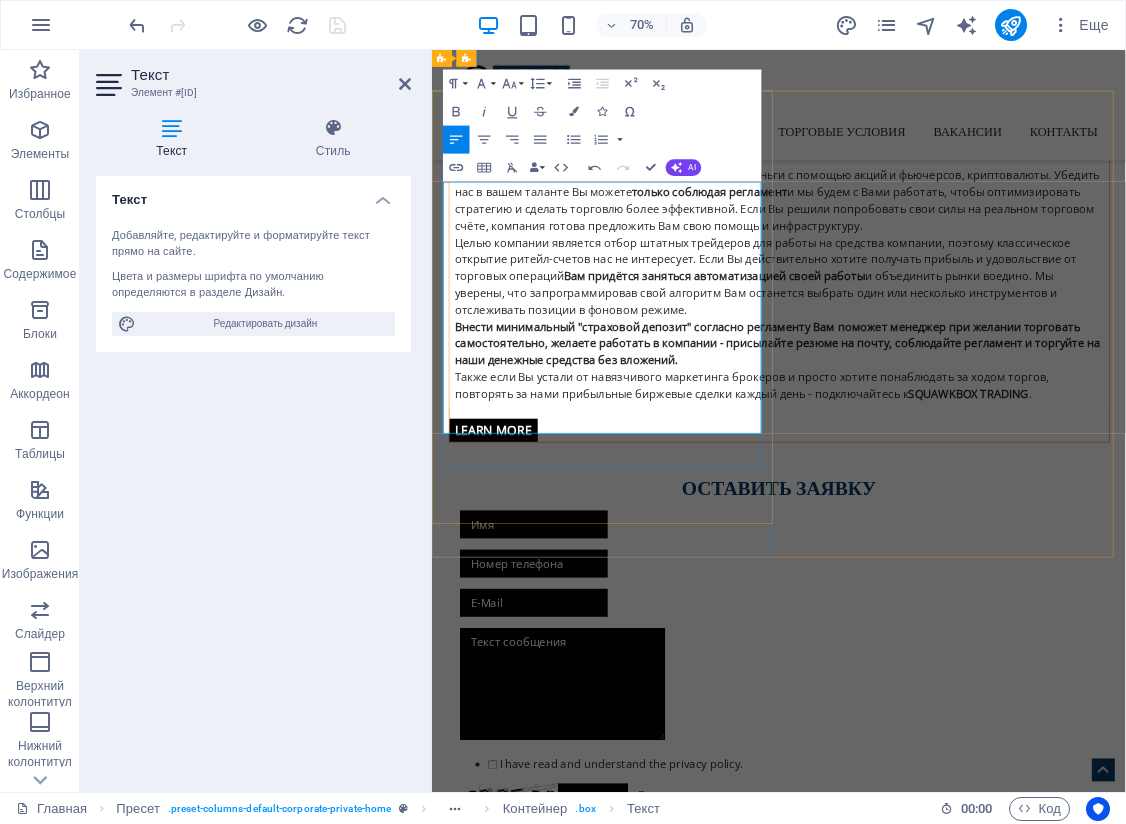 scroll, scrollTop: 1624, scrollLeft: 0, axis: vertical 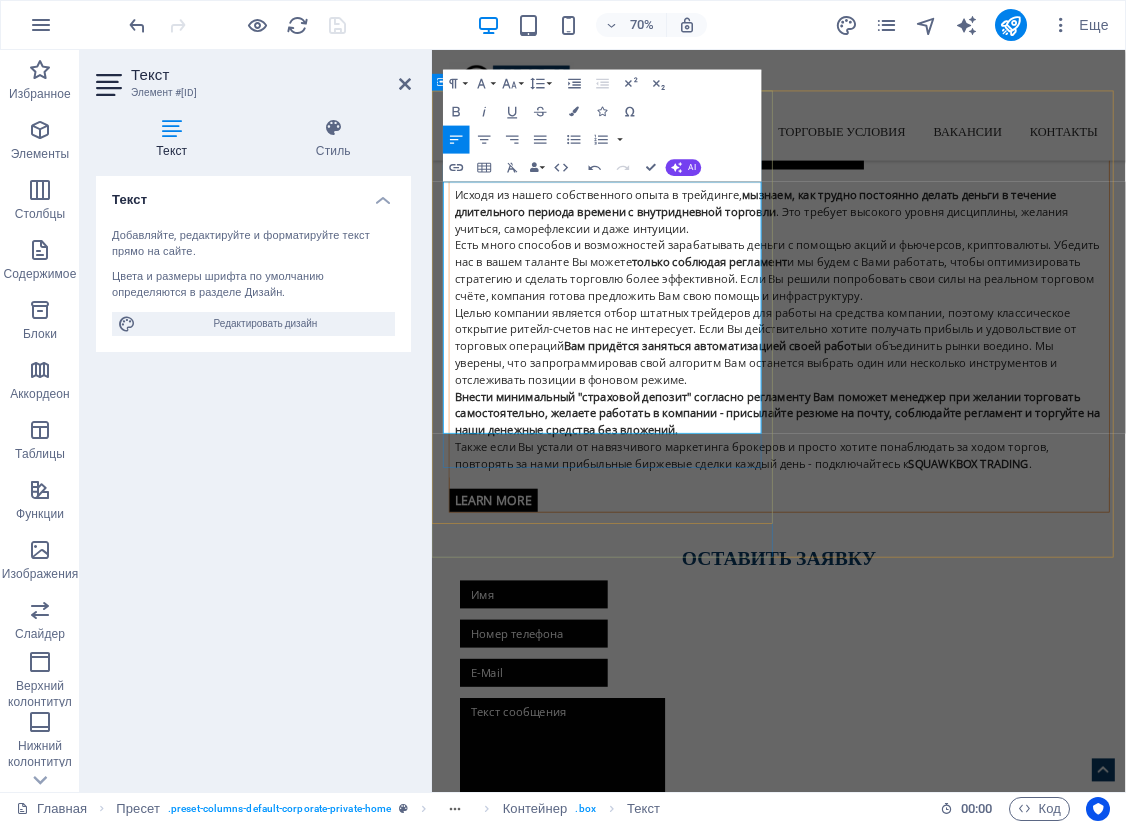click on "Рабочее место включает" at bounding box center (928, 2996) 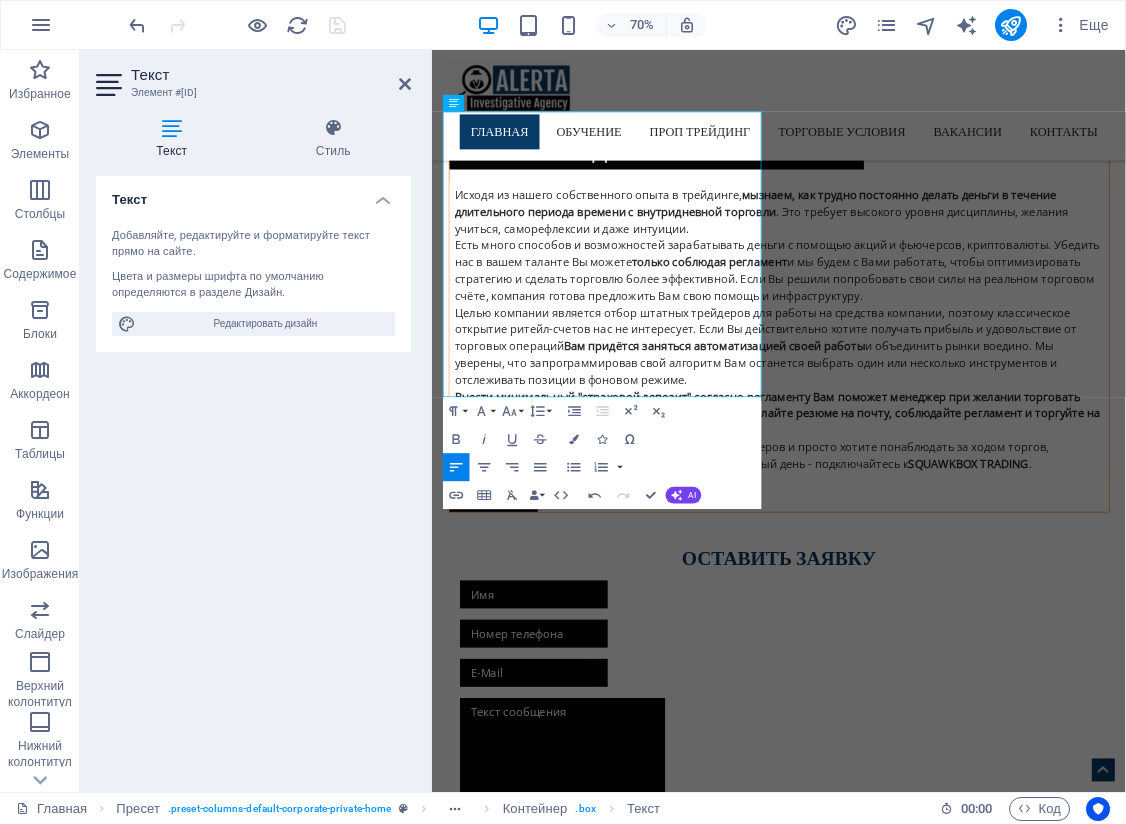 scroll, scrollTop: 1724, scrollLeft: 0, axis: vertical 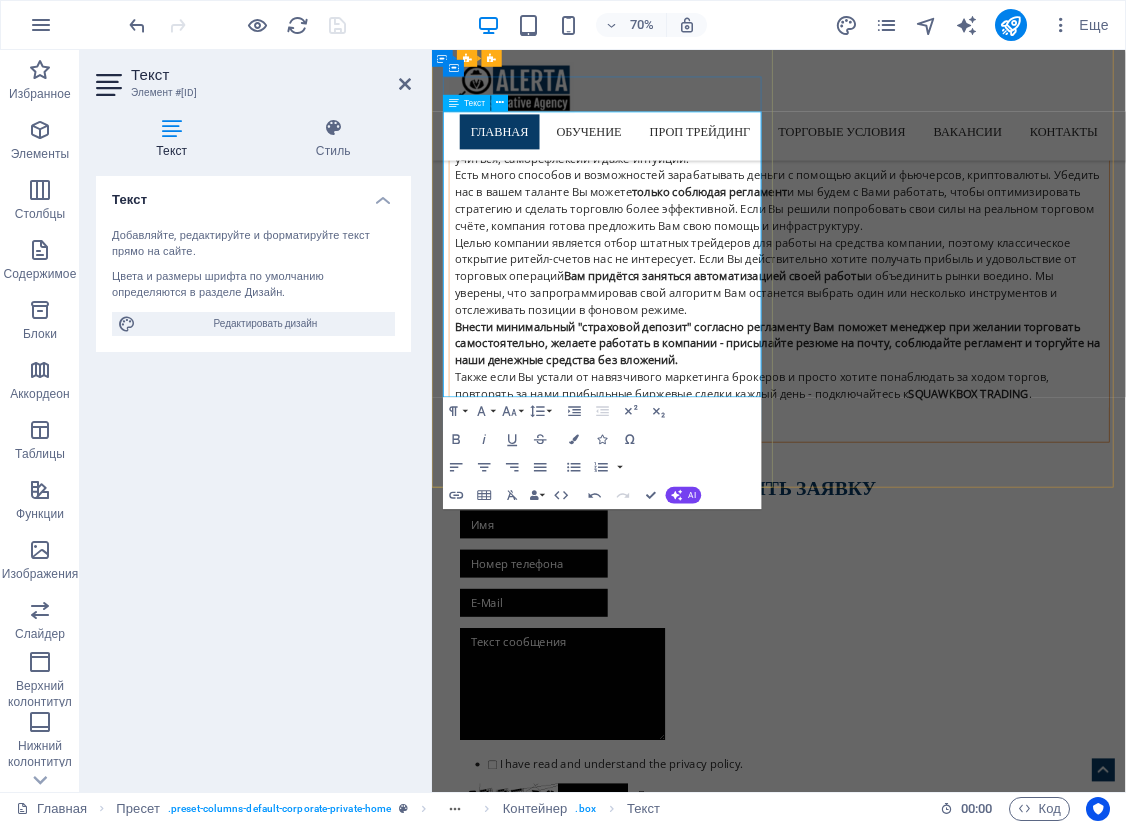 click at bounding box center (928, 2944) 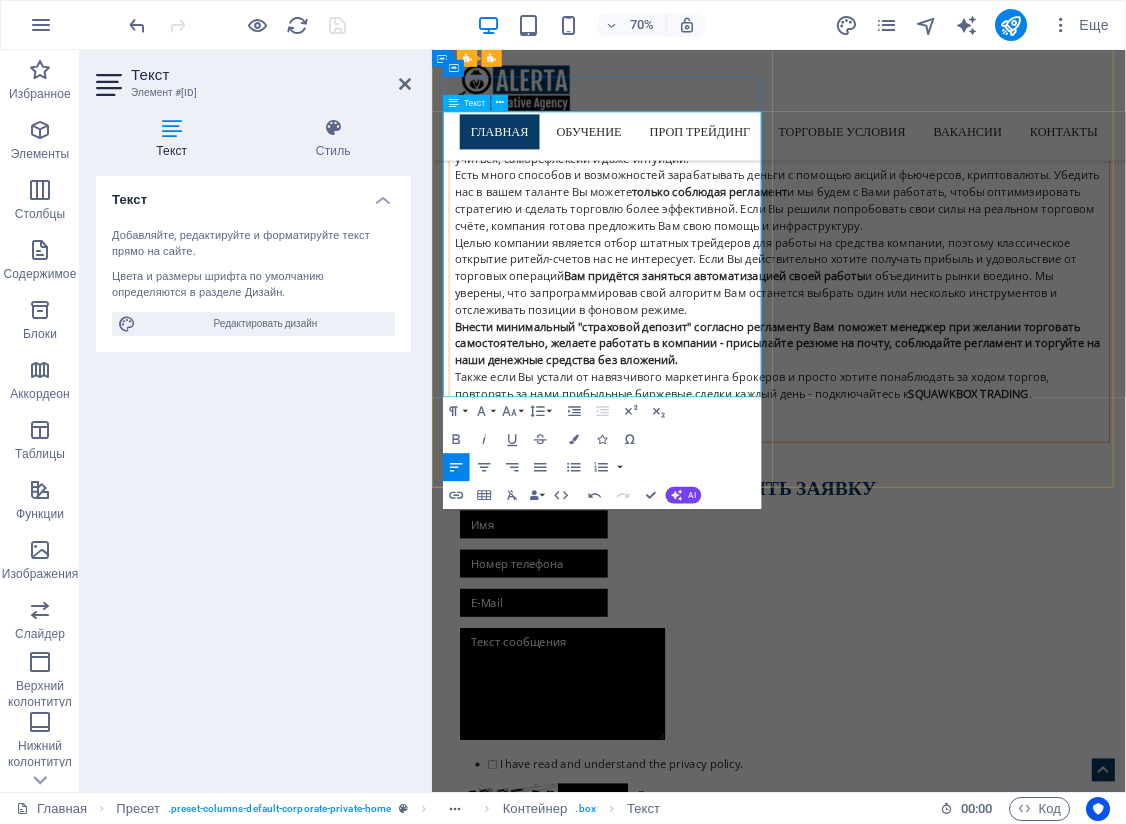 click on "​Intel Core i3 i5 i7" at bounding box center (928, 2944) 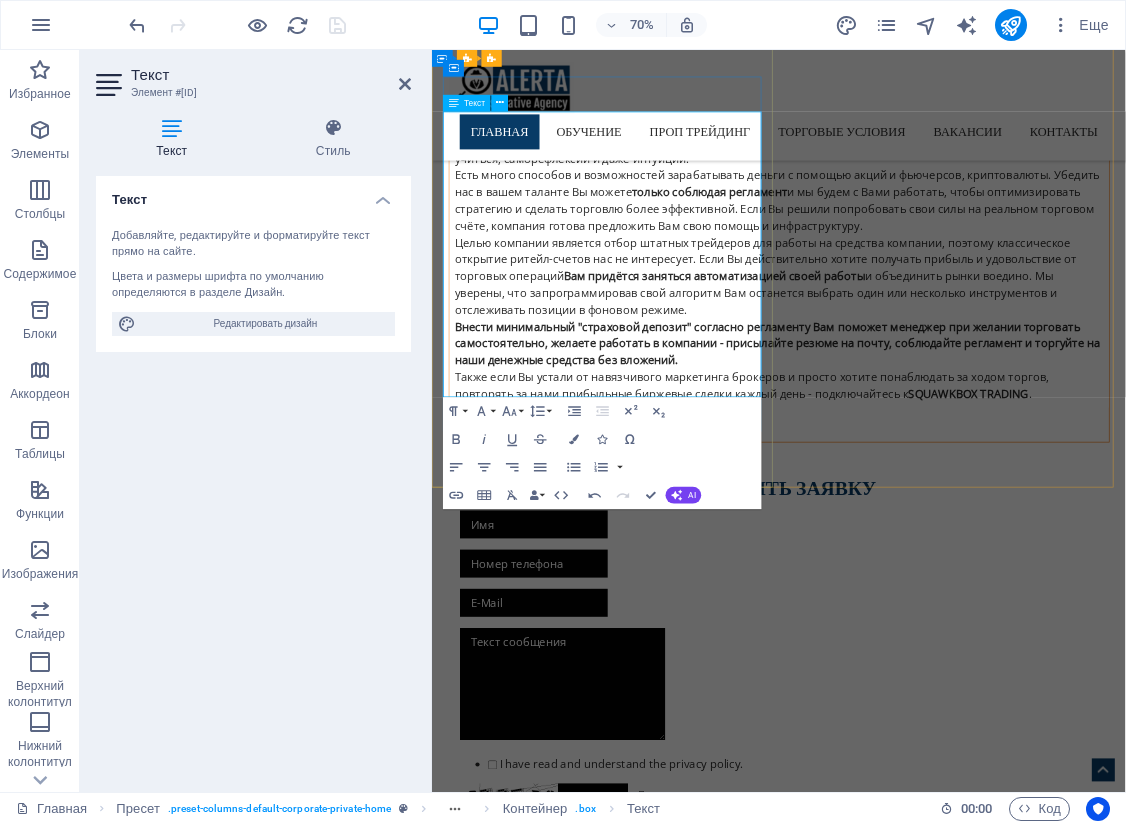 drag, startPoint x: 726, startPoint y: 532, endPoint x: 764, endPoint y: 531, distance: 38.013157 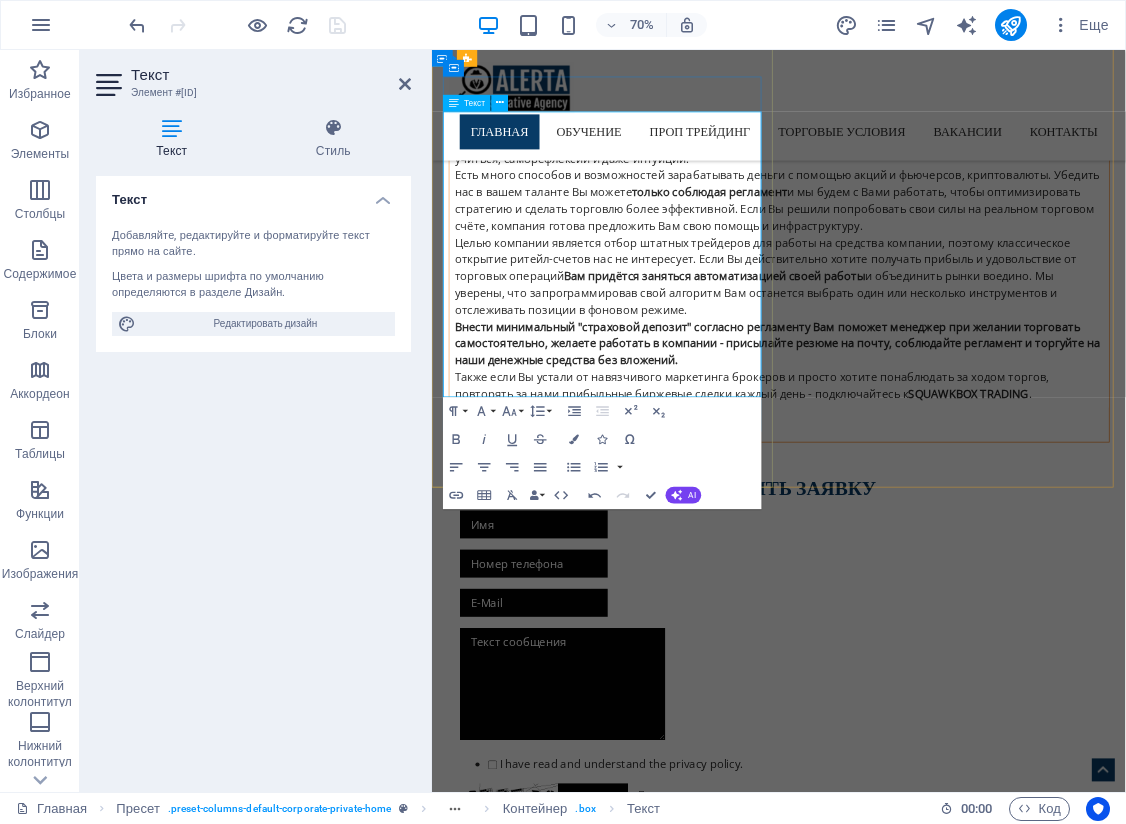 click on "​[BRAND] [OS] [OS_VERSION] / [RAM] RAM" at bounding box center (928, 2944) 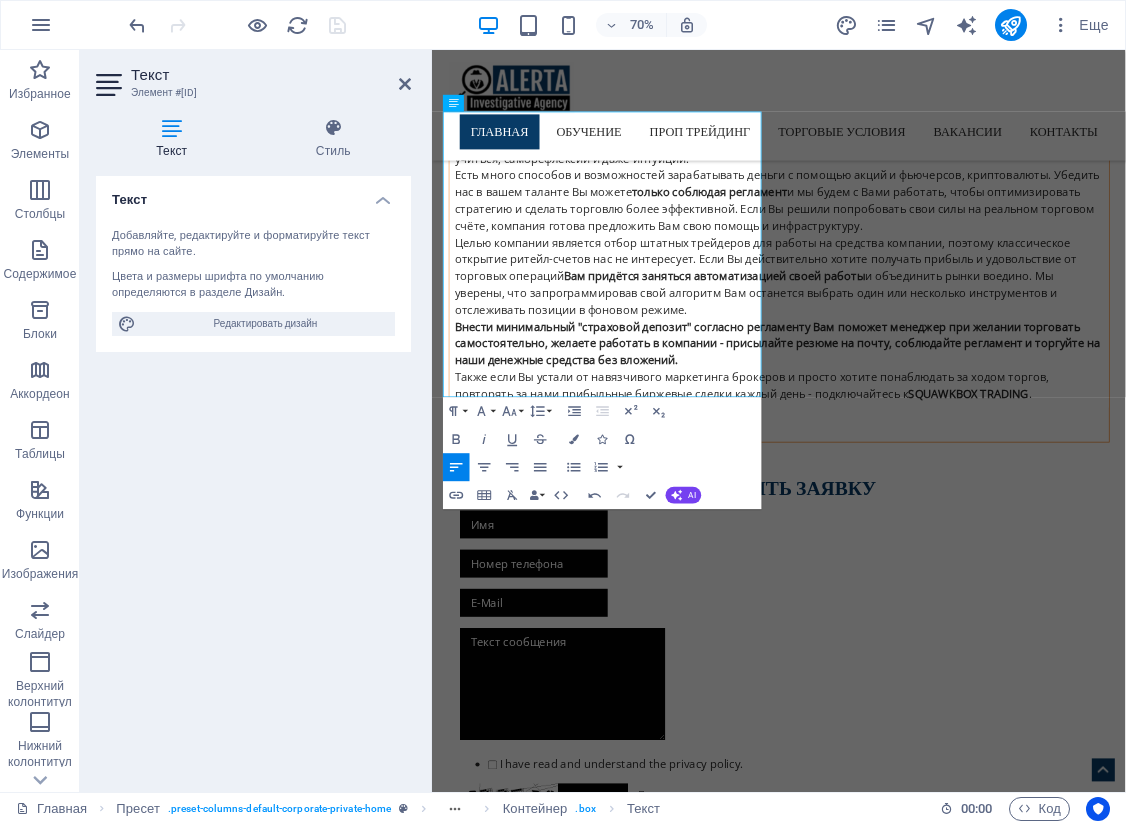 drag, startPoint x: 318, startPoint y: 450, endPoint x: 367, endPoint y: 3, distance: 449.67767 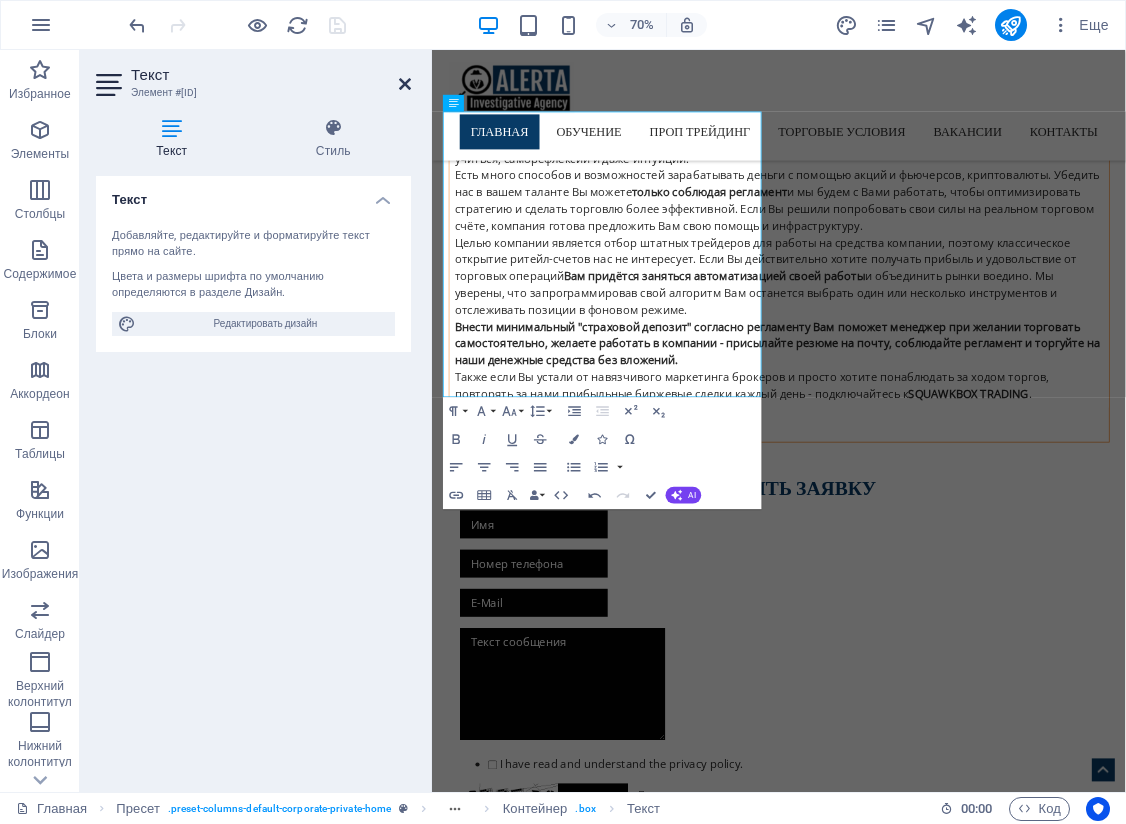 drag, startPoint x: 320, startPoint y: 36, endPoint x: 406, endPoint y: 83, distance: 98.005104 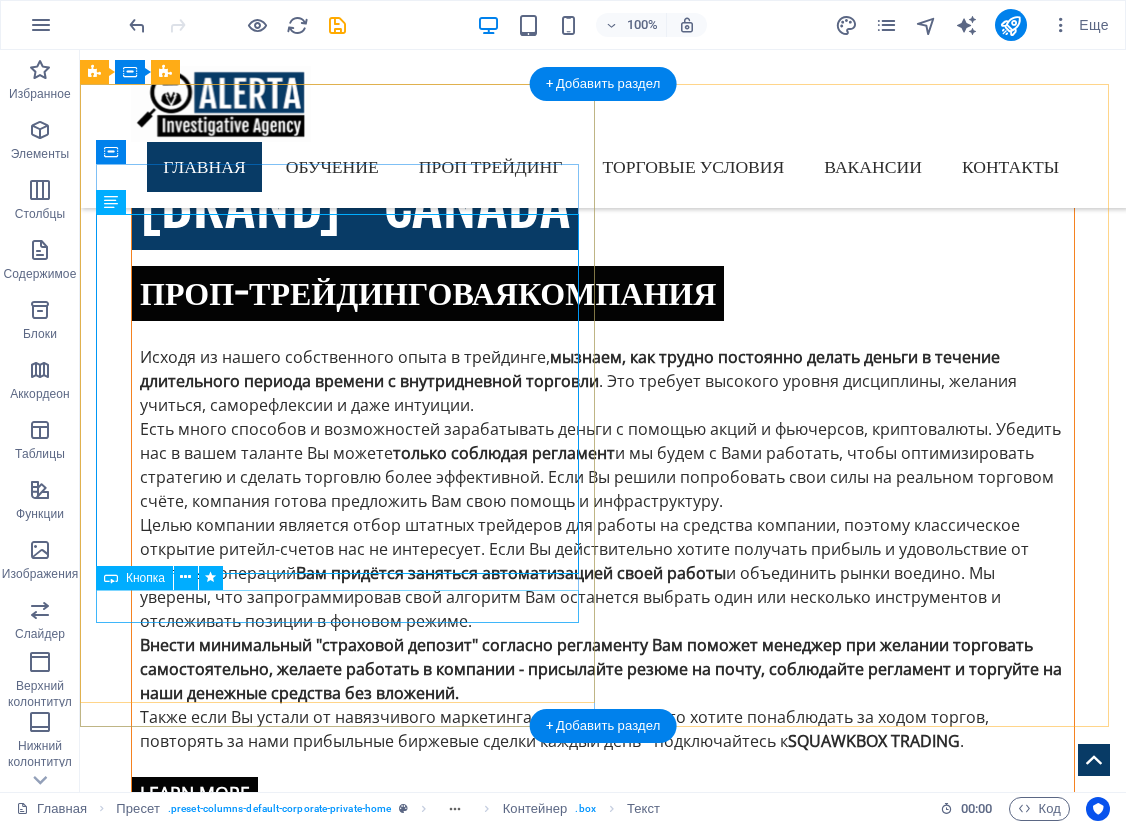 scroll, scrollTop: 1624, scrollLeft: 0, axis: vertical 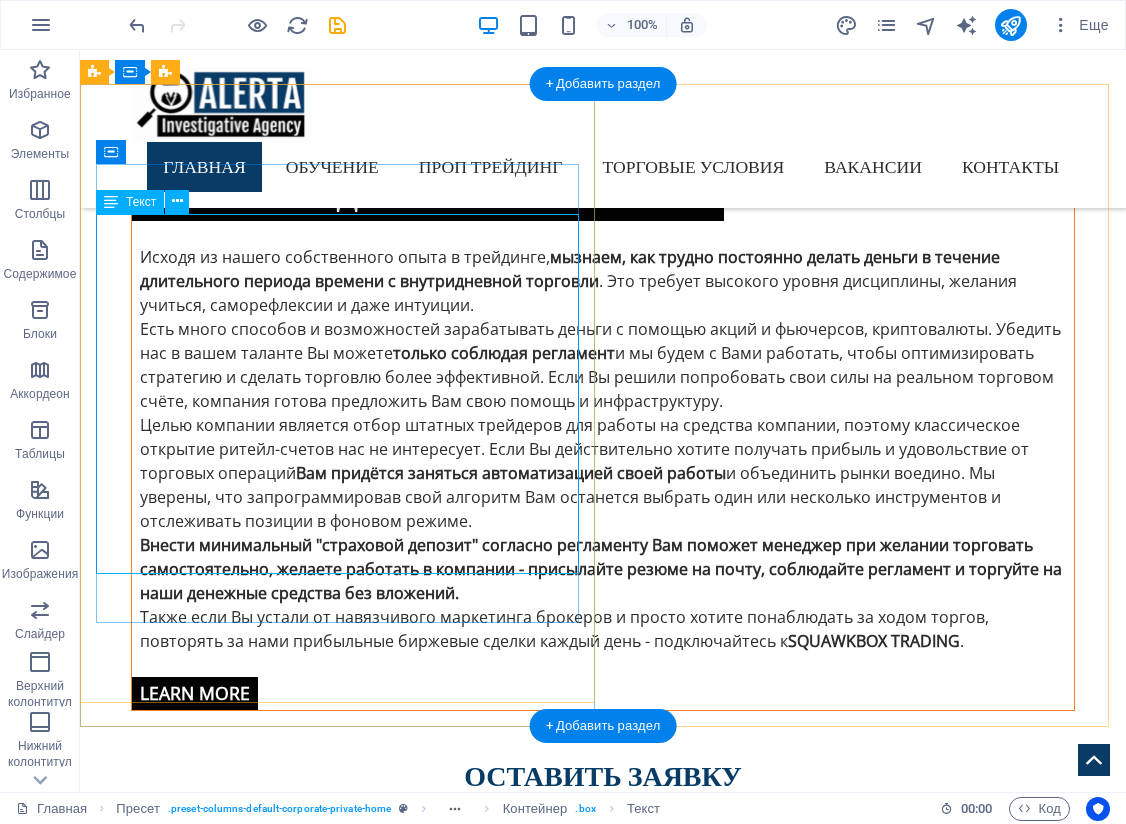 click on "Вы будете находиться в правильной атмосфере полностью оборудованного торгового зала вместе со штатными трейдерами. Групповые разборы сделок и доступ в виртуальный торговый чат, консультирование и многое другое ускорит ваше обучение.      Дилинг - это отличное место, чтобы показать всё на что Вы способны. Наша же задача, оценить ваш потенциал и предложить различные варианты сотрудничества.  Находясь в Дилинге мы можем предложить Вам как капитал в управление так и стать частью нашей команды. Intel Core i3 i5 i7 7-поколения / 8Gb RAM / Gigabit LAN" at bounding box center (603, 2765) 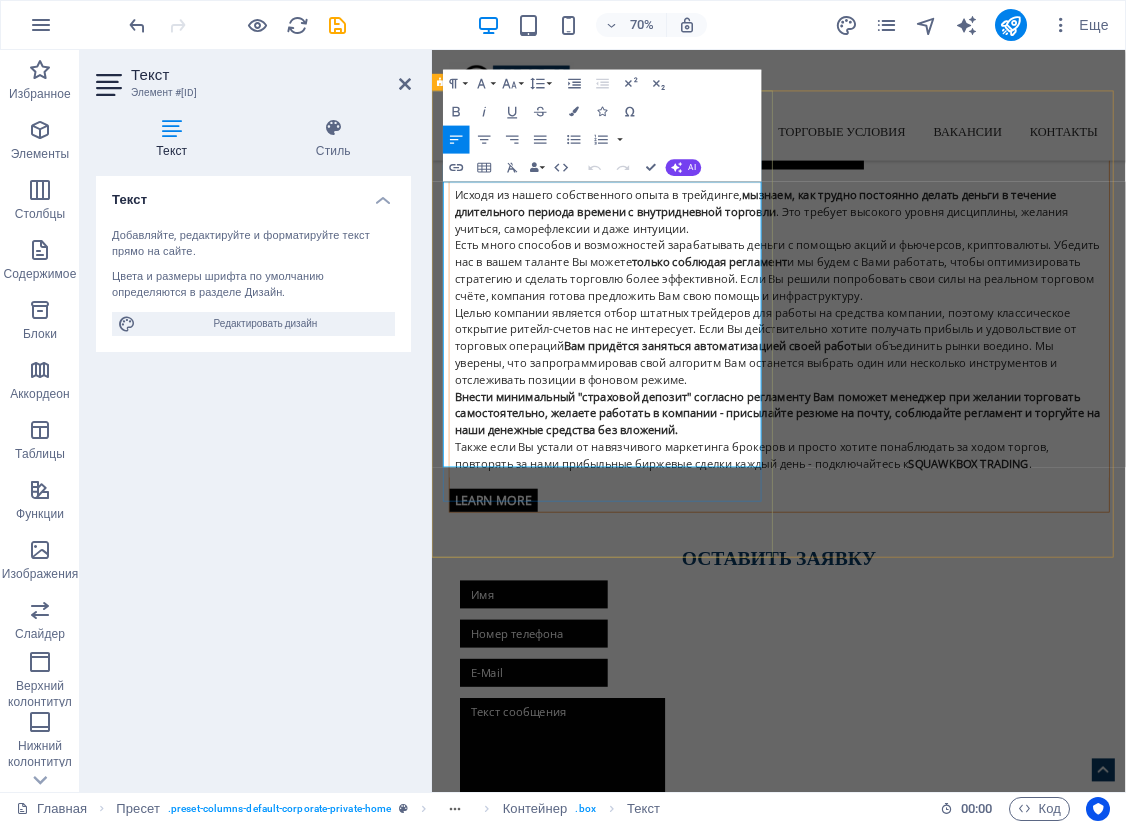 click on "Рабочее место трейдера включает 2-4 монитора и компьютер с характеристиками не ниже:" at bounding box center (928, 2837) 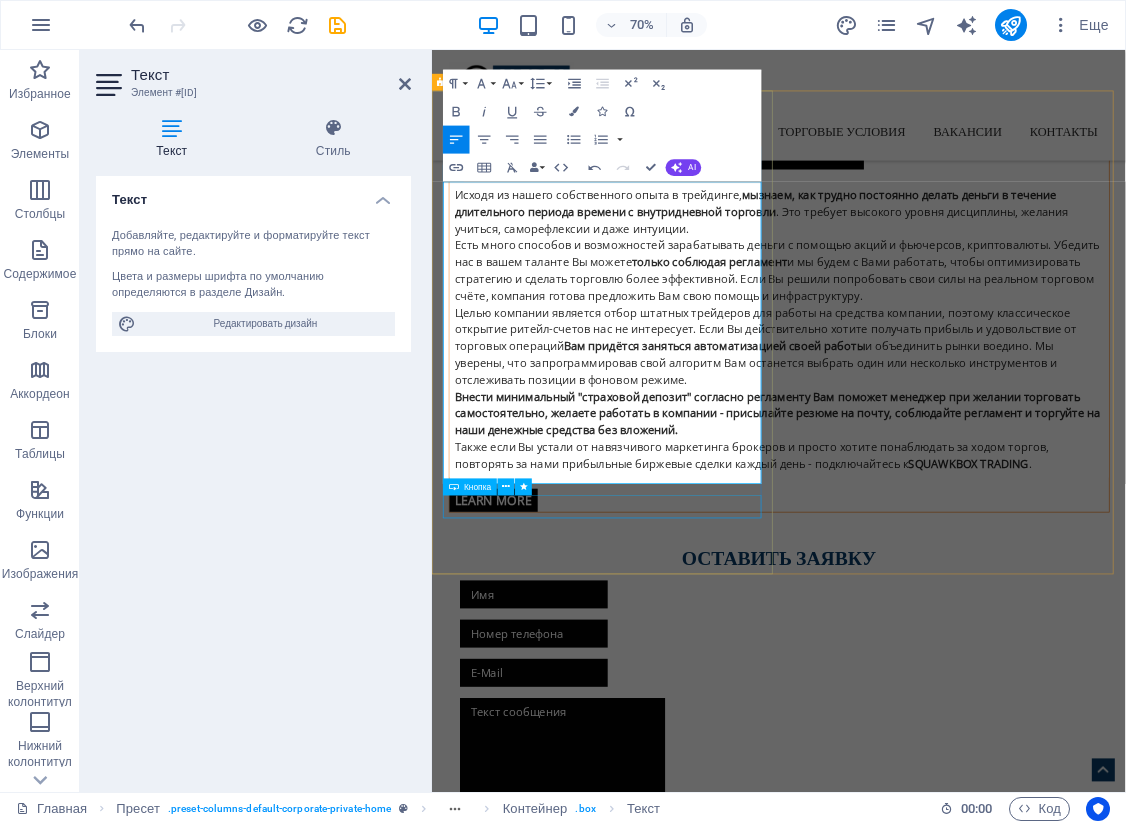 click on "Текст Добавляйте, редактируйте и форматируйте текст прямо на сайте. Цвета и размеры шрифта по умолчанию определяются в разделе Дизайн. Редактировать дизайн Выравнивание Выровнено по левому краю По центру Выровнено по правому краю" at bounding box center (253, 476) 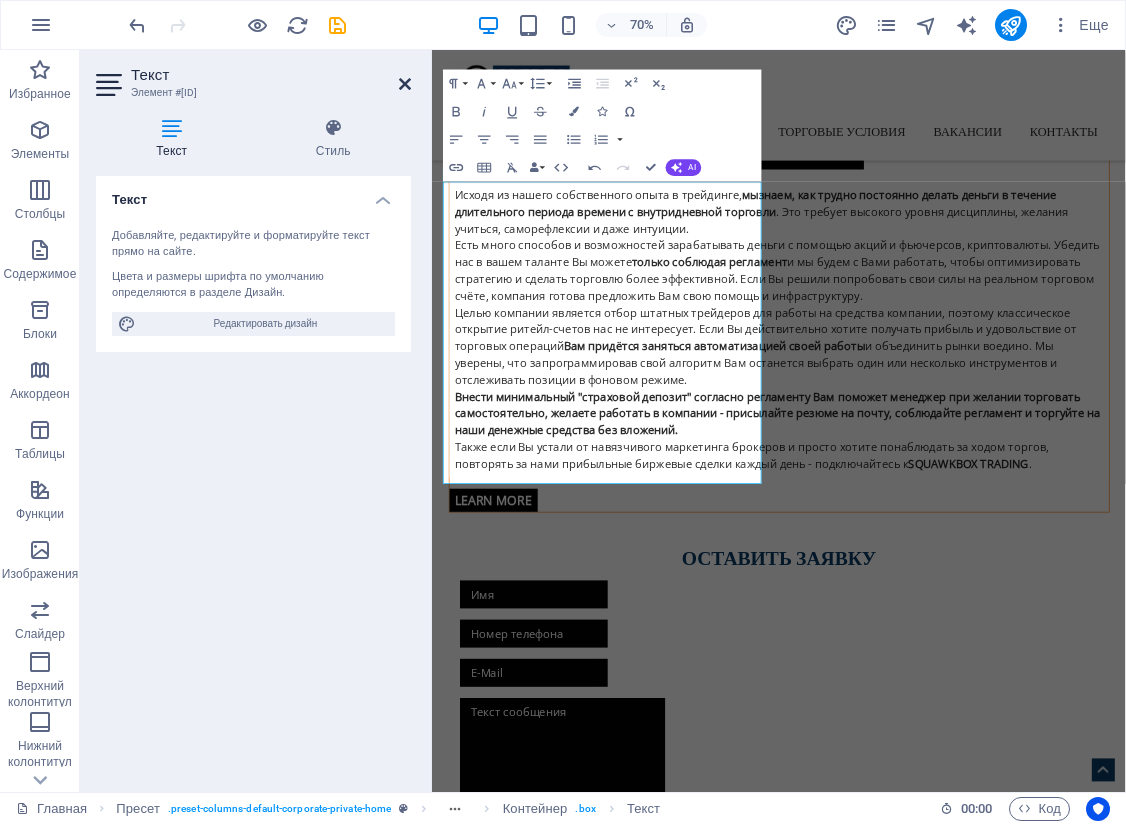 click at bounding box center [405, 84] 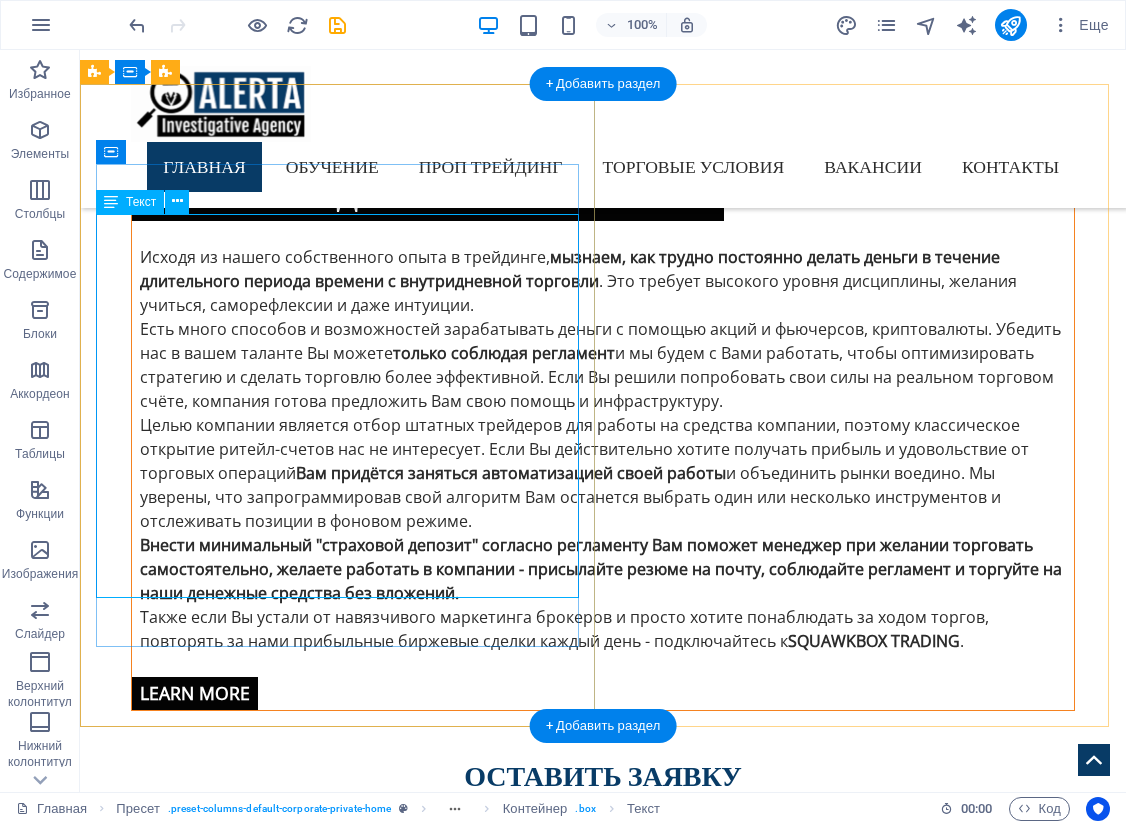 click on "Вы будете находиться в правильной атмосфере полностью оборудованного торгового зала вместе со штатными трейдерами. Групповые разборы сделок и доступ в виртуальный торговый чат, консультирование и многое другое ускорит ваше обучение.      Дилинг - это отличное место, чтобы показать всё на что Вы способны. Наша же задача, оценить ваш потенциал и предложить различные варианты сотрудничества.  Находясь в Дилинге мы можем предложить Вам как капитал в управление так и стать частью нашей команды. Intel Core i3 i5 i7 7-поколения / 8Gb RAM / Gigabit LAN" at bounding box center (603, 2900) 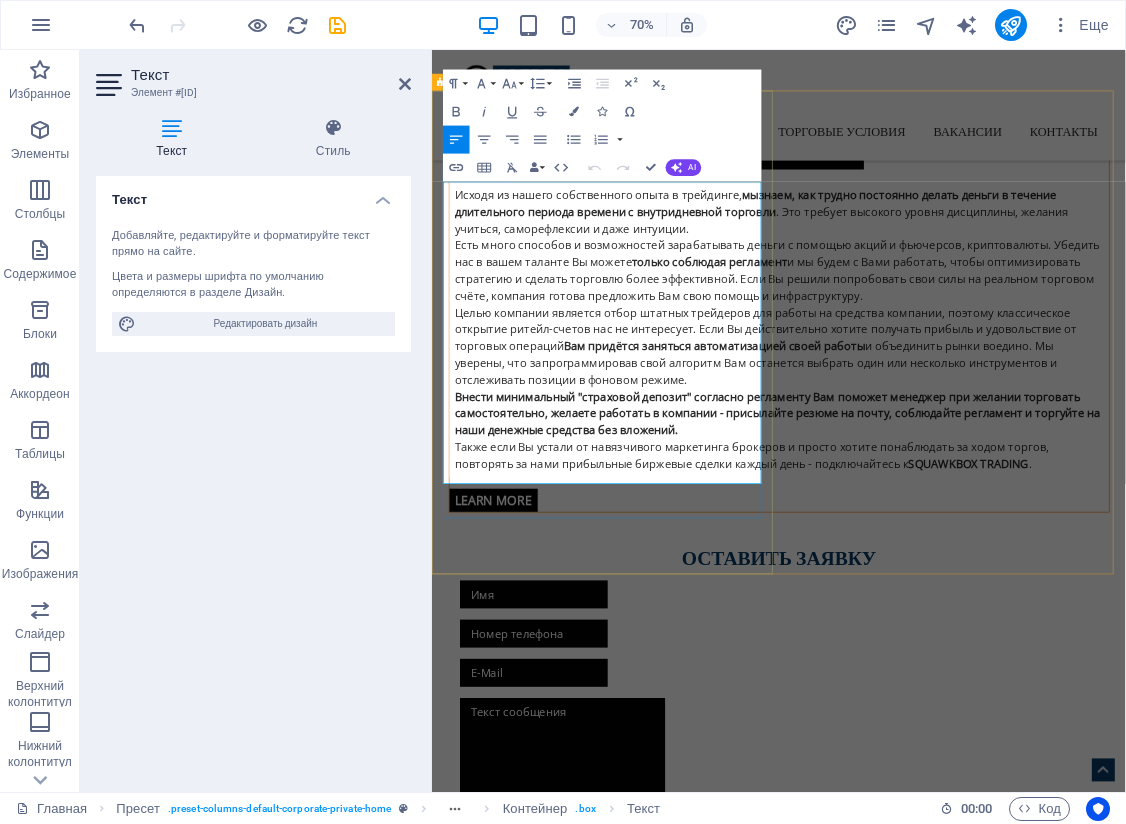 click on "Intel Core i3 i5 i7 7-поколения / 8Gb RAM / Gigabit LAN" at bounding box center [928, 3008] 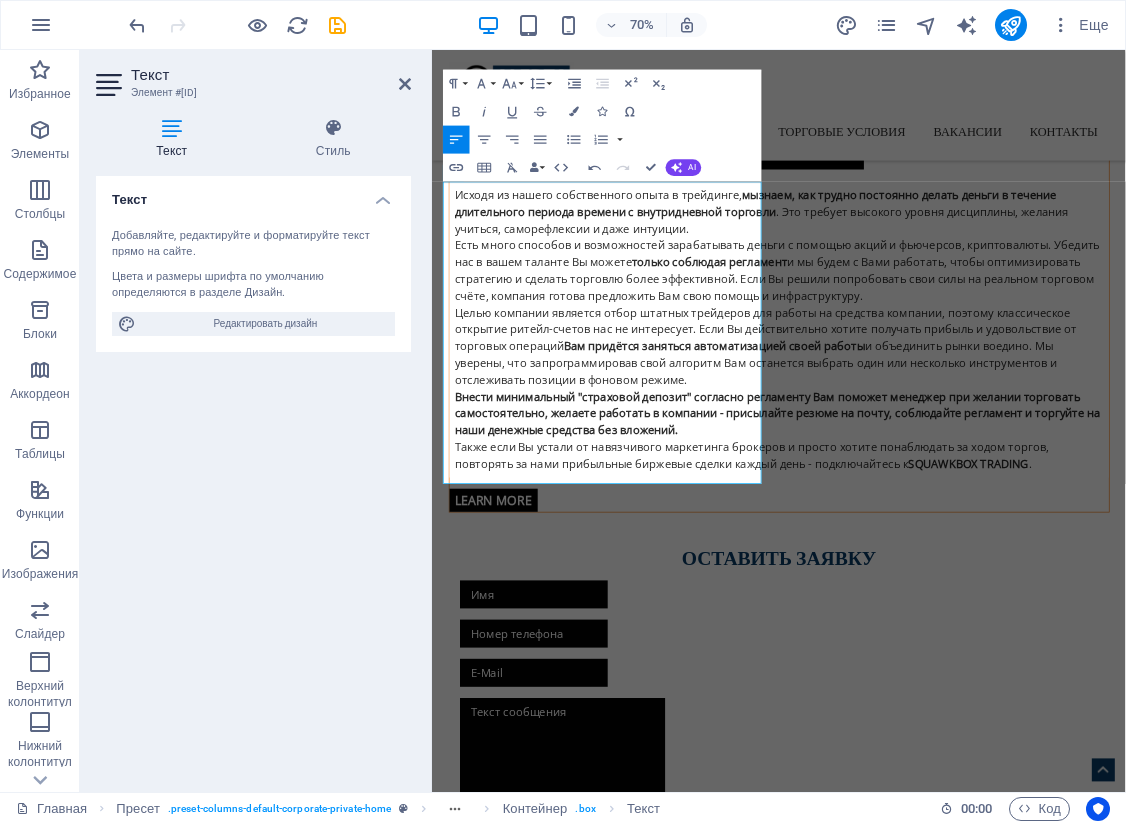 click on "Текст Добавляйте, редактируйте и форматируйте текст прямо на сайте. Цвета и размеры шрифта по умолчанию определяются в разделе Дизайн. Редактировать дизайн Выравнивание Выровнено по левому краю По центру Выровнено по правому краю" at bounding box center (253, 476) 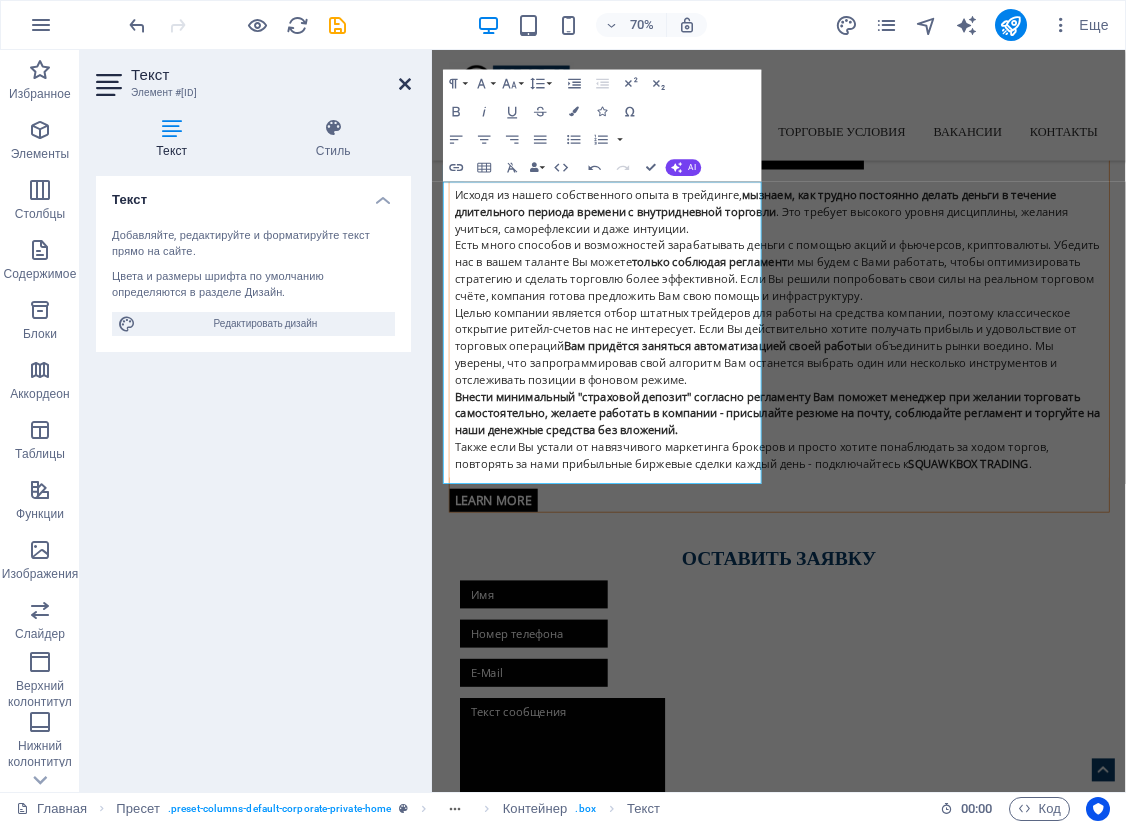 click at bounding box center [405, 84] 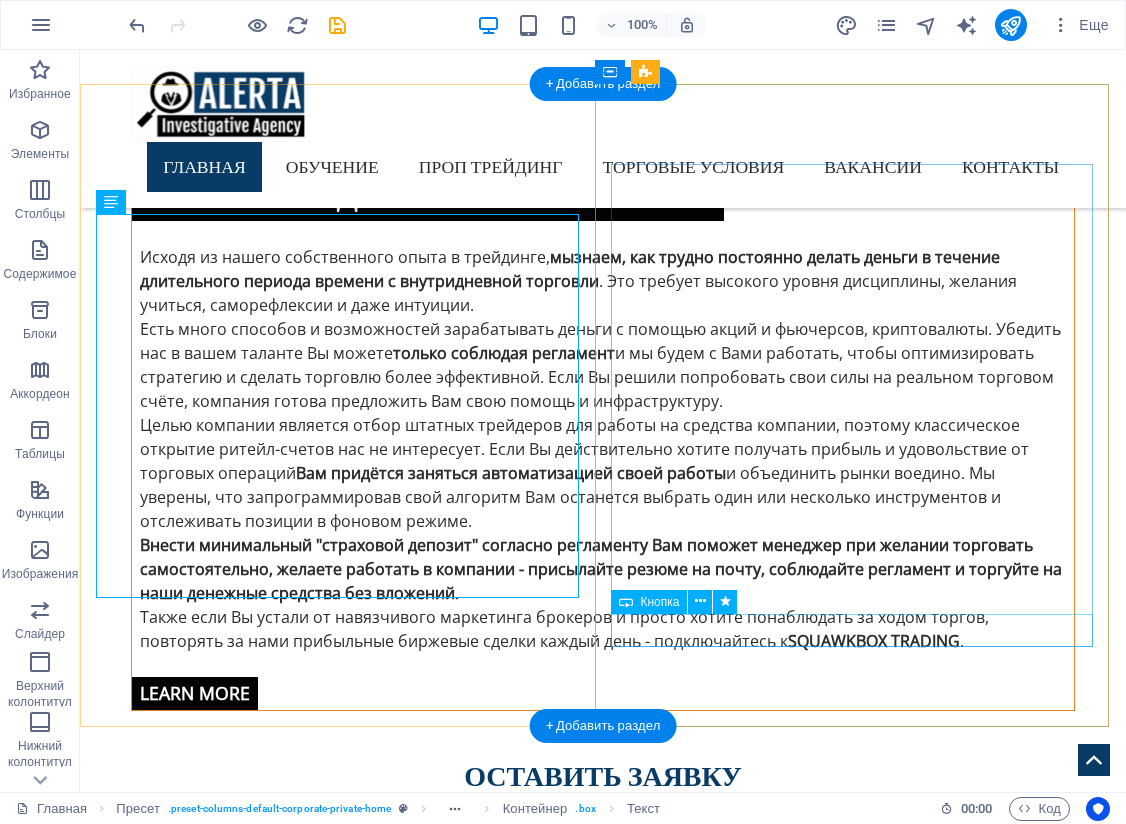 click on "Our Services" at bounding box center [603, 4377] 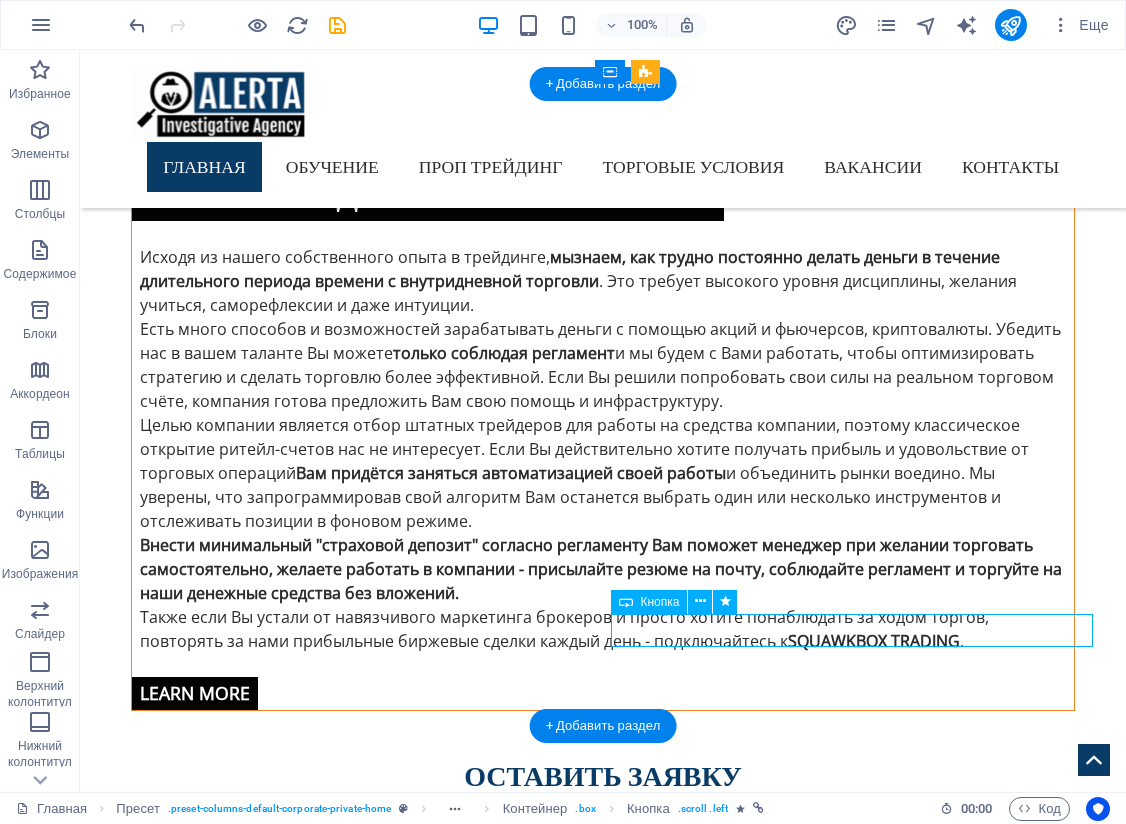 click on "Our Services" at bounding box center (603, 4377) 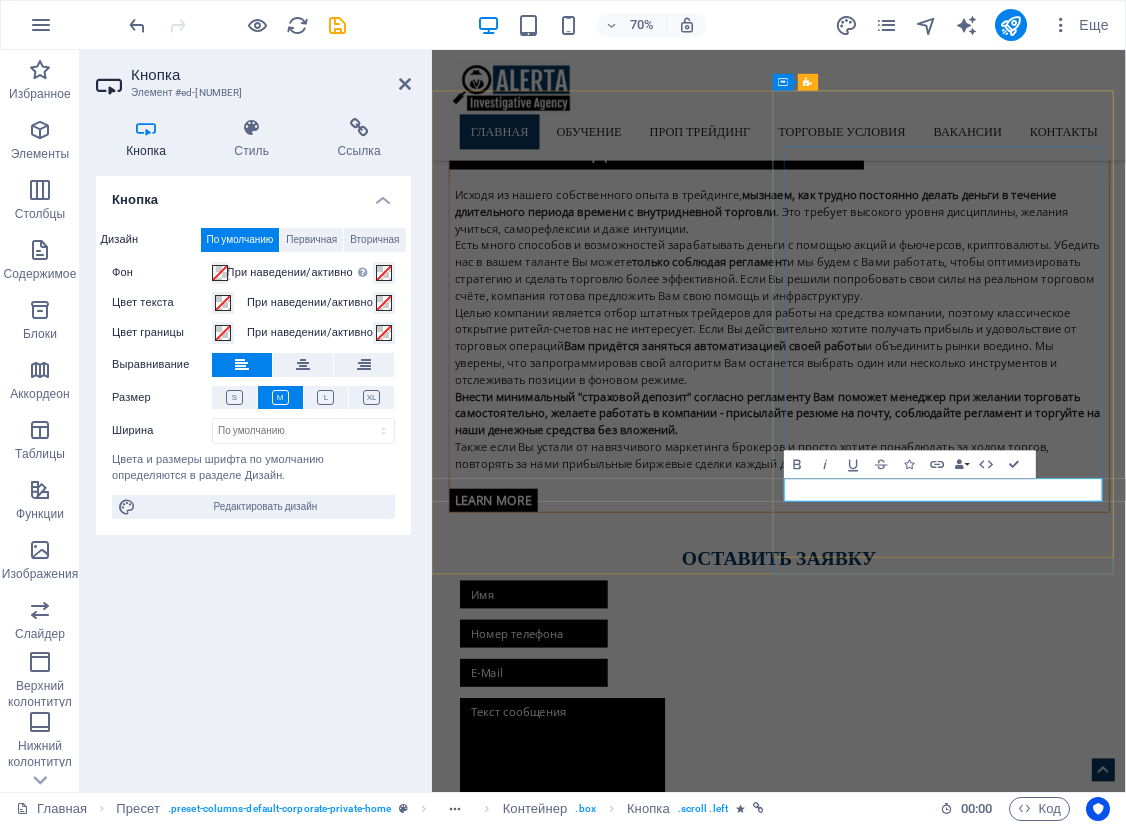 click on "Our Services" at bounding box center (524, 4376) 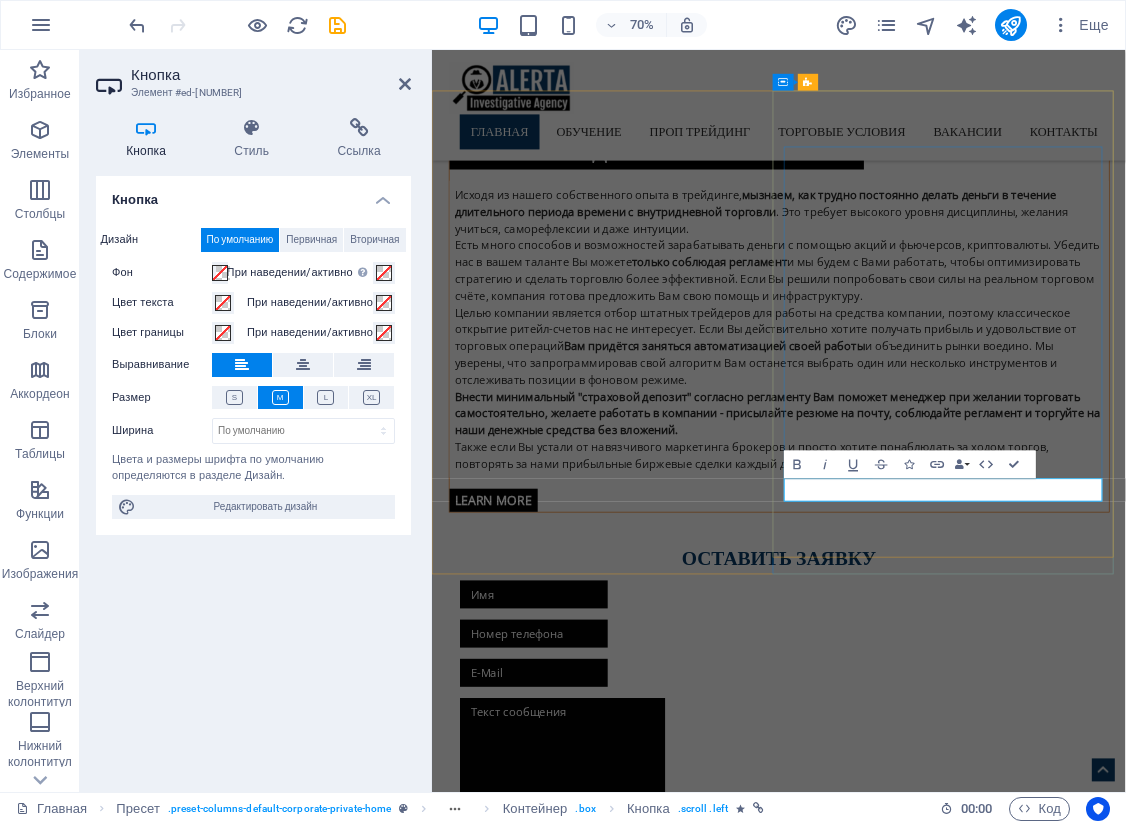 type 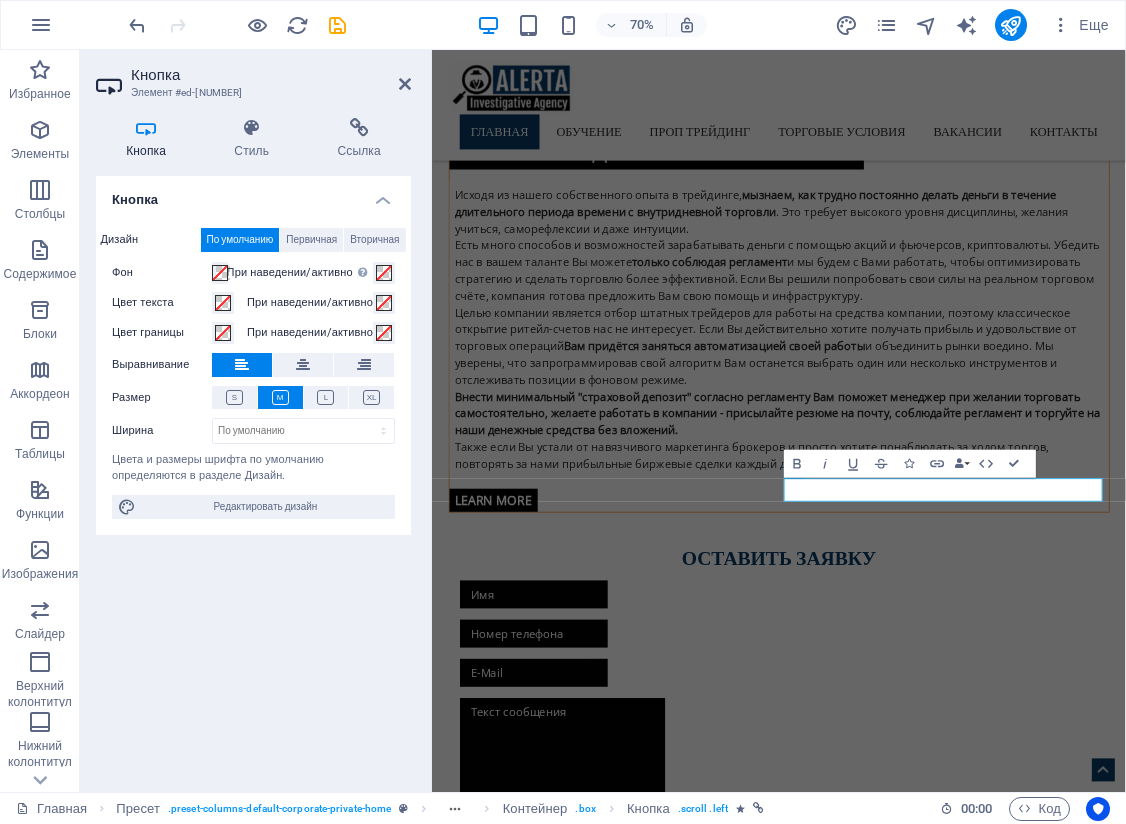 click on "Кнопка Дизайн По умолчанию Первичная Вторичная Фон При наведении/активно Переключитесь в режим предварительного просмотра, чтобы проверить активное состояние/состояние наведения Цвет текста При наведении/активно Цвет границы При наведении/активно Выравнивание Размер Ширина По умолчанию px rem % em vh vw Цвета и размеры шрифта по умолчанию определяются в разделе Дизайн. Редактировать дизайн" at bounding box center (253, 476) 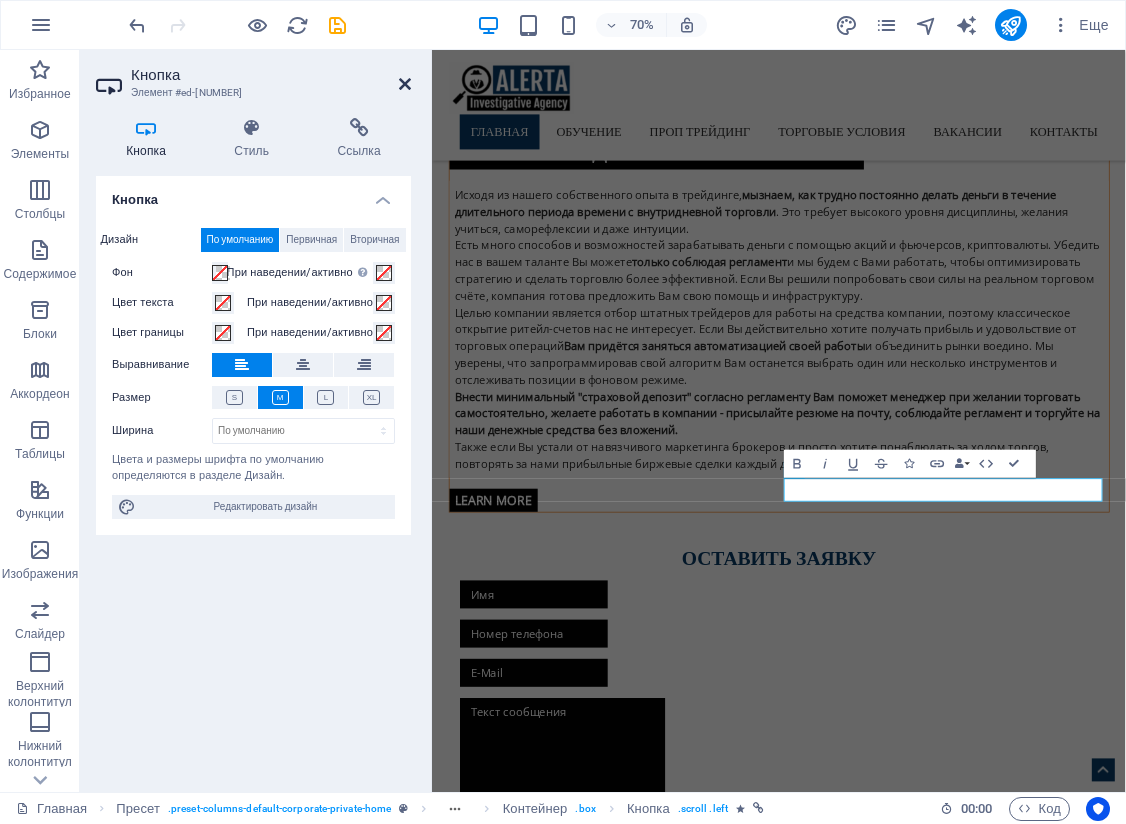 click at bounding box center (405, 84) 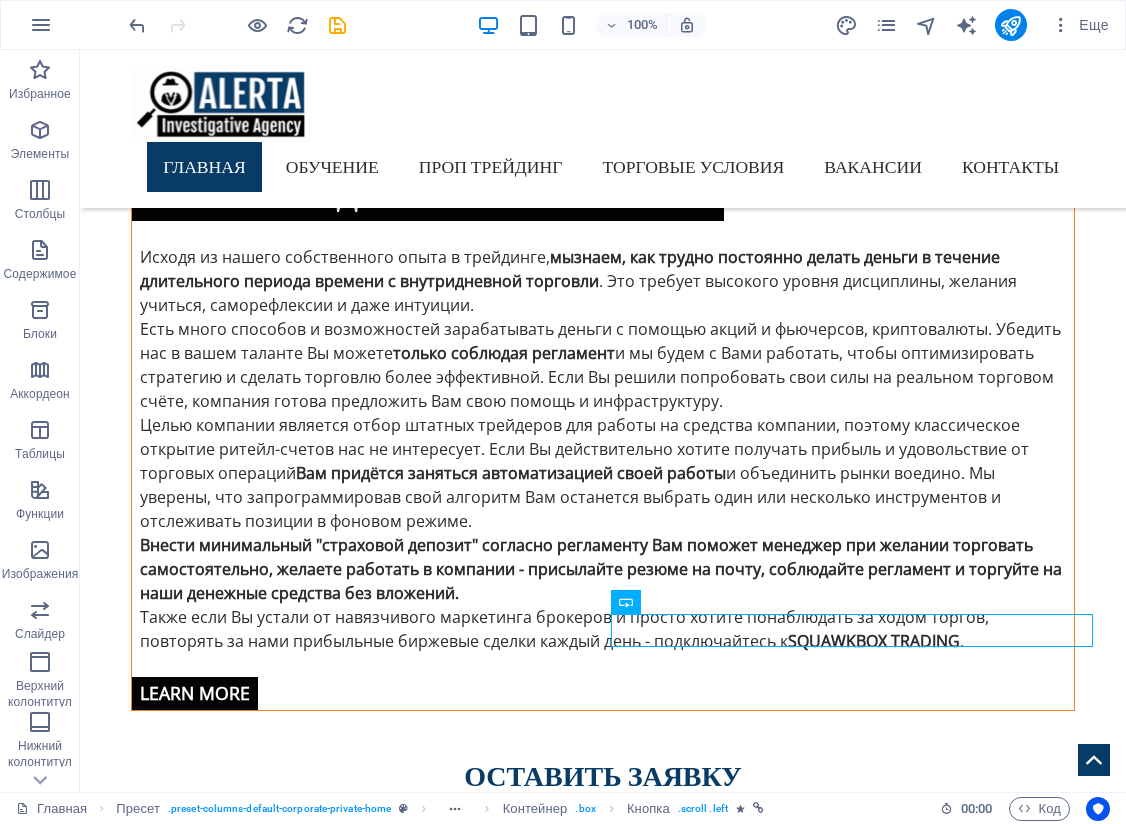 click on "100% Еще" at bounding box center [621, 25] 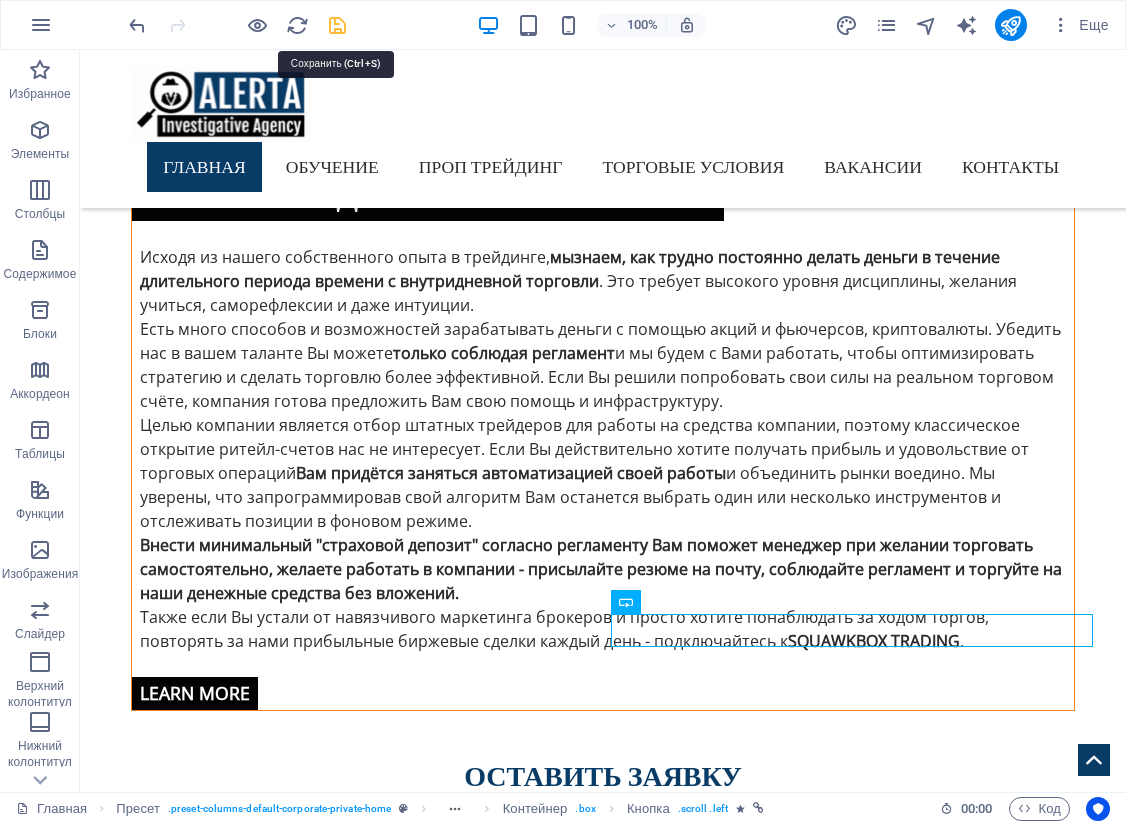 click at bounding box center (337, 25) 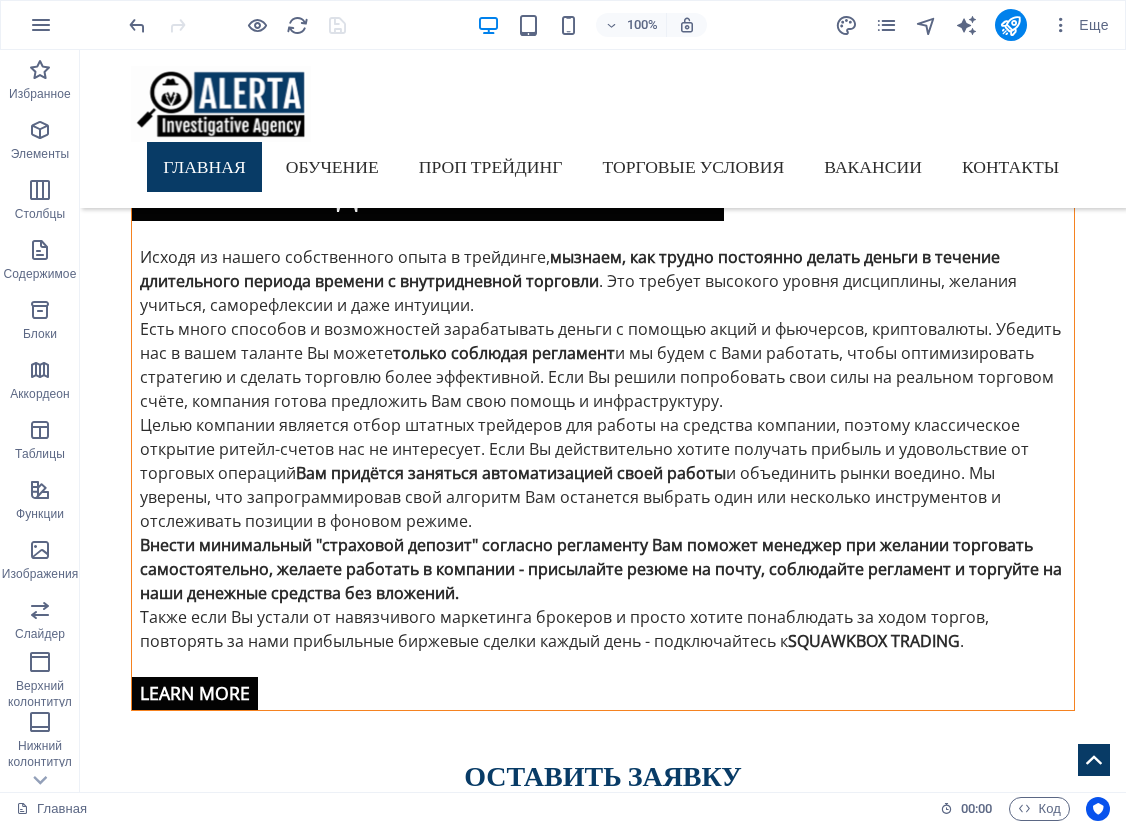 drag, startPoint x: 412, startPoint y: 271, endPoint x: 384, endPoint y: 18, distance: 254.5447 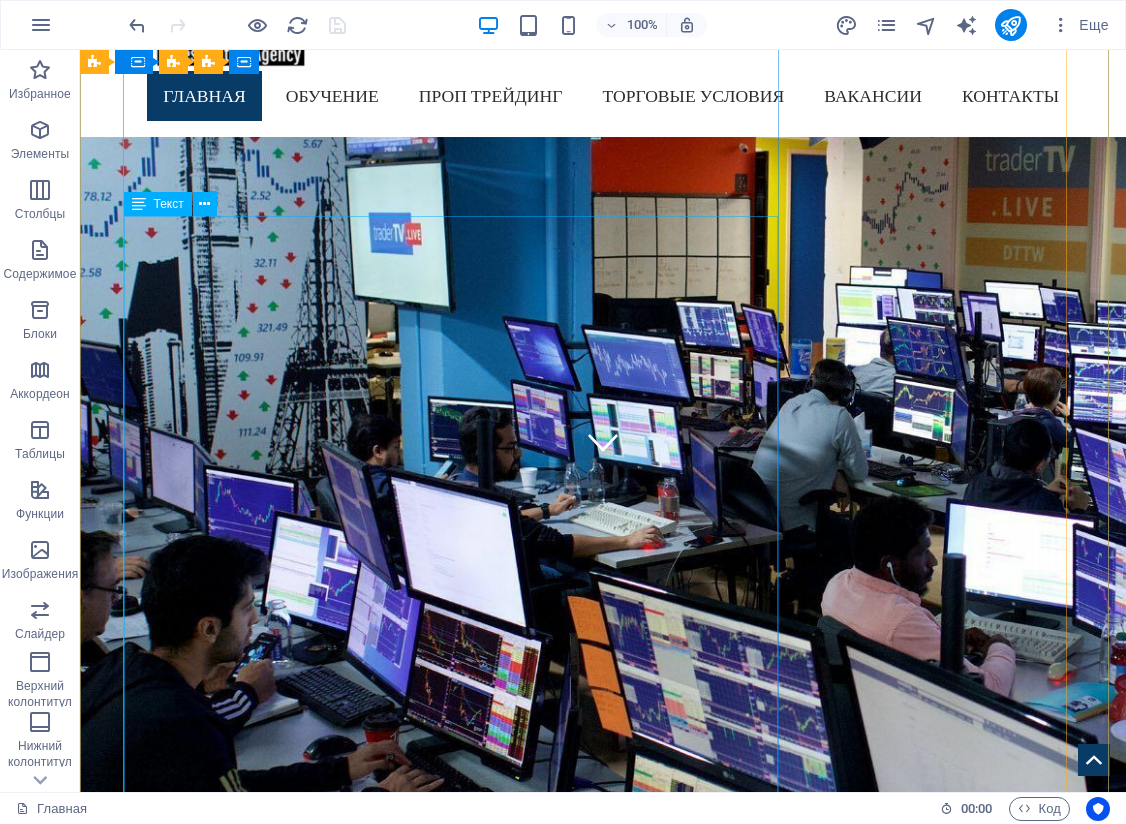 scroll, scrollTop: 0, scrollLeft: 0, axis: both 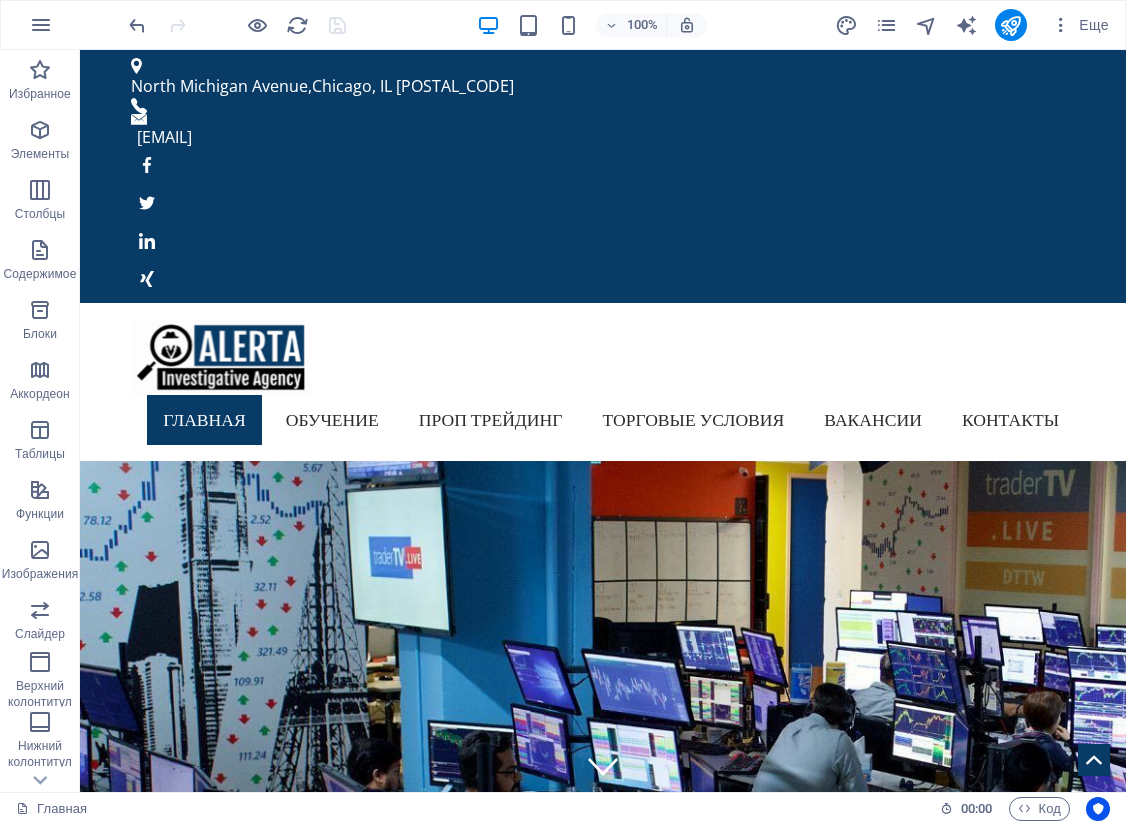 click on "100% Еще" at bounding box center [621, 25] 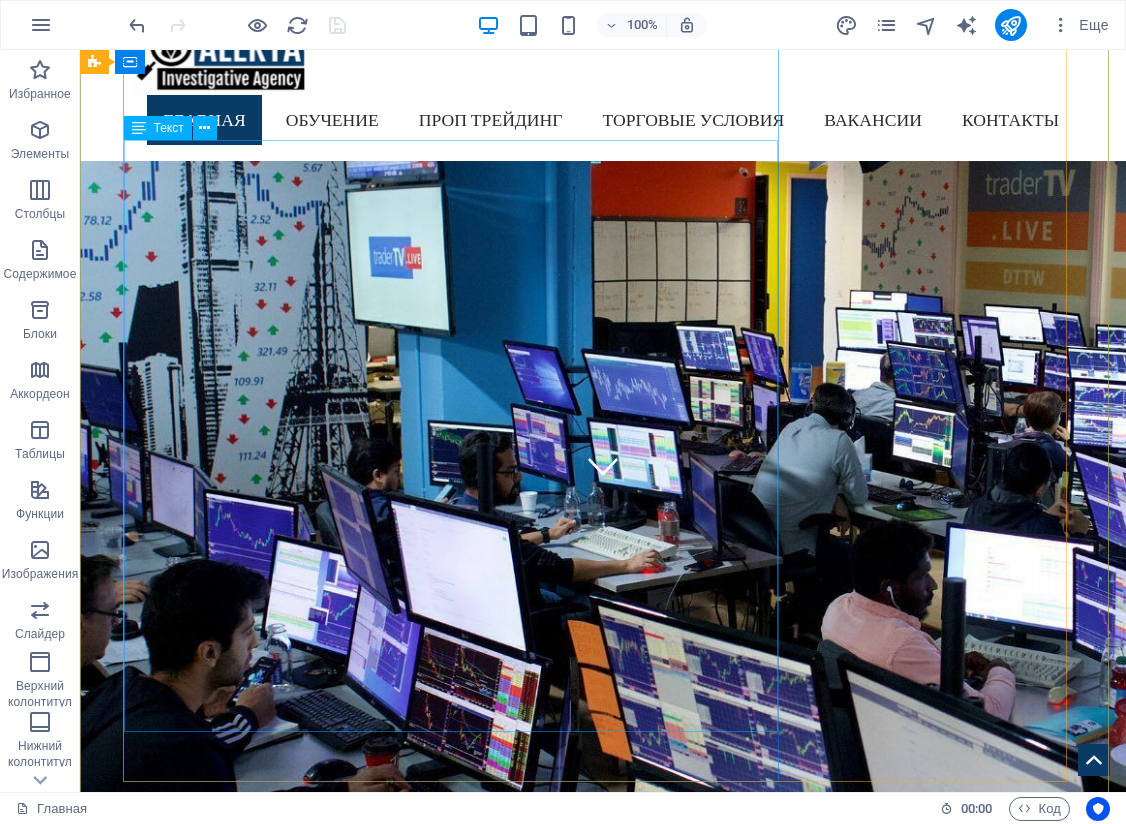 scroll, scrollTop: 500, scrollLeft: 0, axis: vertical 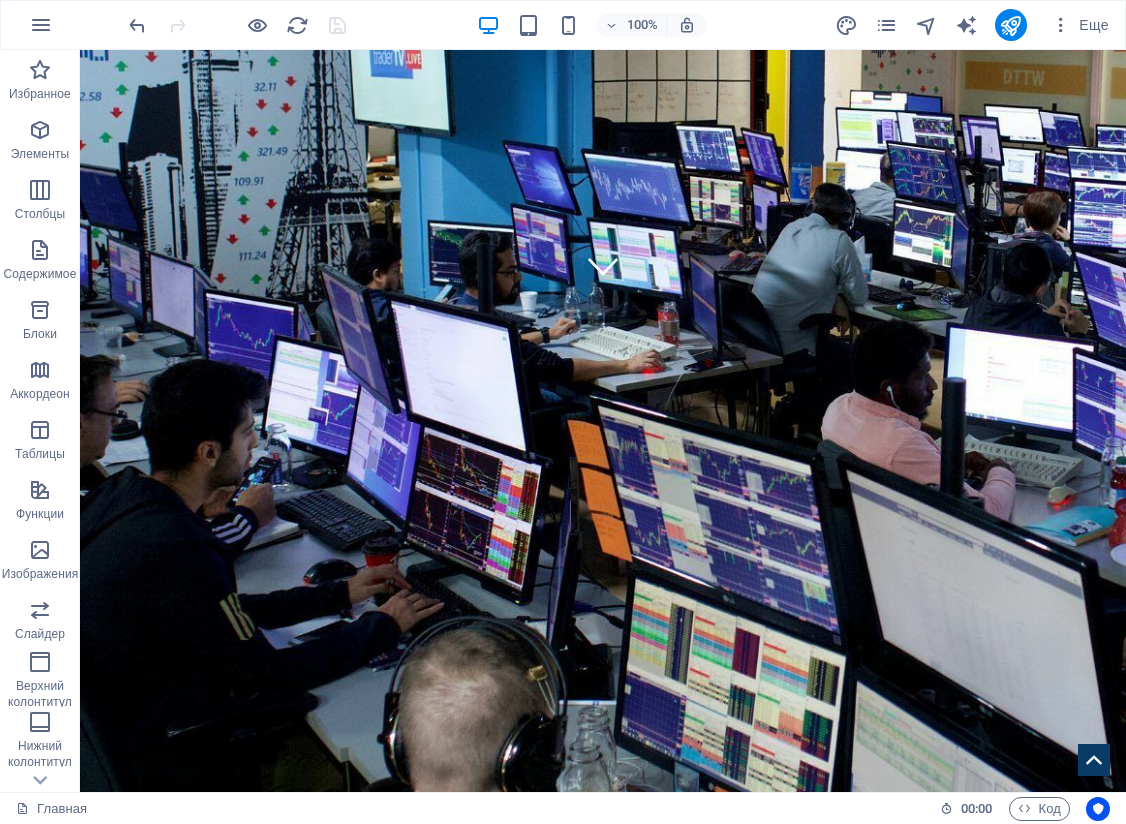 click on "100% Еще" at bounding box center [621, 25] 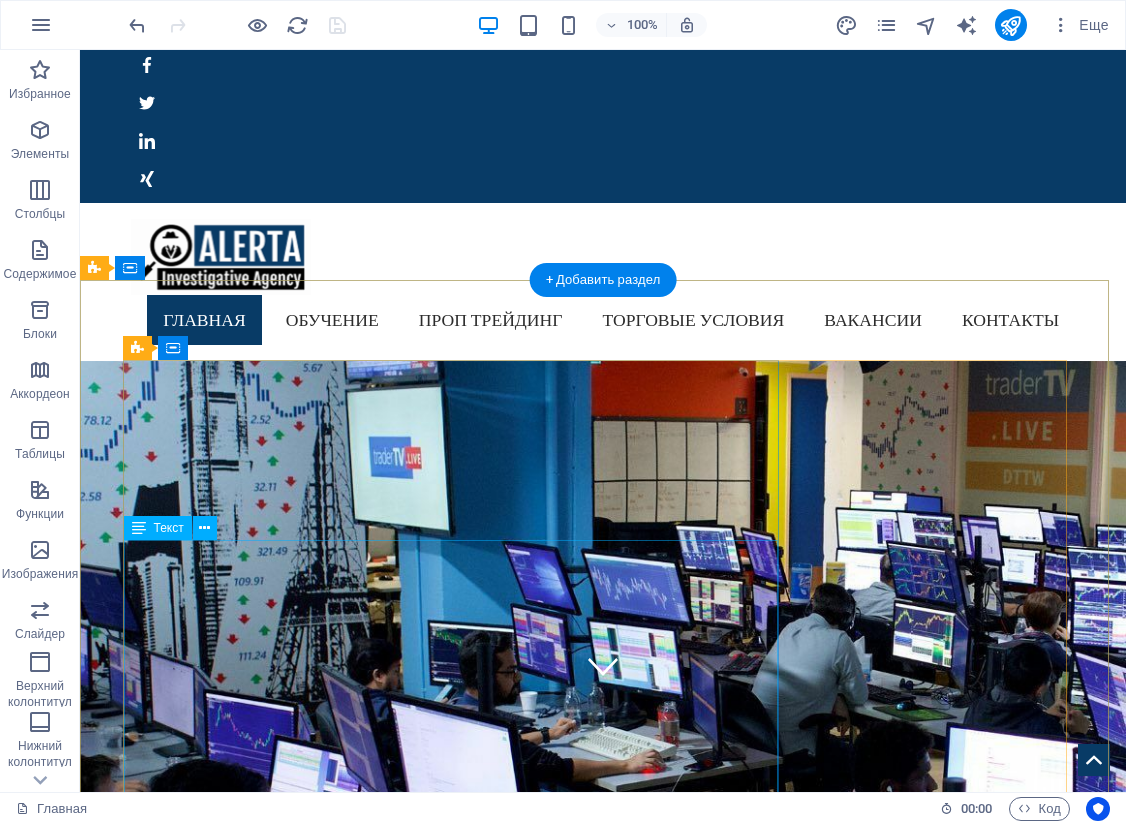 scroll, scrollTop: 0, scrollLeft: 0, axis: both 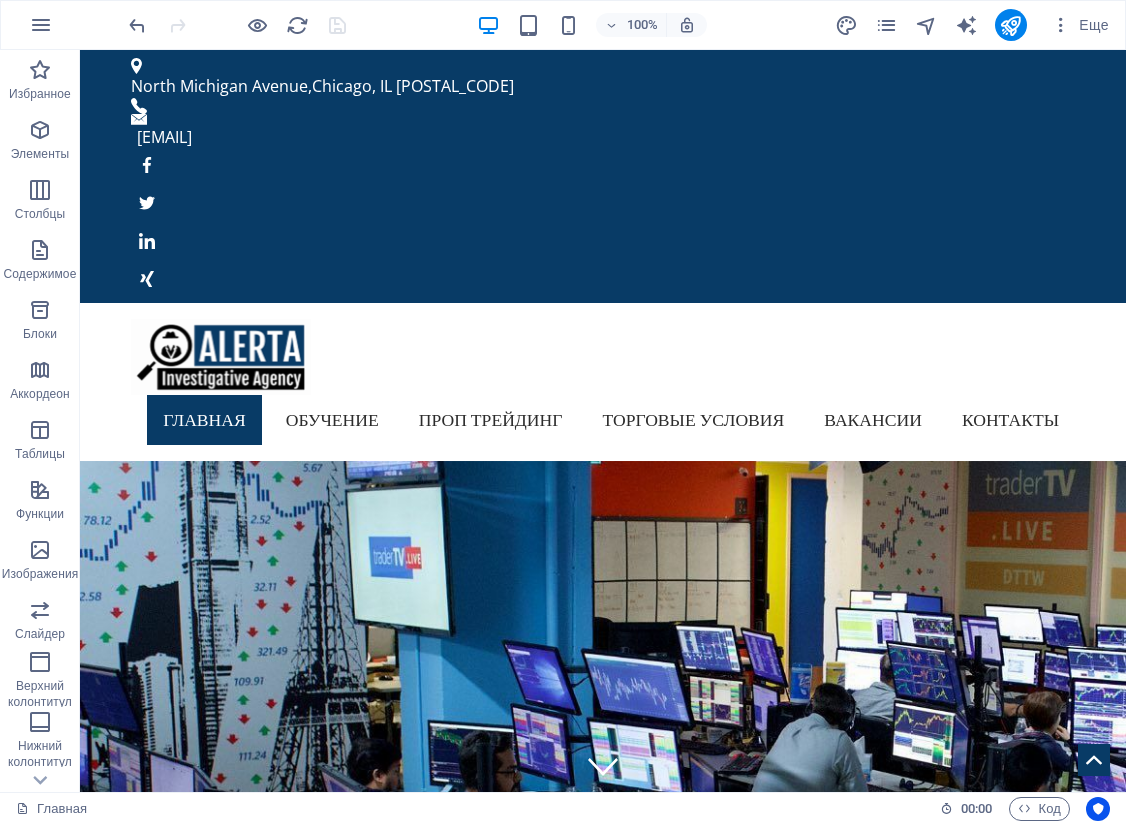click on "100% Еще" at bounding box center (621, 25) 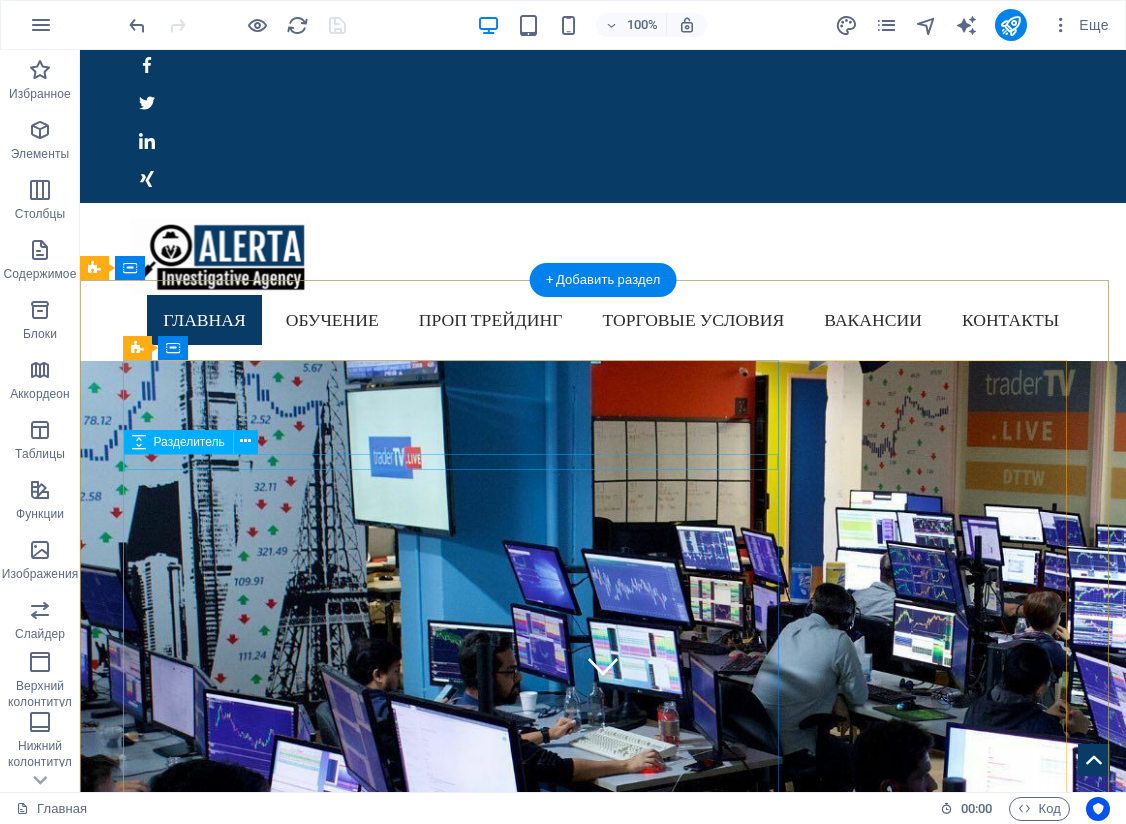 scroll, scrollTop: 0, scrollLeft: 0, axis: both 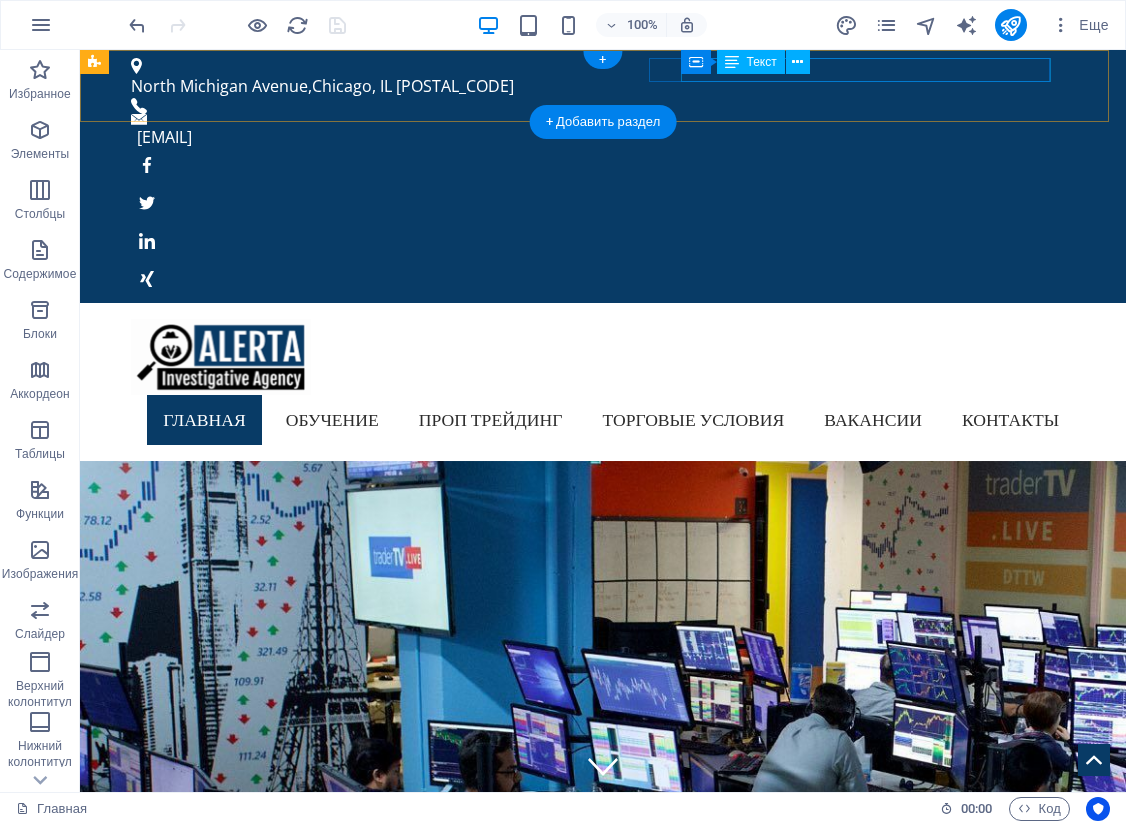 click on "[EMAIL]" at bounding box center (598, 137) 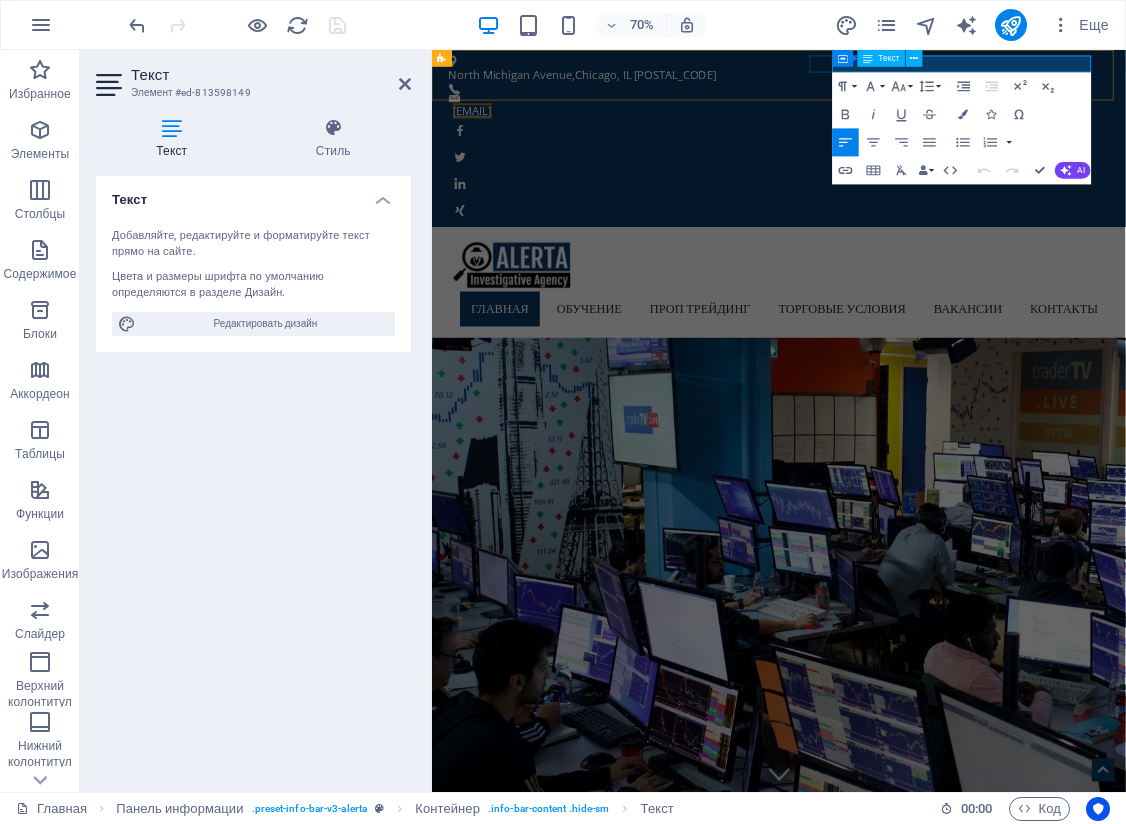 click on "[EMAIL]" at bounding box center (489, 137) 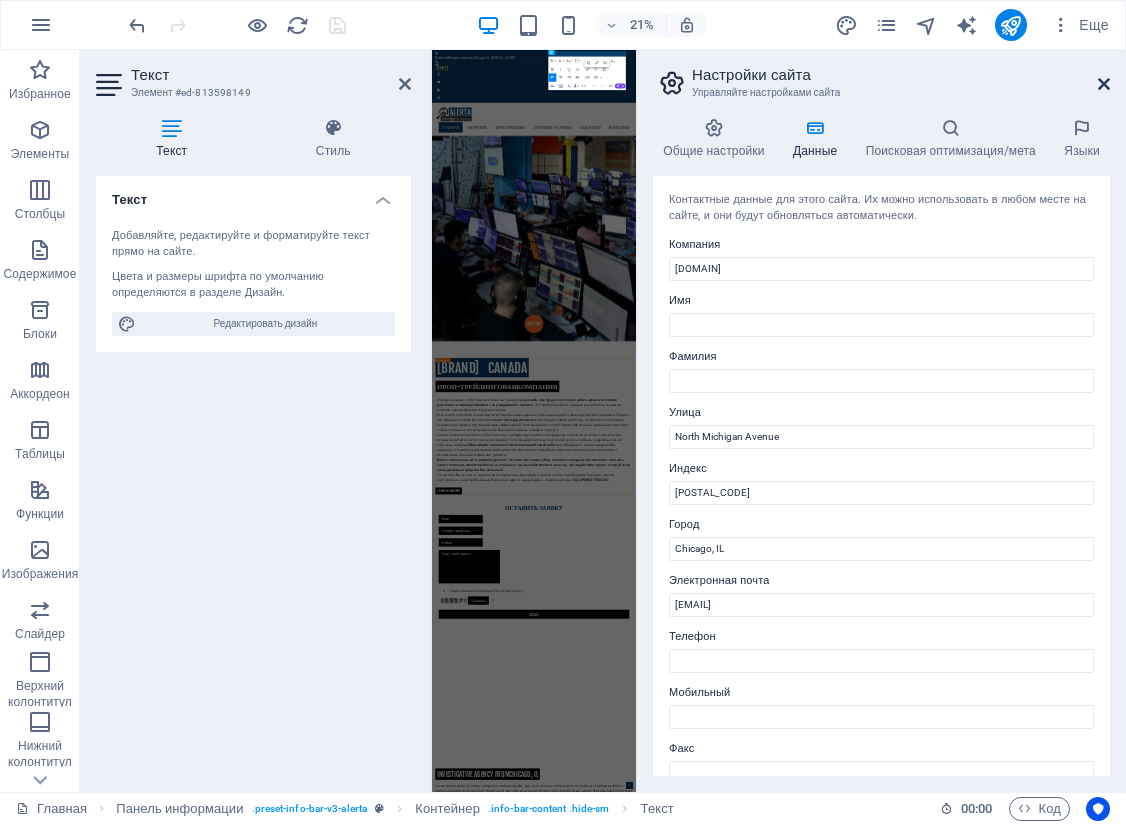 click at bounding box center [1104, 84] 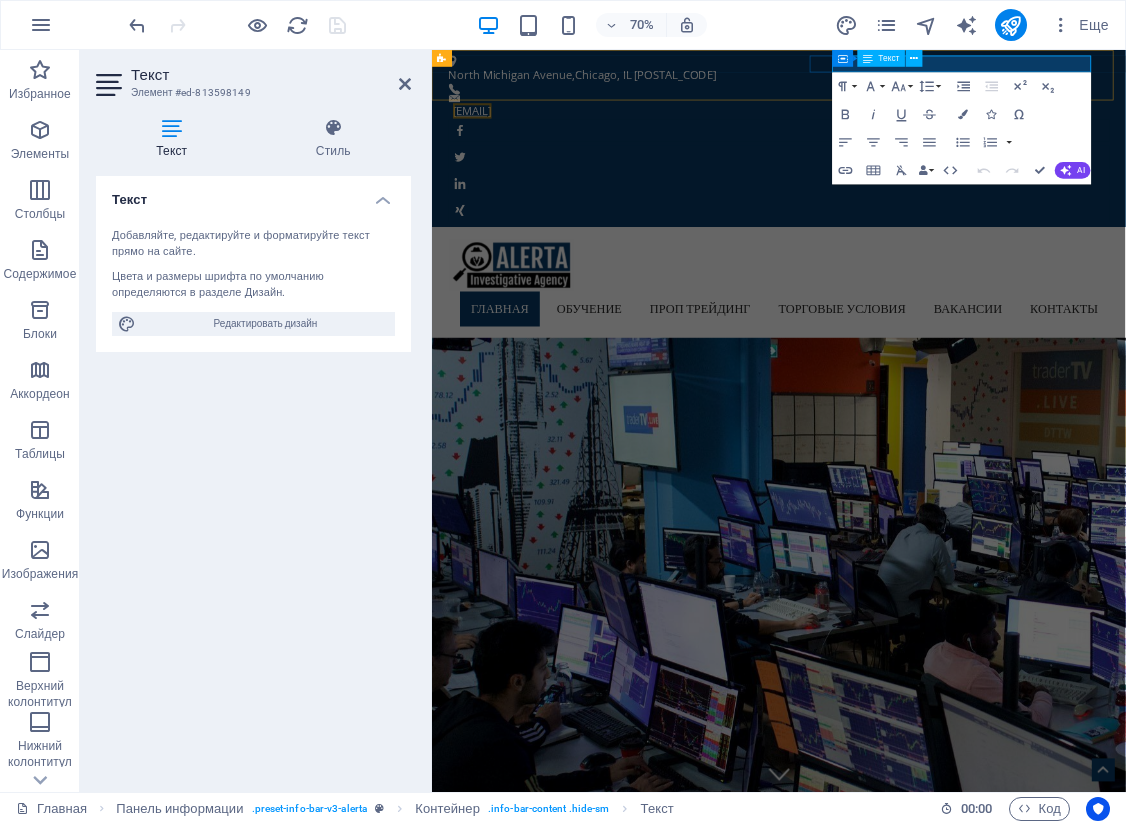 click on "[EMAIL]" at bounding box center [489, 137] 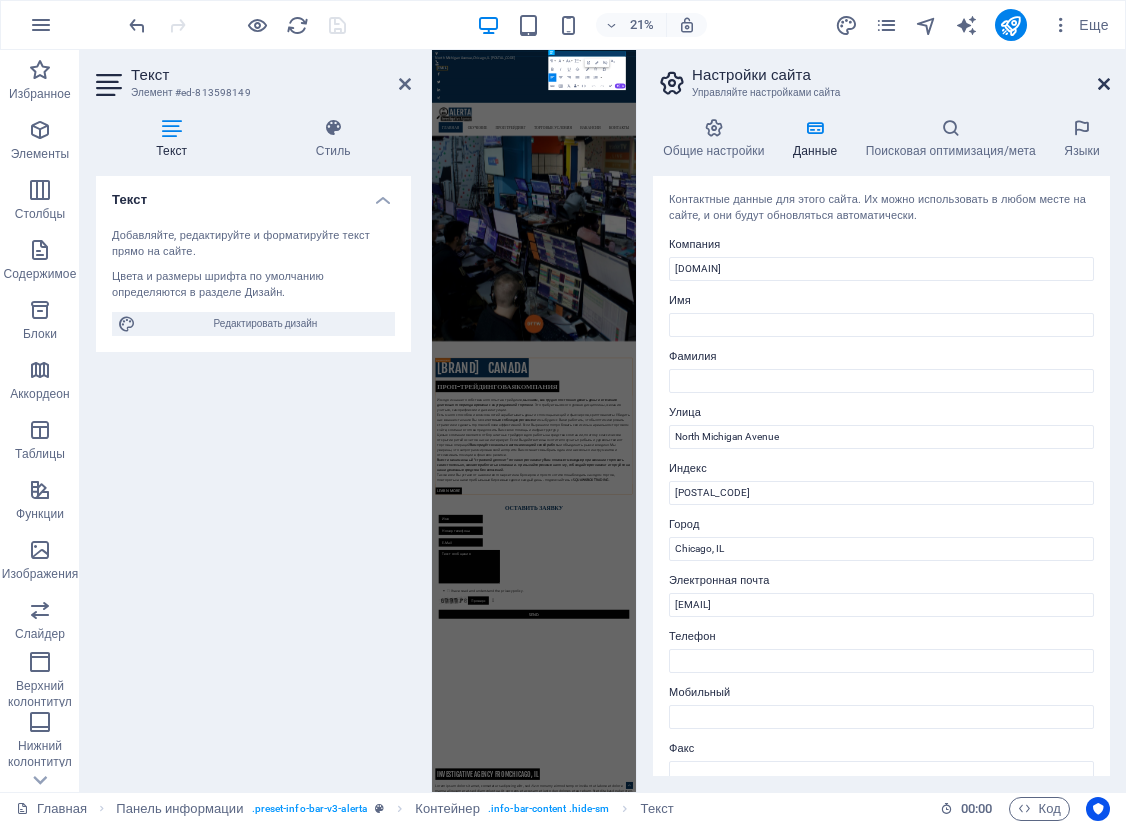 click at bounding box center (1104, 84) 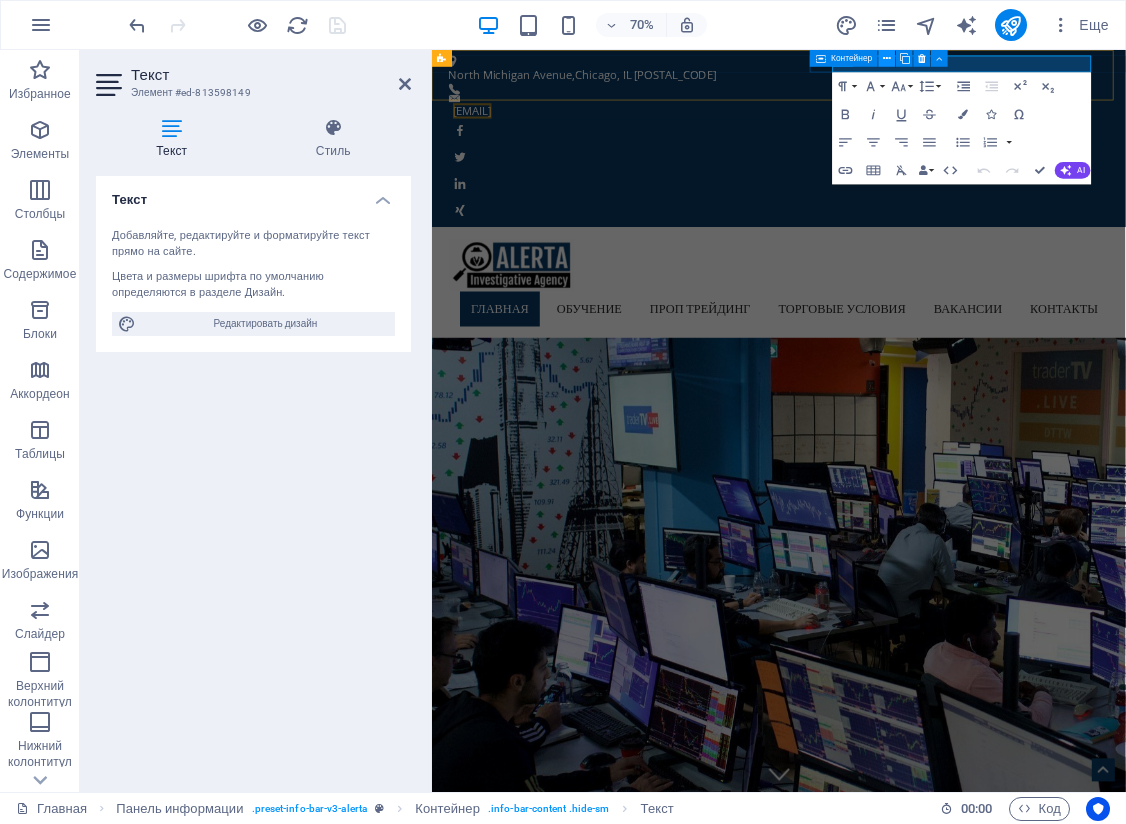 click at bounding box center (887, 58) 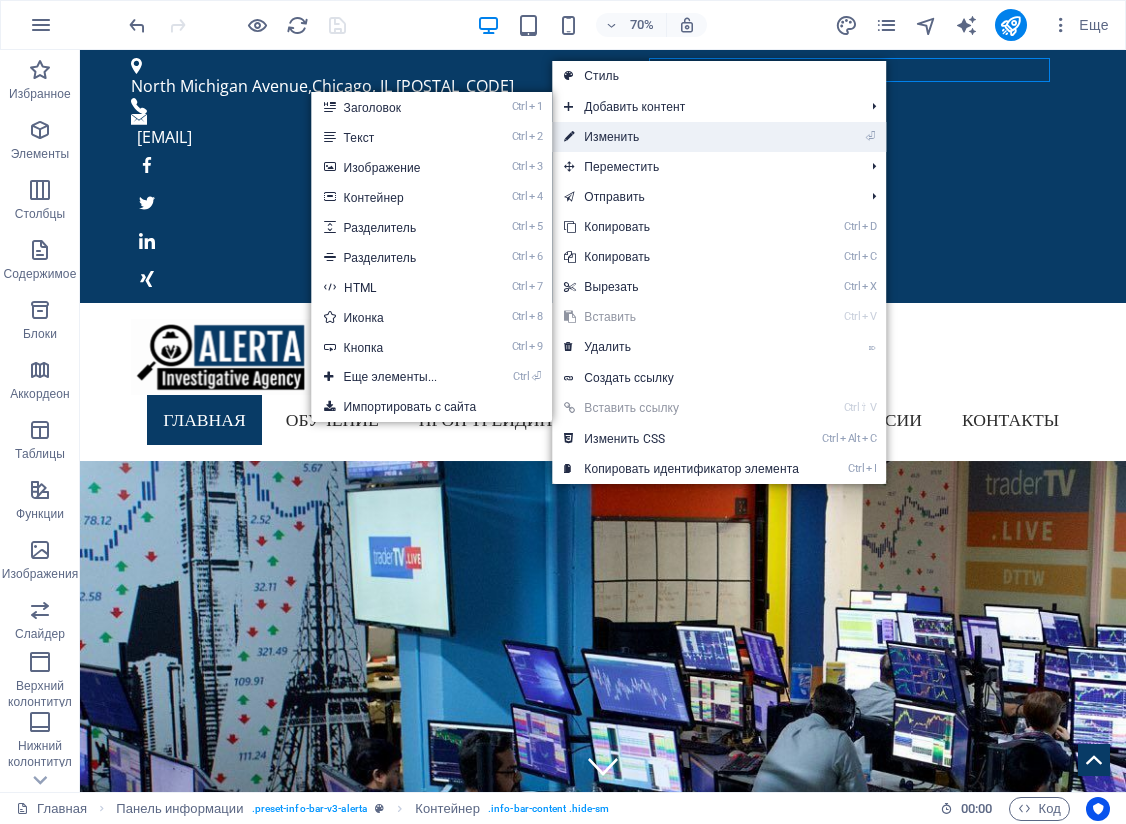 click on "⏎  Изменить" at bounding box center (681, 137) 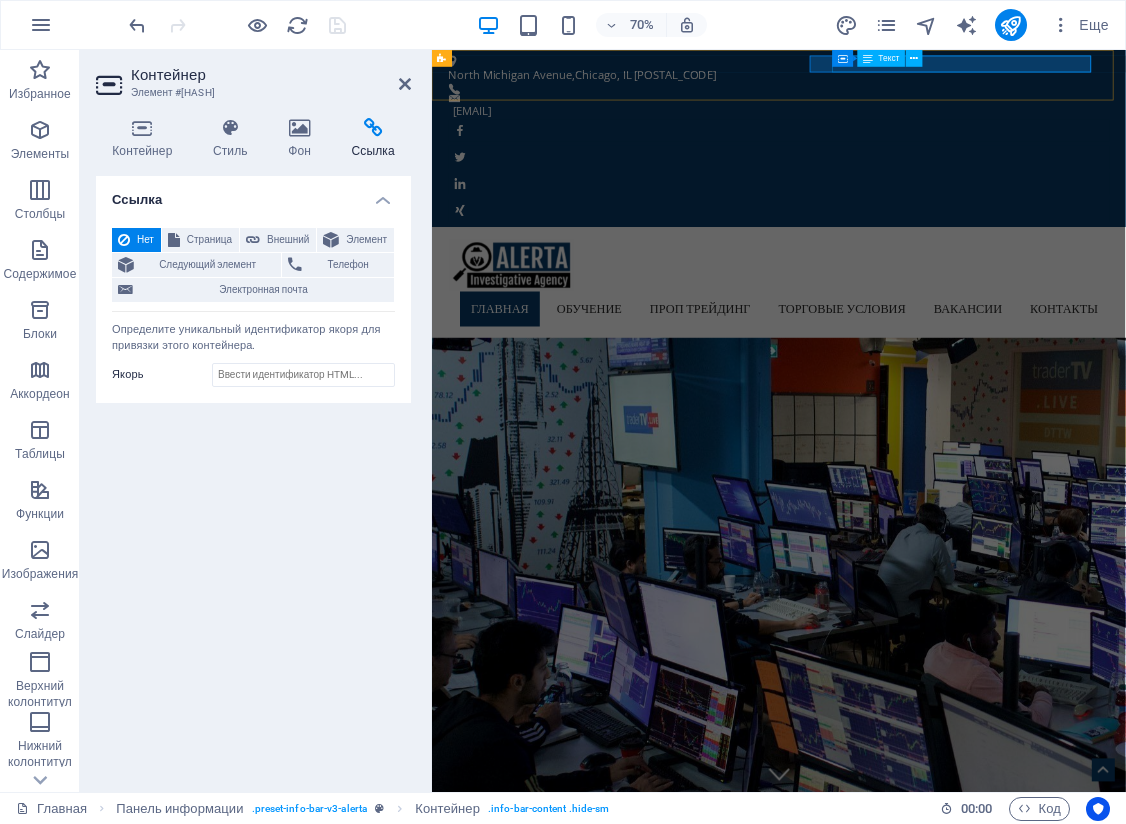 click on "[EMAIL]" at bounding box center (923, 137) 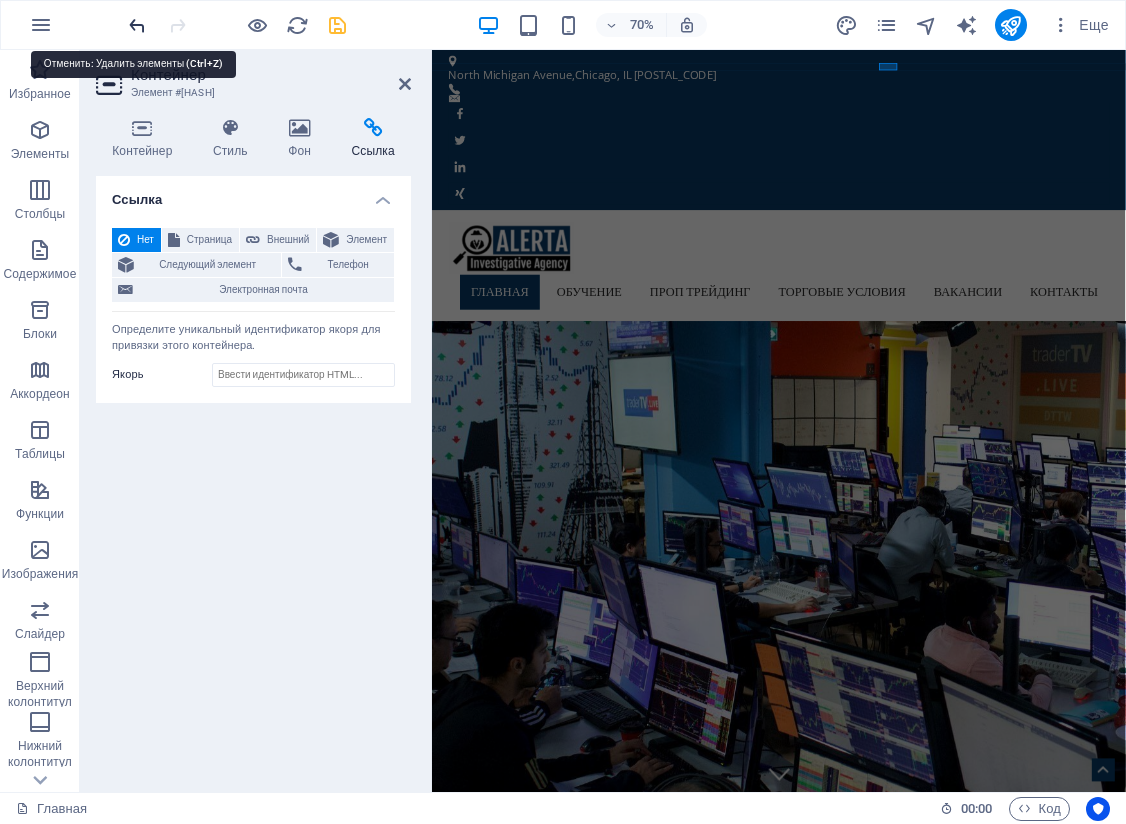 click at bounding box center (137, 25) 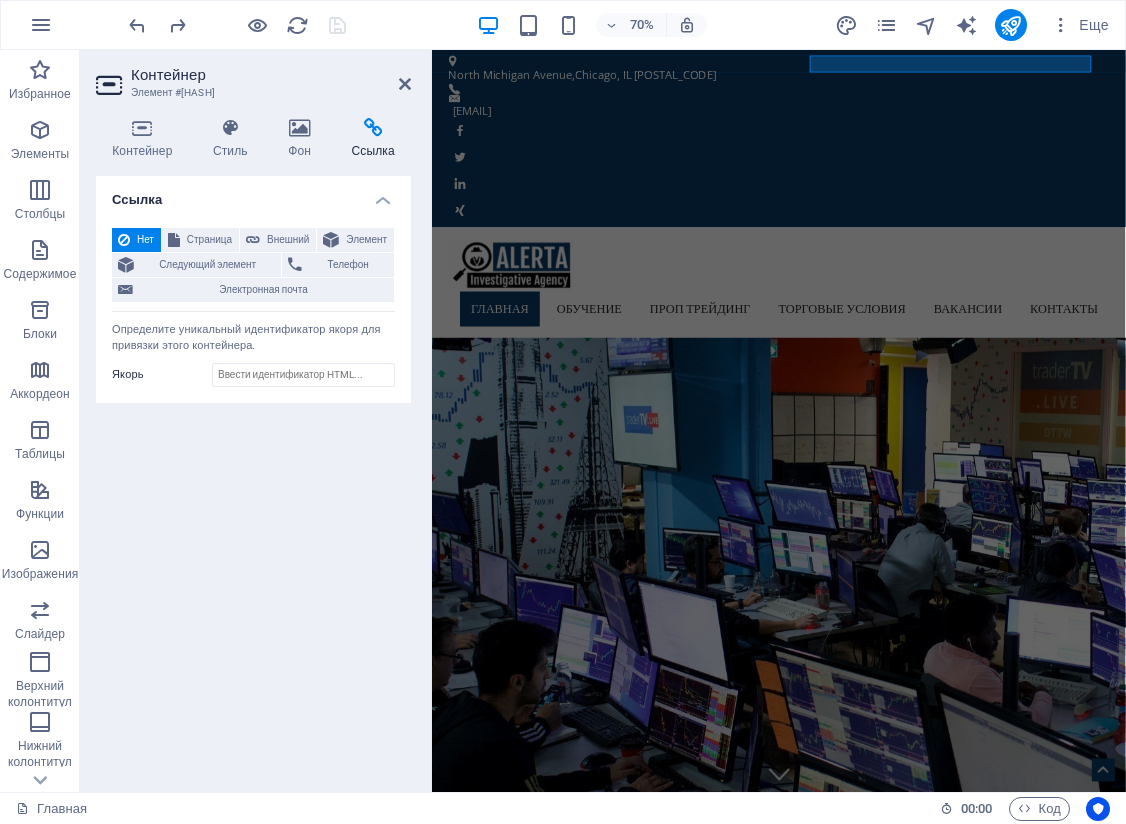click on "Ссылка Нет Страница Внешний Элемент Следующий элемент Телефон Электронная почта Страница Главная Обучение Проп Трейдинг Торговые условия Вакансии Контакты Legal Notice Privacy Элемент
URL-адрес Телефон Электронная почта Цель ссылки Новая вкладка На той же вкладке Наложение Заголовок Дополнительное описание ссылки не должно совпадать с текстом ссылки. Заголовок чаще всего отображается в виде всплывающей подсказки при наведении мыши на элемент. Оставьте пустым, если не уверены. Отношение Устанавливает  связь этой ссылки с целью ссылки чередовать" at bounding box center (253, 476) 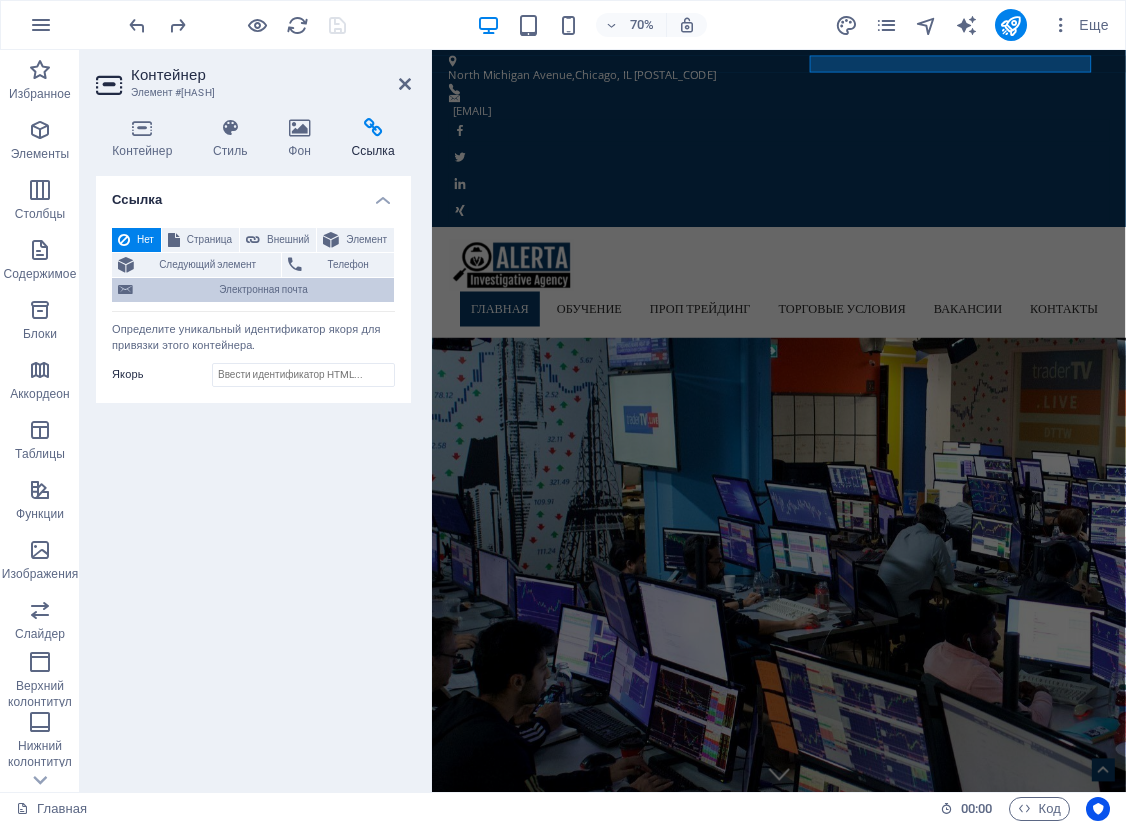 click on "Электронная почта" at bounding box center (263, 290) 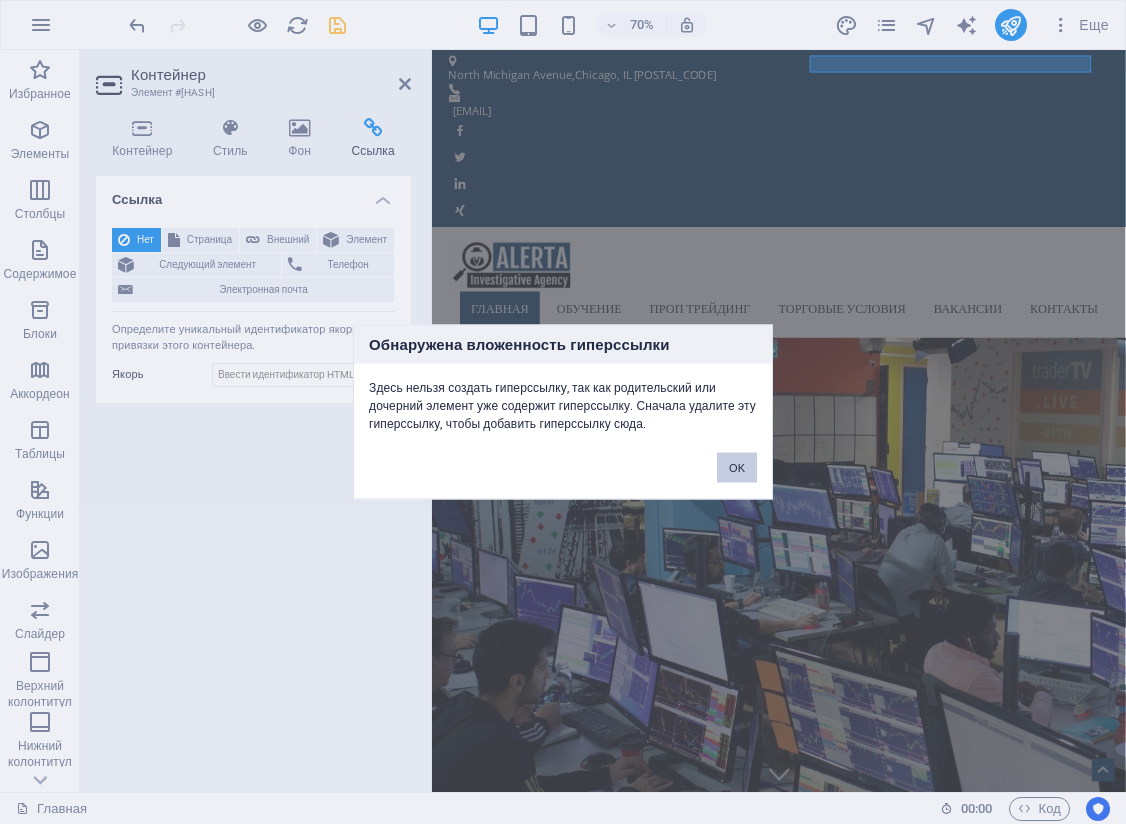 click on "OK" at bounding box center (737, 468) 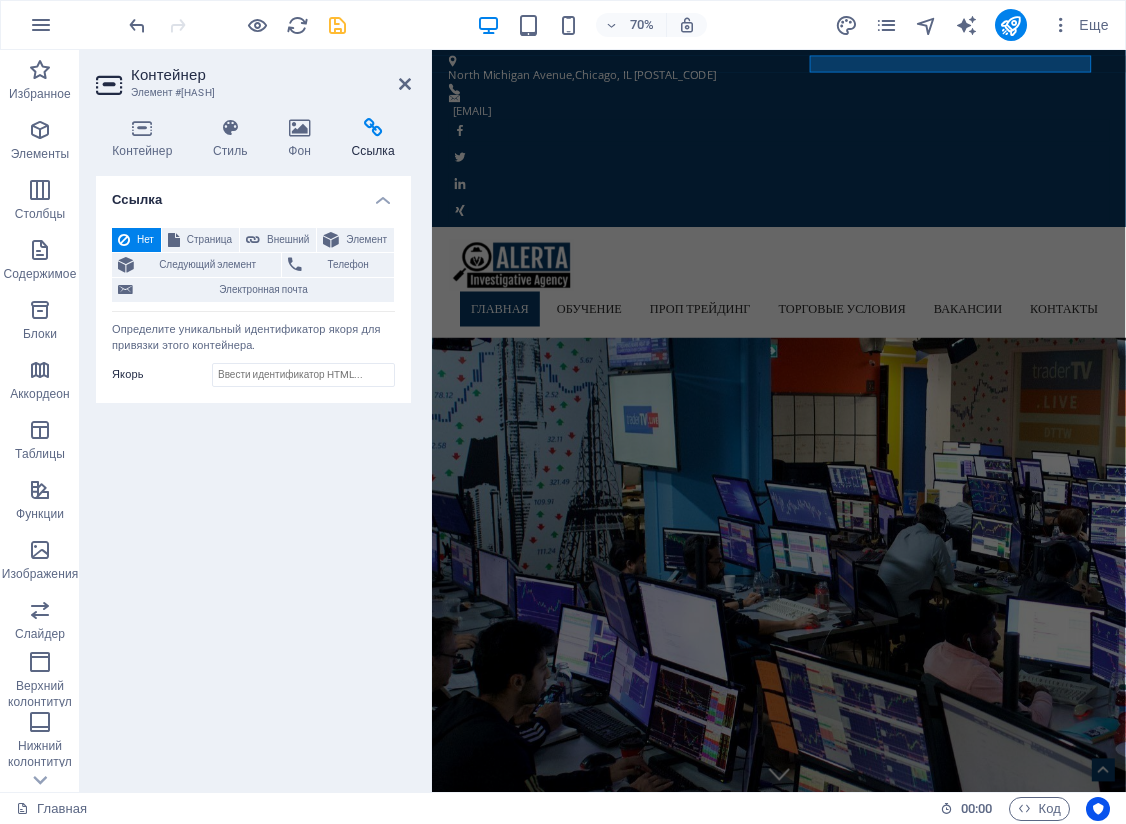 drag, startPoint x: 296, startPoint y: 446, endPoint x: 300, endPoint y: 431, distance: 15.524175 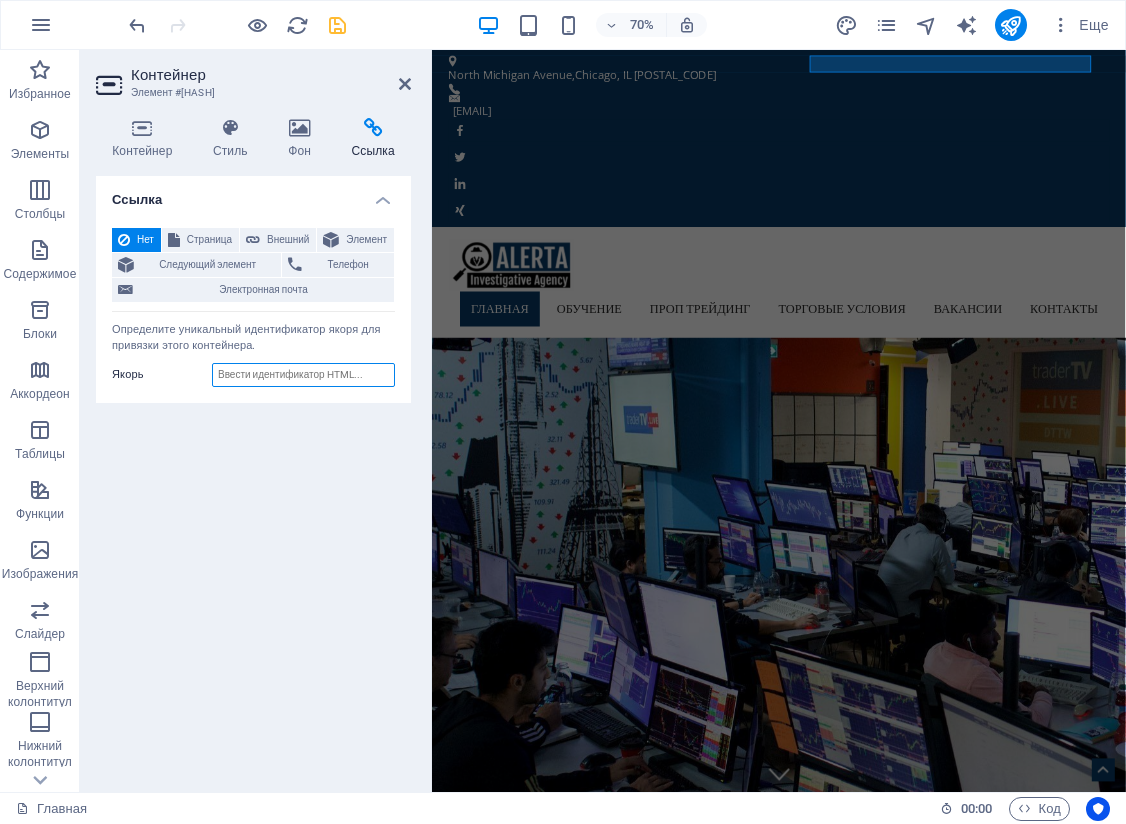 click on "Якорь" at bounding box center (303, 375) 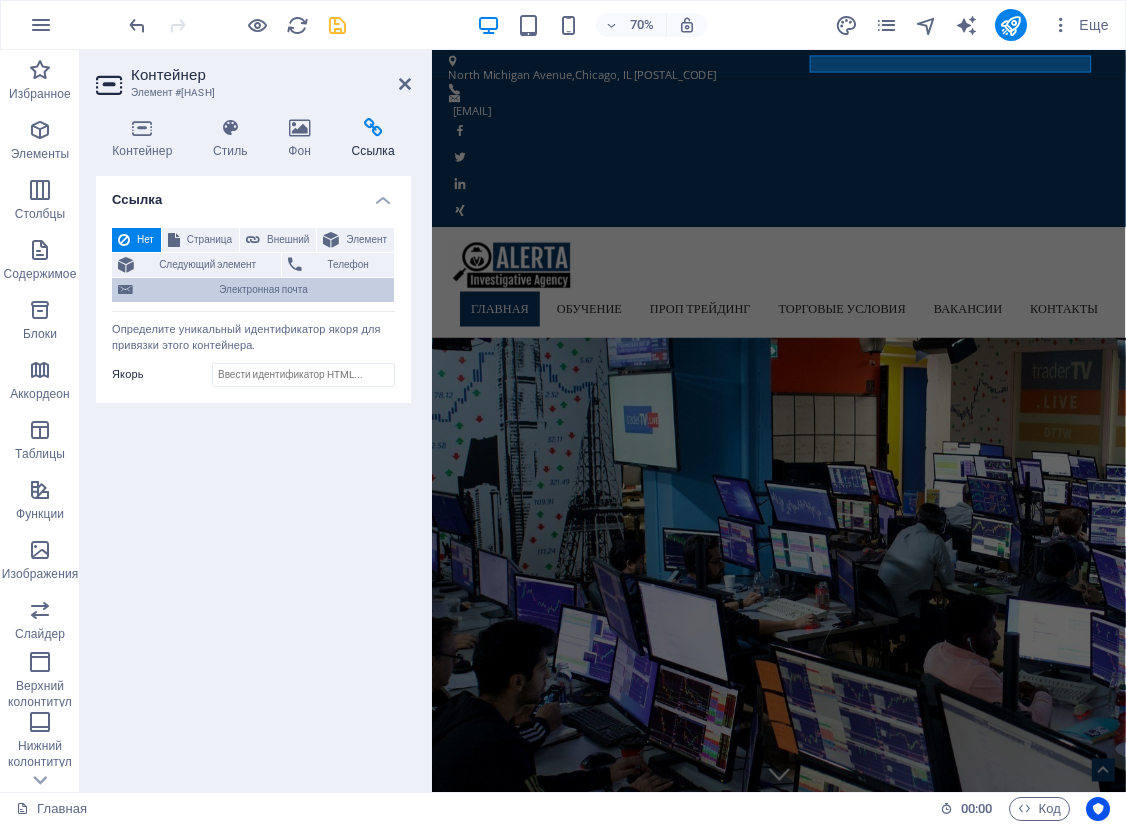 click on "Электронная почта" at bounding box center [263, 290] 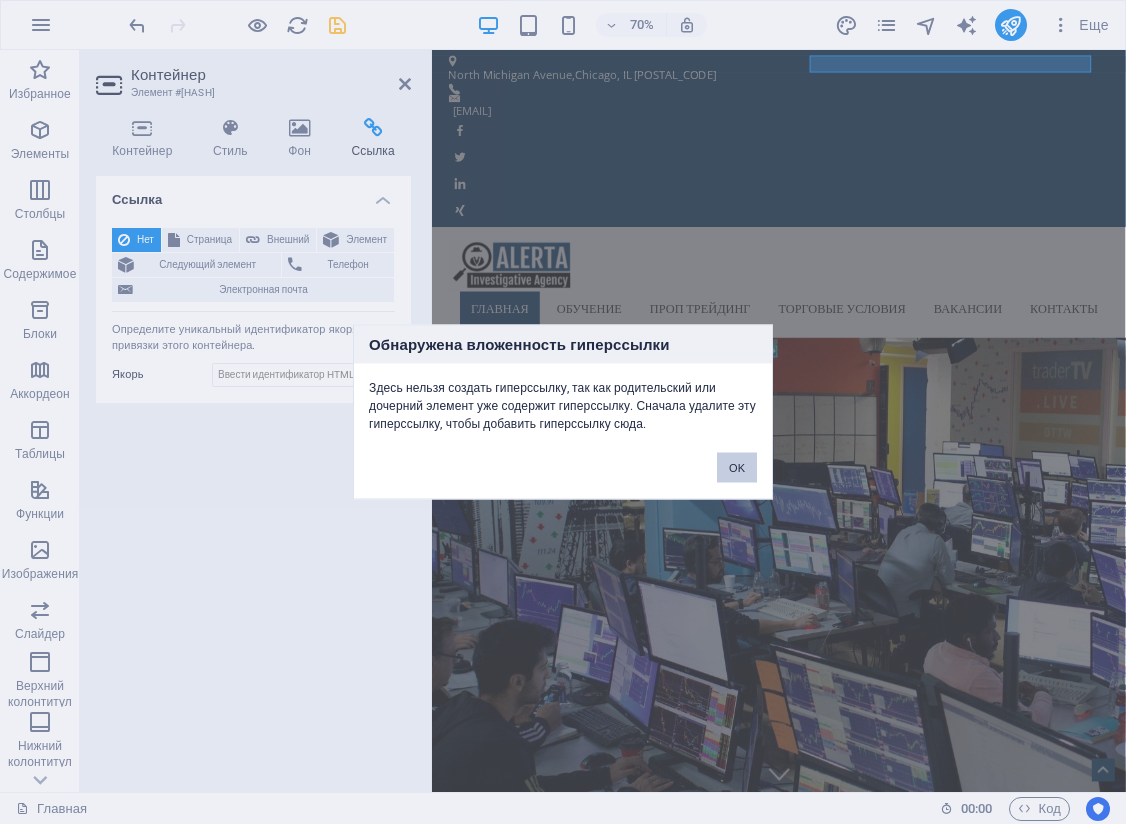 click on "OK" at bounding box center [737, 468] 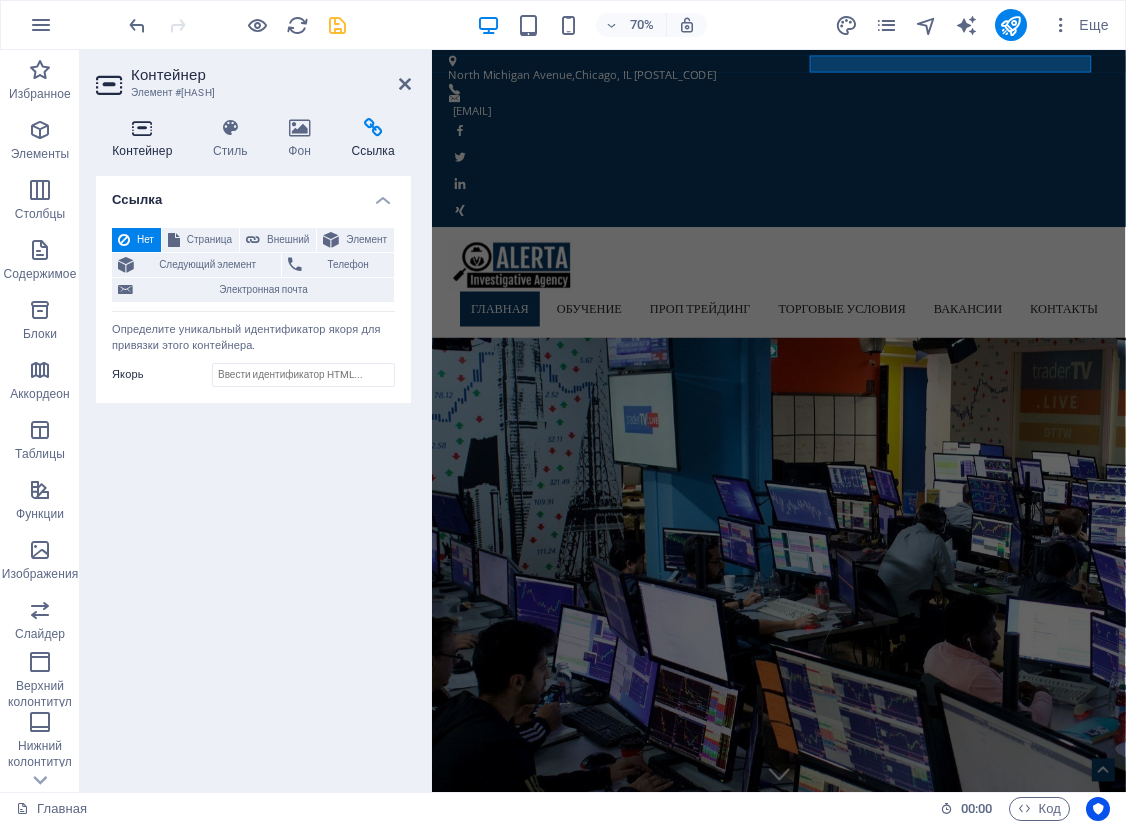 click on "Контейнер" at bounding box center (146, 139) 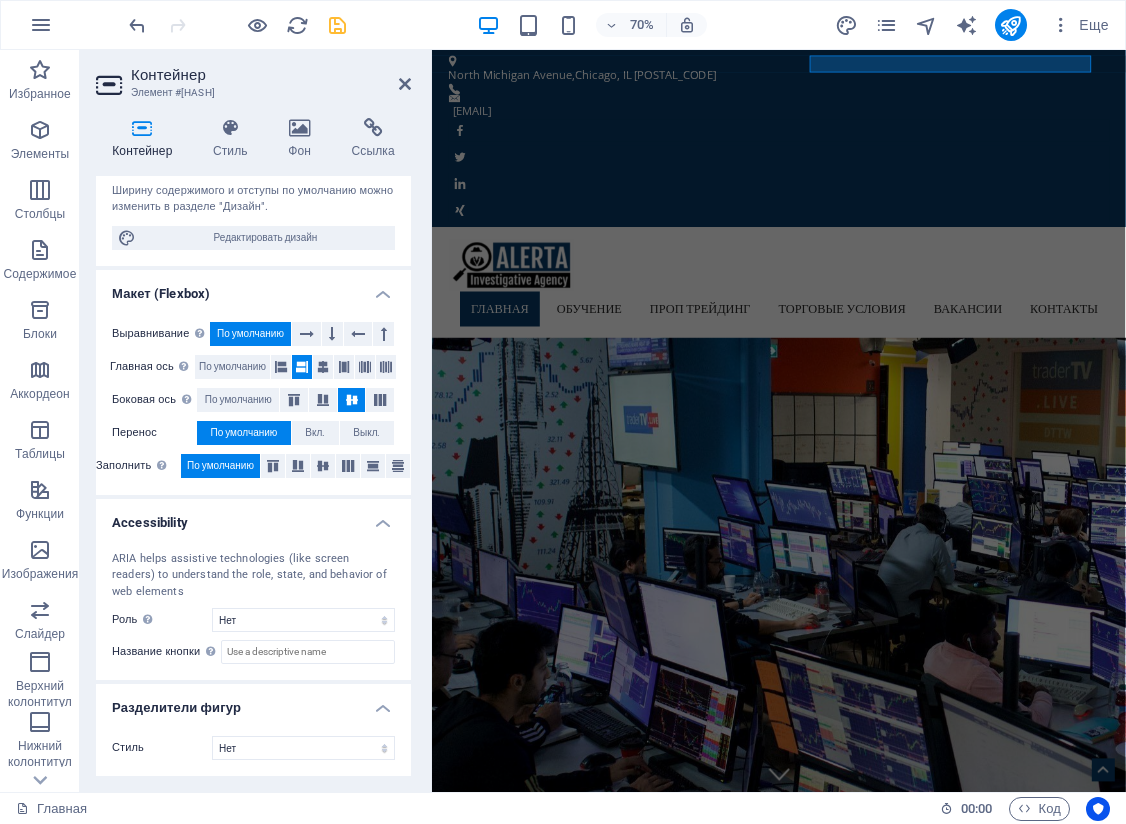 scroll, scrollTop: 0, scrollLeft: 0, axis: both 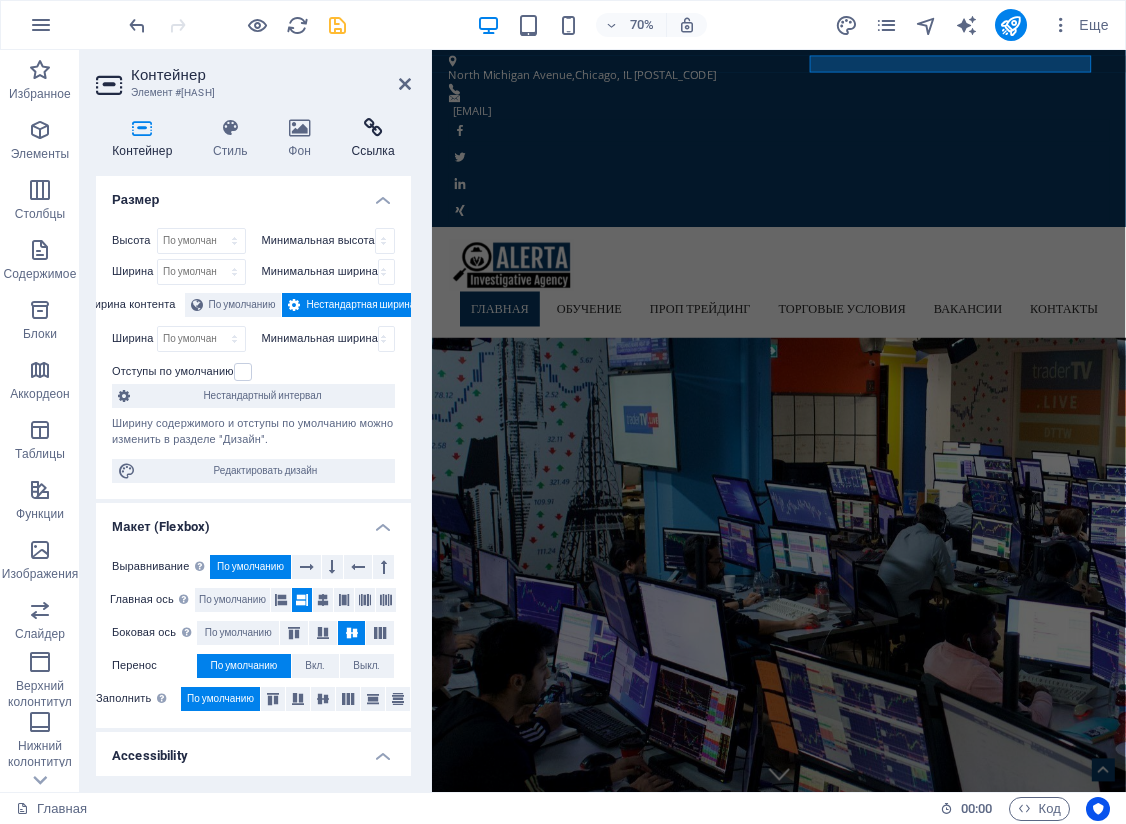 click on "Ссылка" at bounding box center (373, 139) 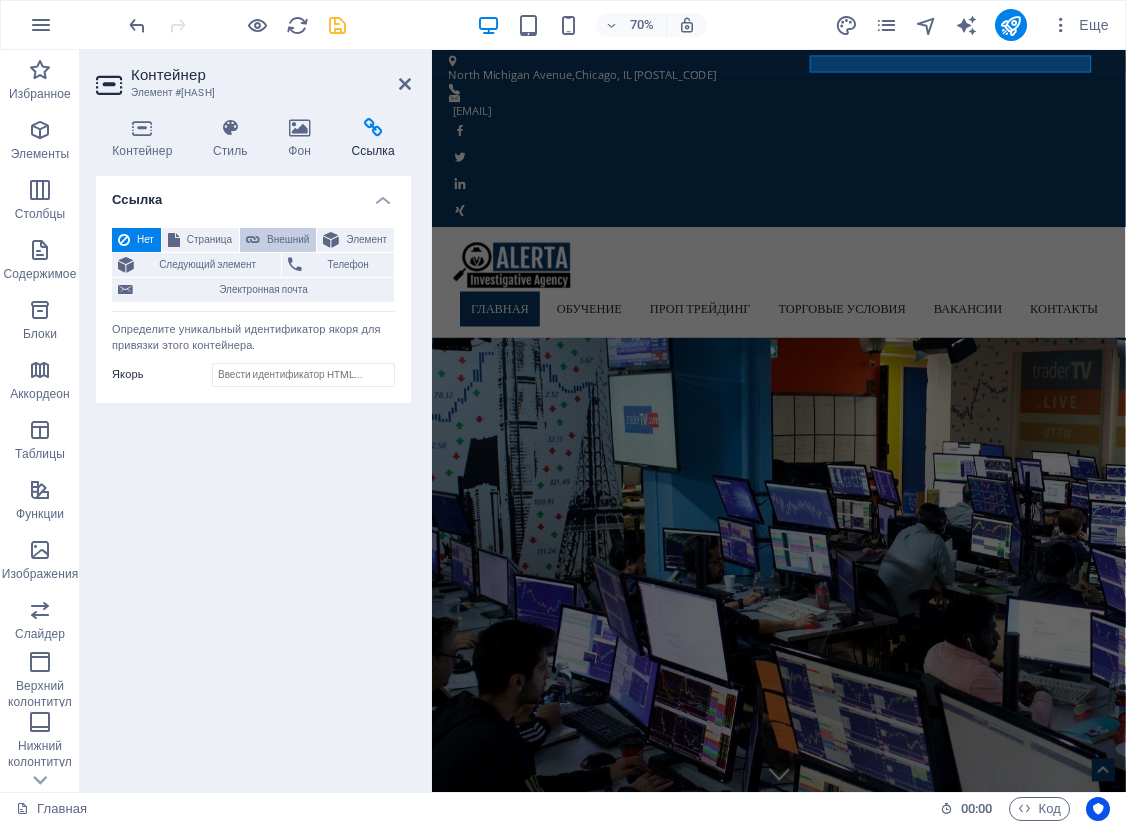 click on "Внешний" at bounding box center [288, 240] 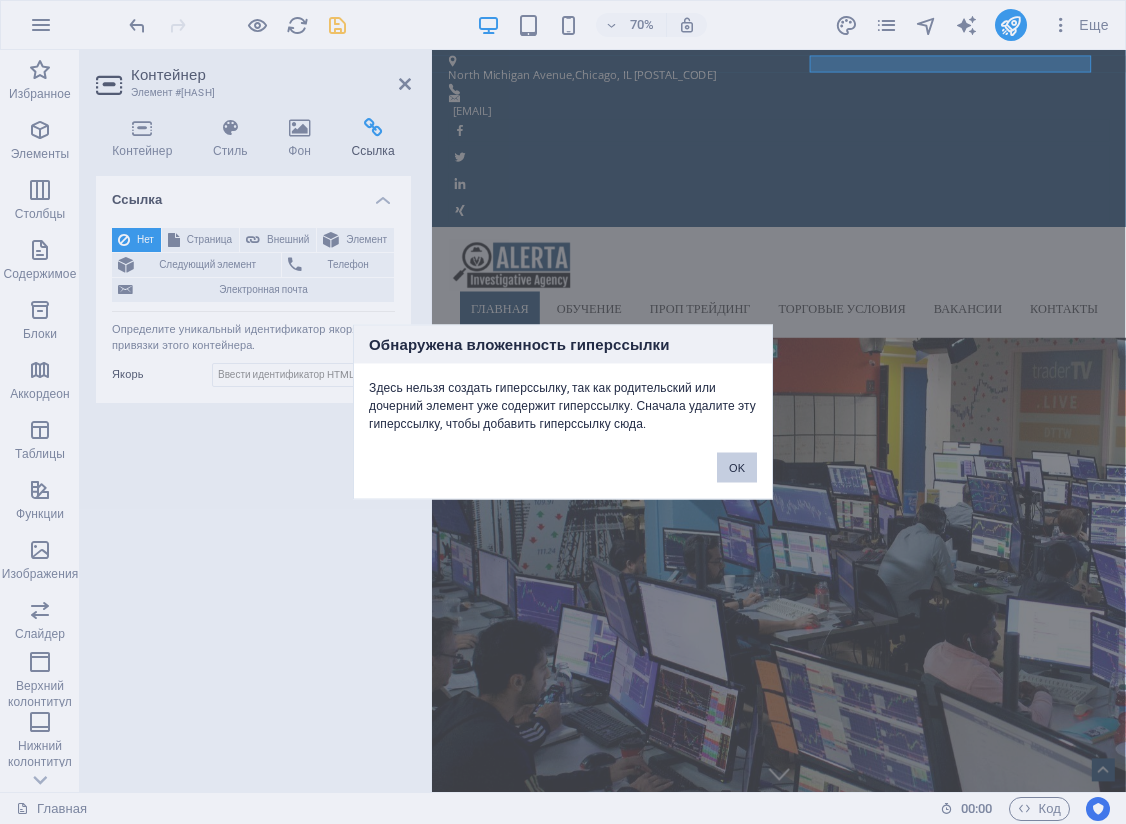 click on "OK" at bounding box center [737, 468] 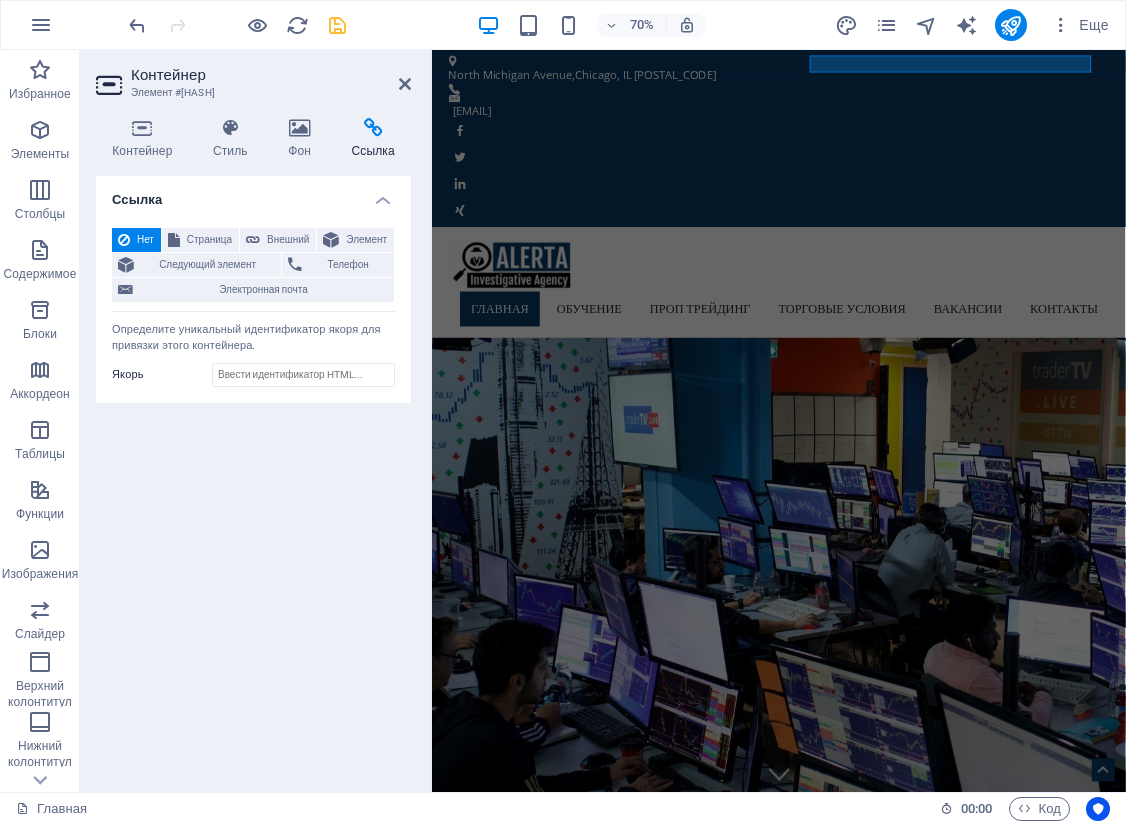 click on "Нет" at bounding box center (145, 240) 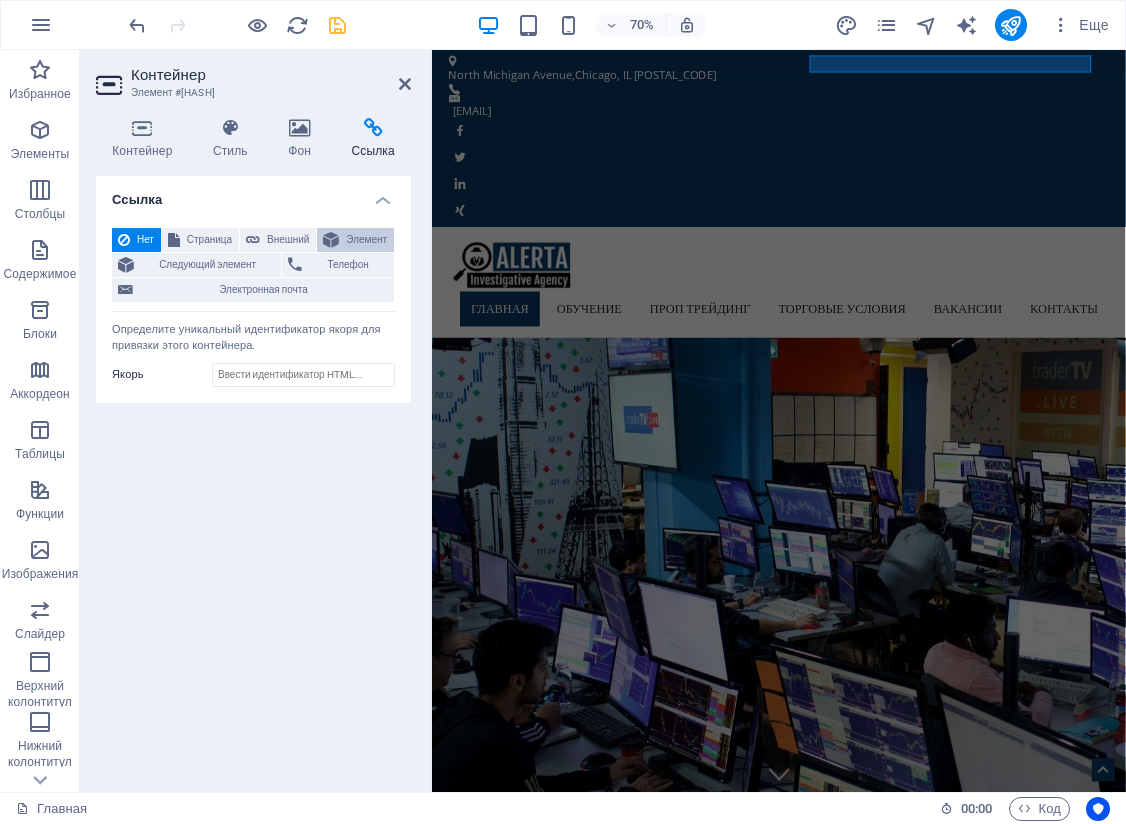 click on "Элемент" at bounding box center [366, 240] 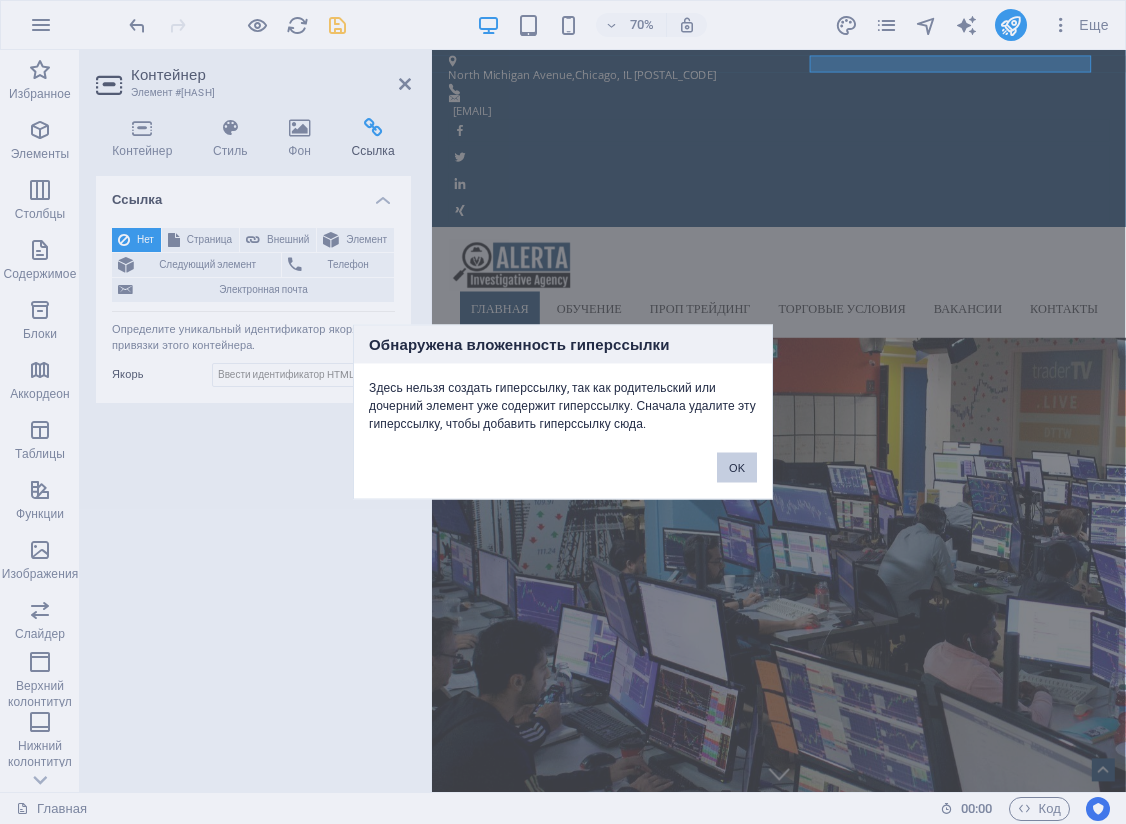 drag, startPoint x: 733, startPoint y: 468, endPoint x: 432, endPoint y: 598, distance: 327.87344 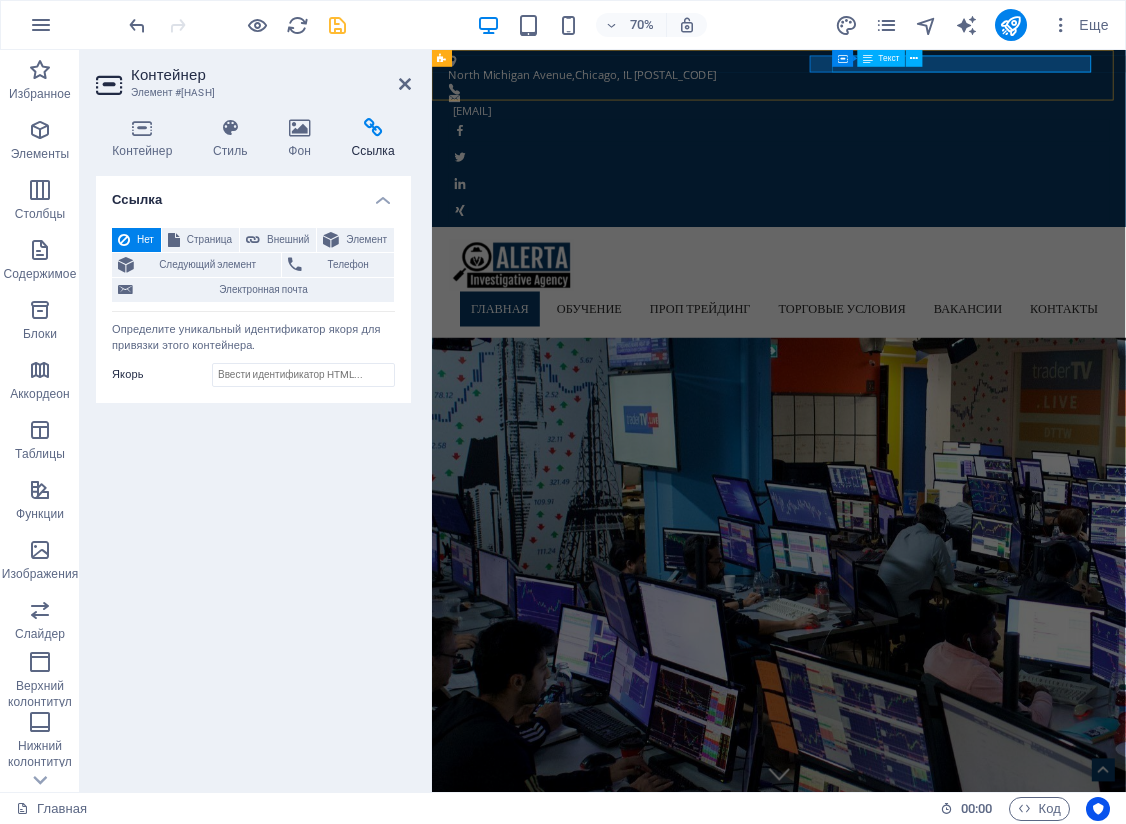click on "Текст" at bounding box center [889, 58] 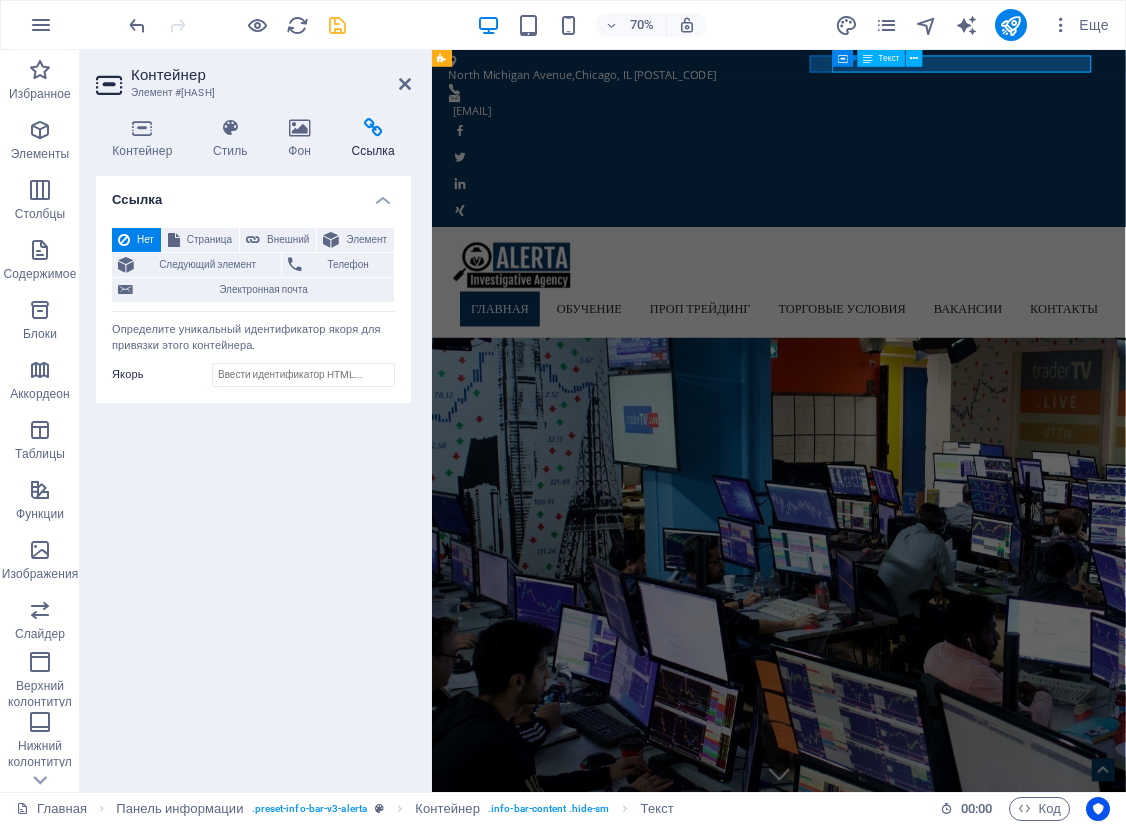 click on "Текст" at bounding box center (889, 58) 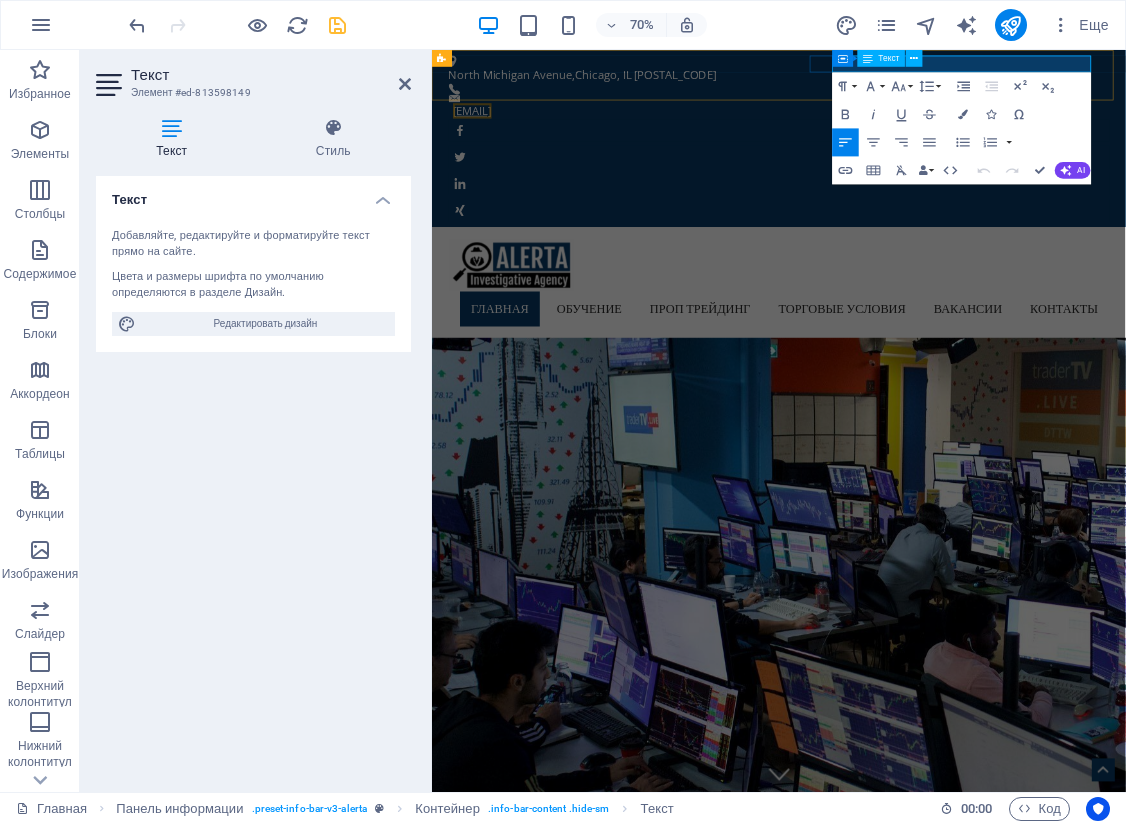 click on "[EMAIL]" at bounding box center (489, 137) 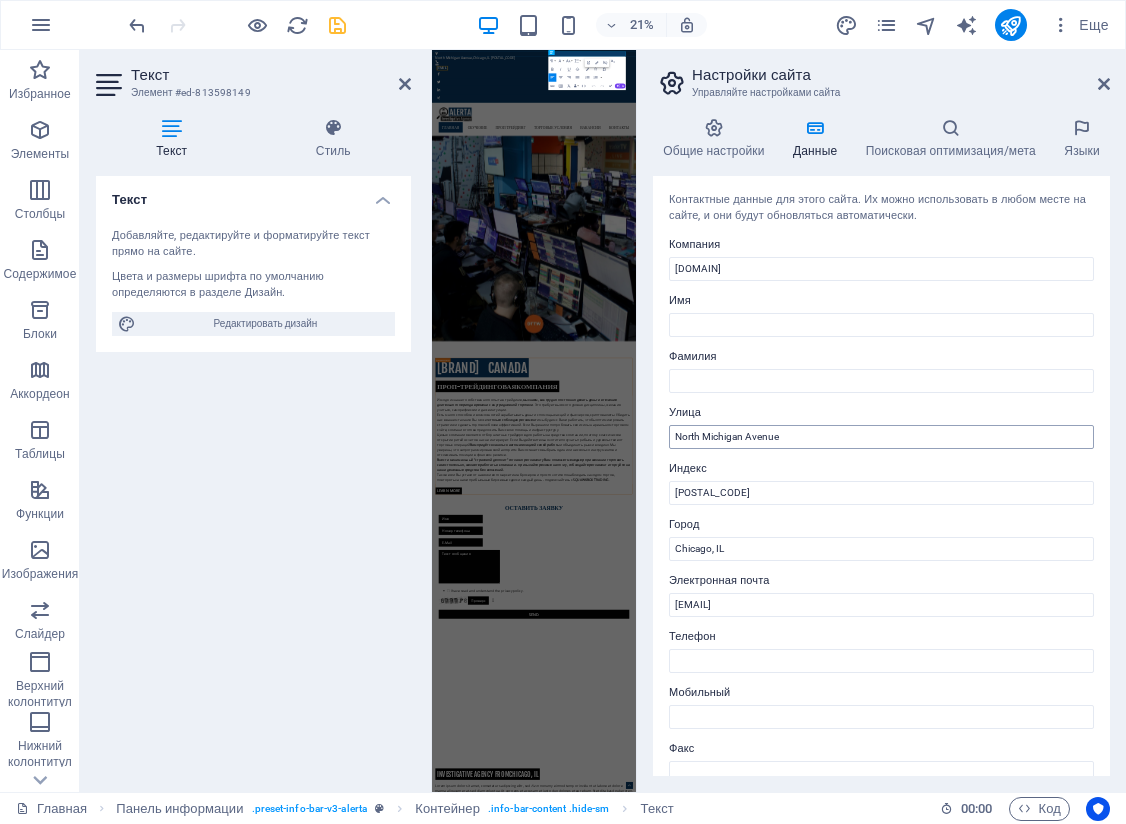 scroll, scrollTop: 100, scrollLeft: 0, axis: vertical 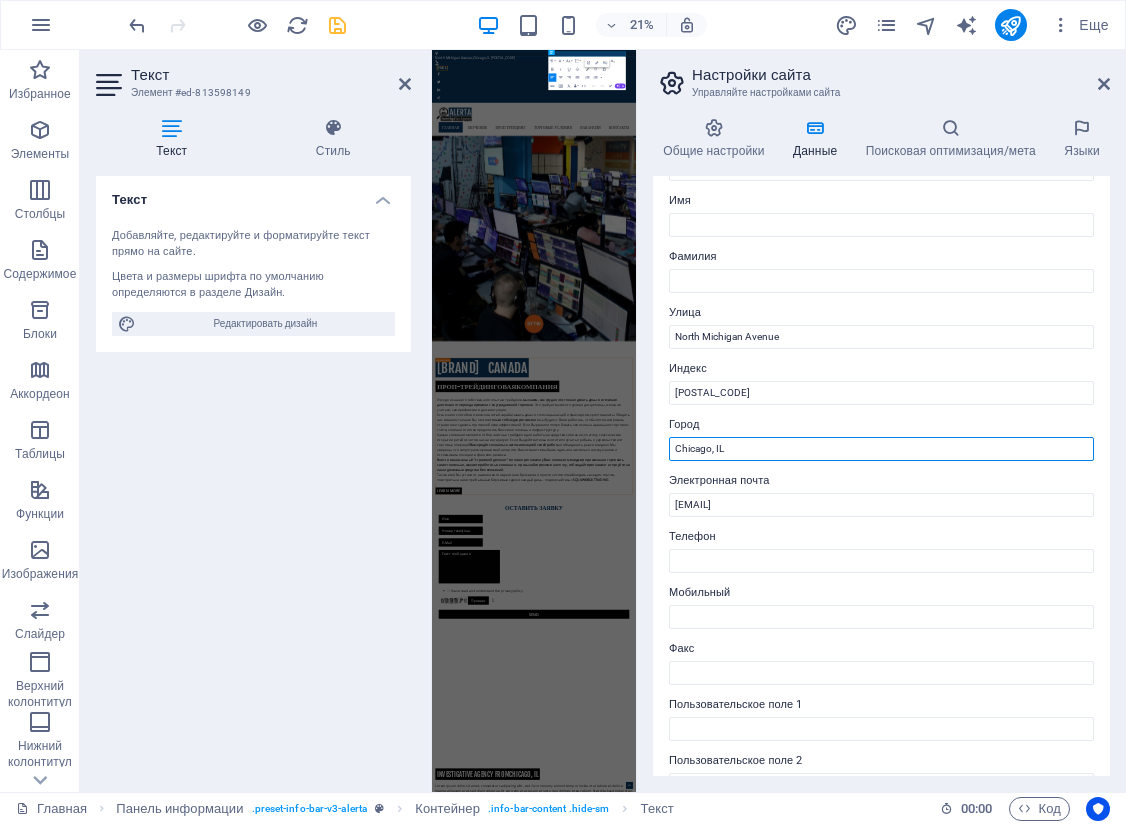drag, startPoint x: 703, startPoint y: 448, endPoint x: 735, endPoint y: 449, distance: 32.01562 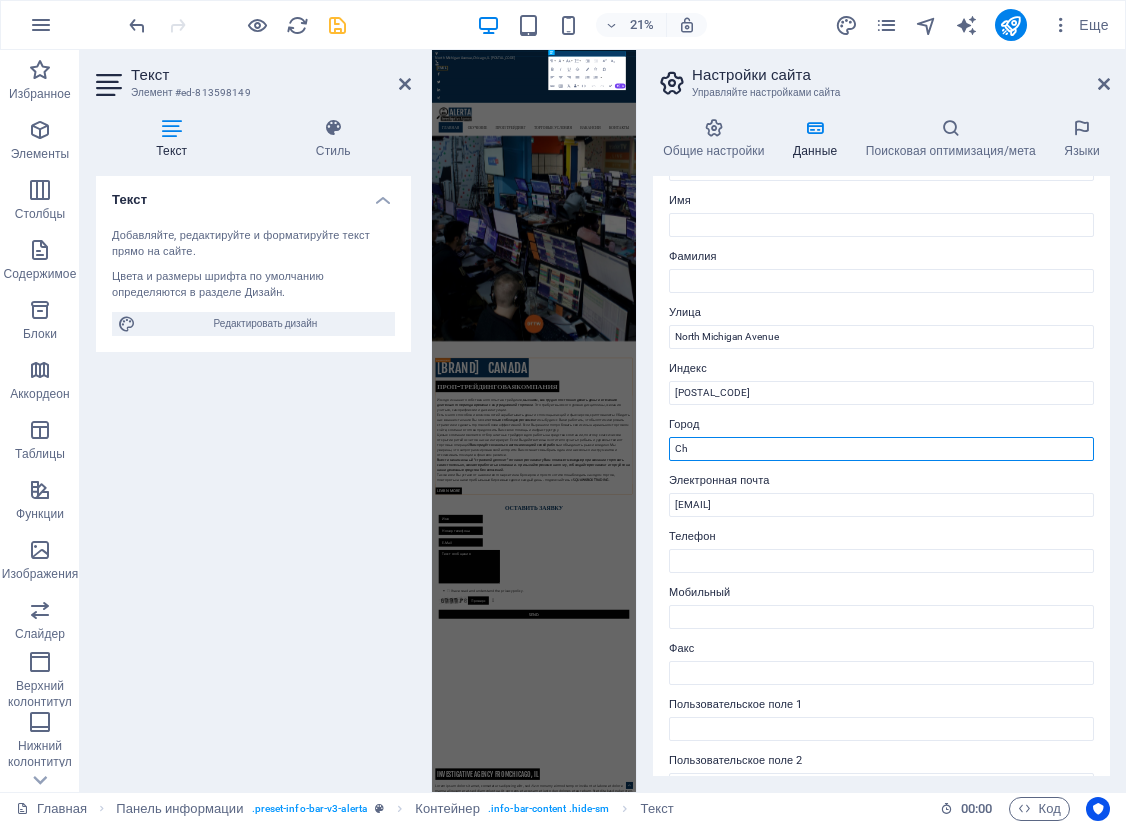 type on "C" 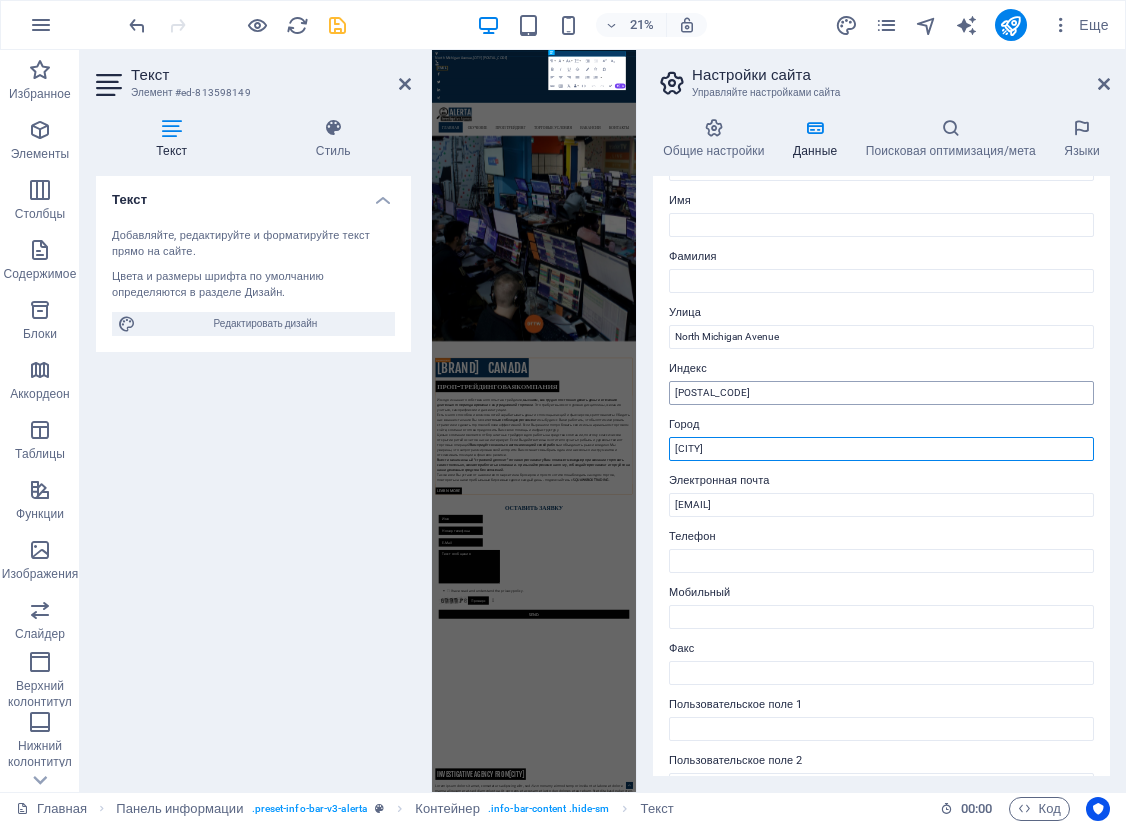 type on "[CITY]" 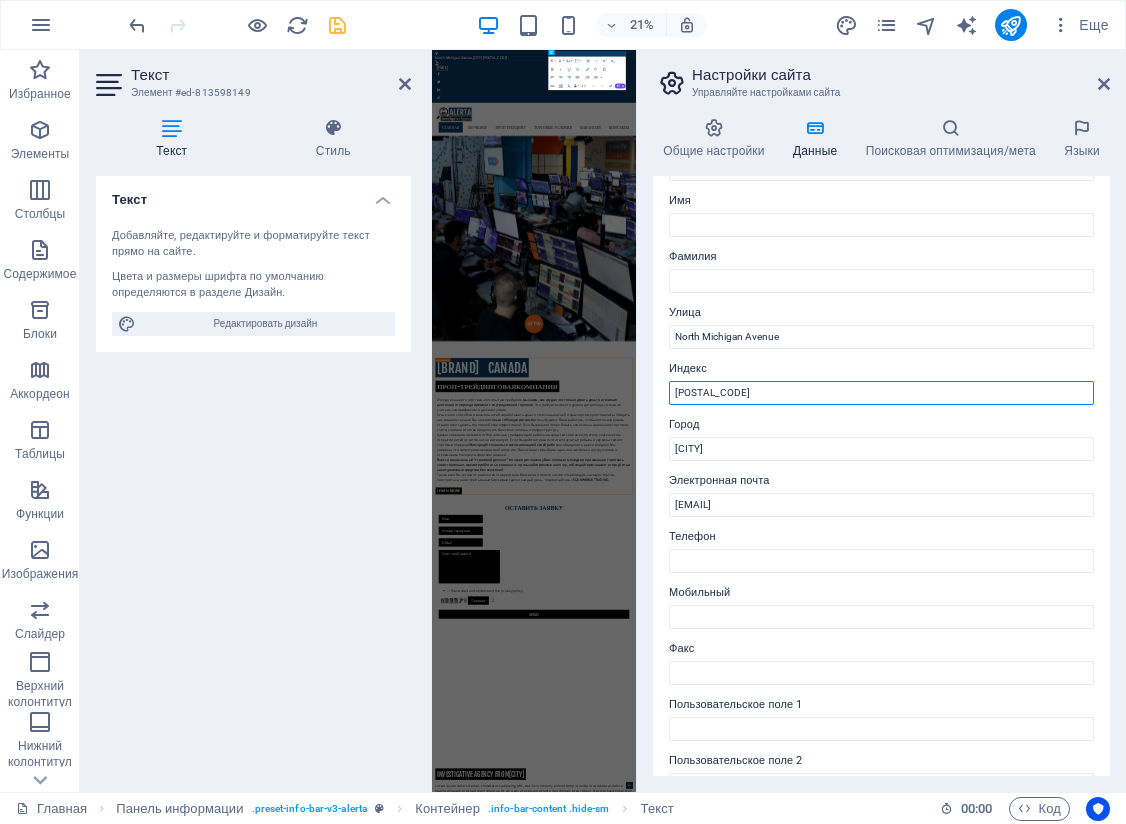 click on "[POSTAL_CODE]" at bounding box center (881, 393) 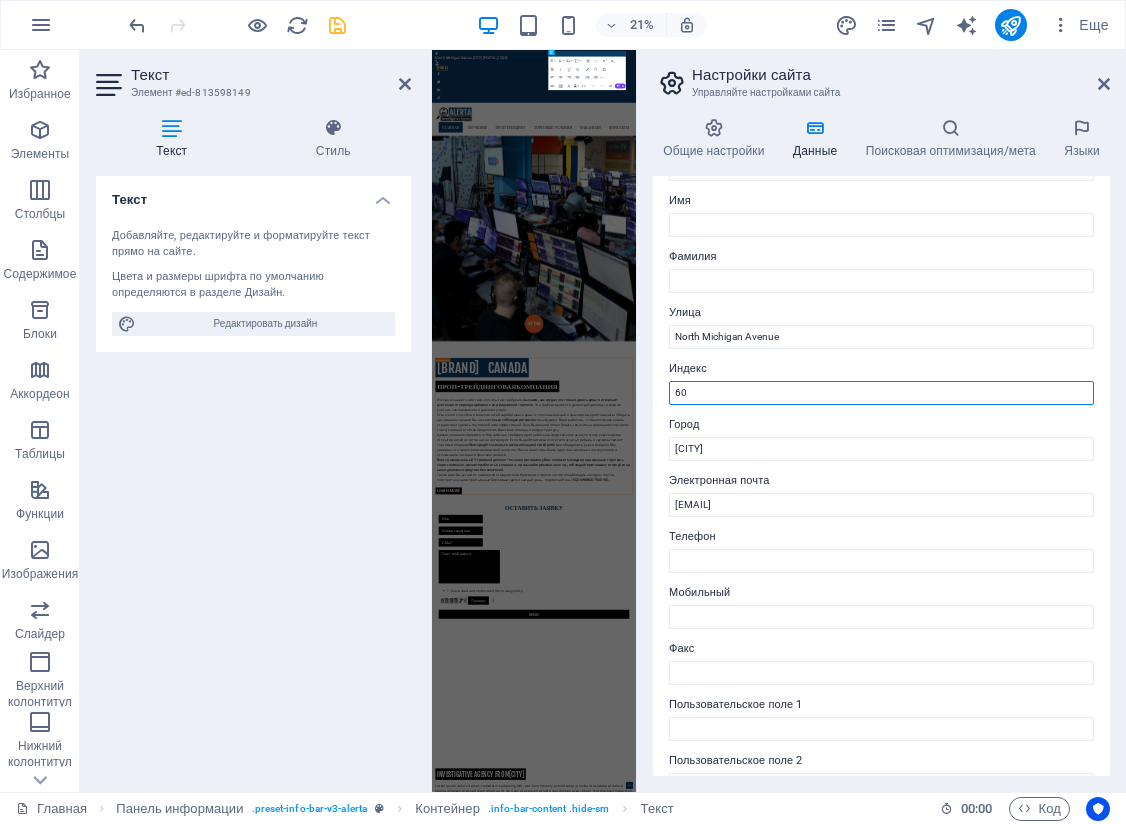 type on "6" 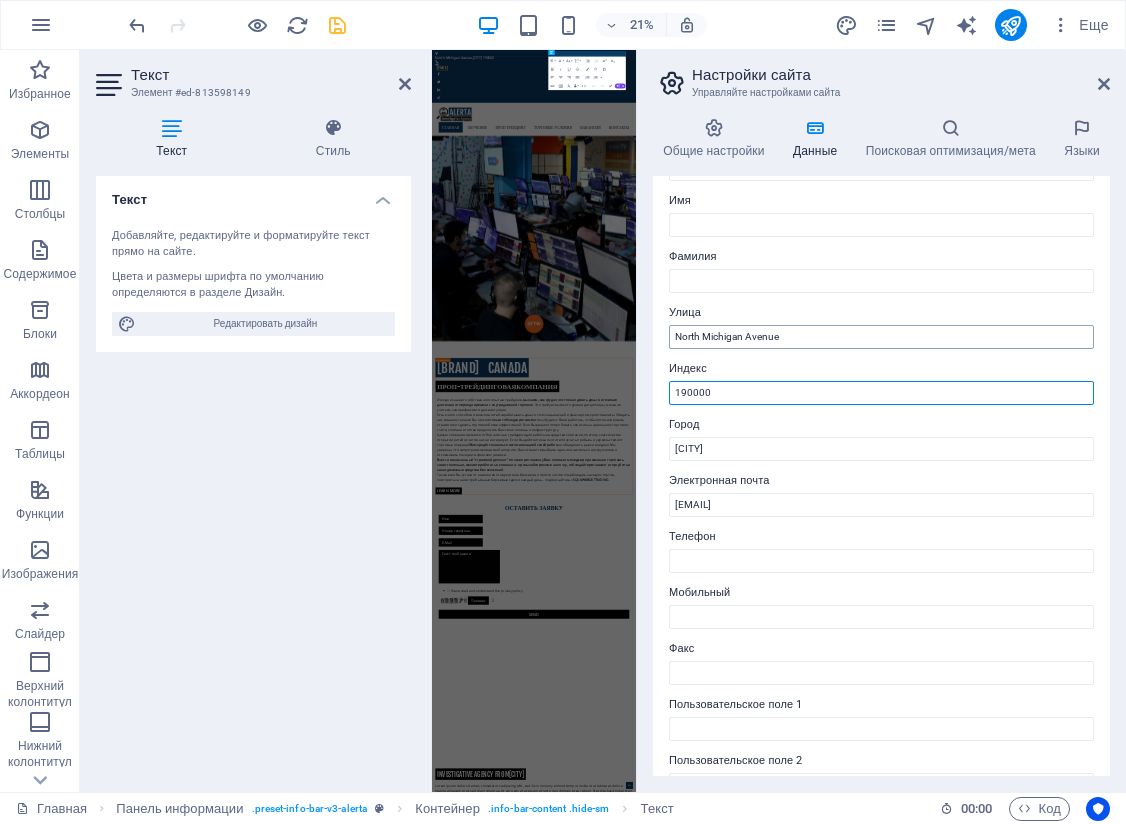 type on "190000" 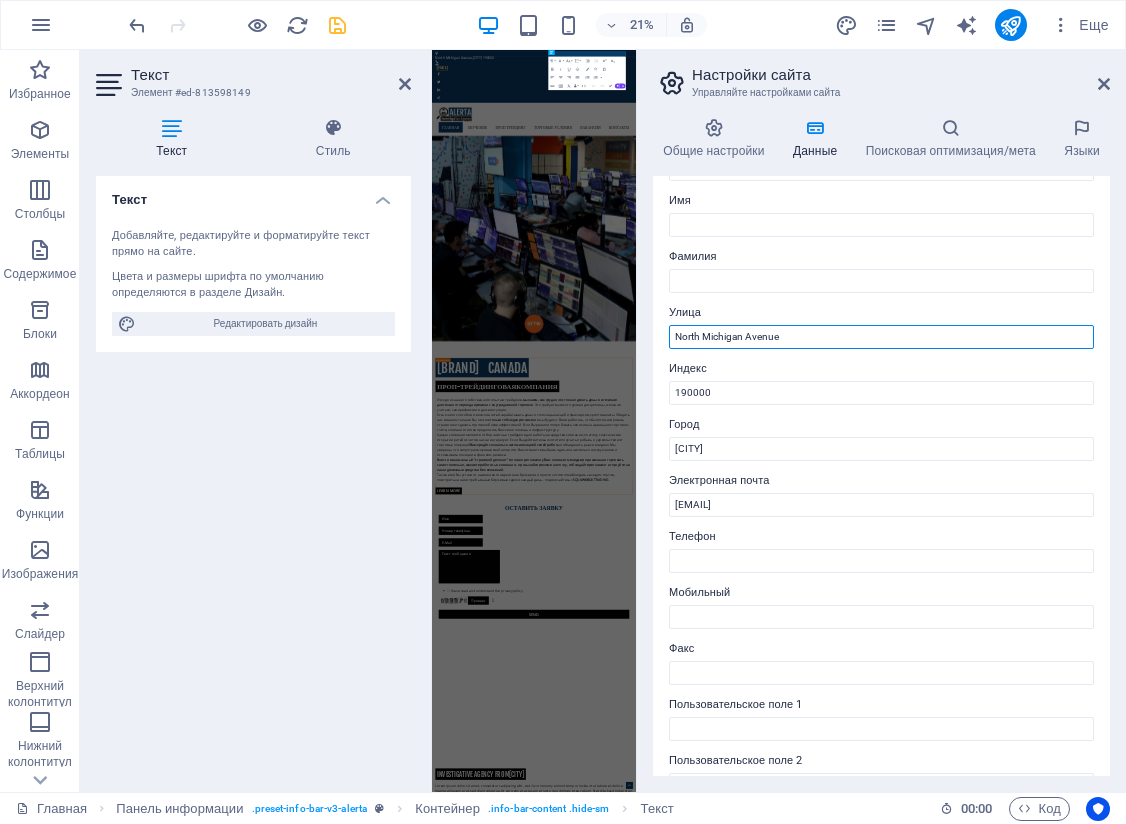 drag, startPoint x: 781, startPoint y: 332, endPoint x: 643, endPoint y: 332, distance: 138 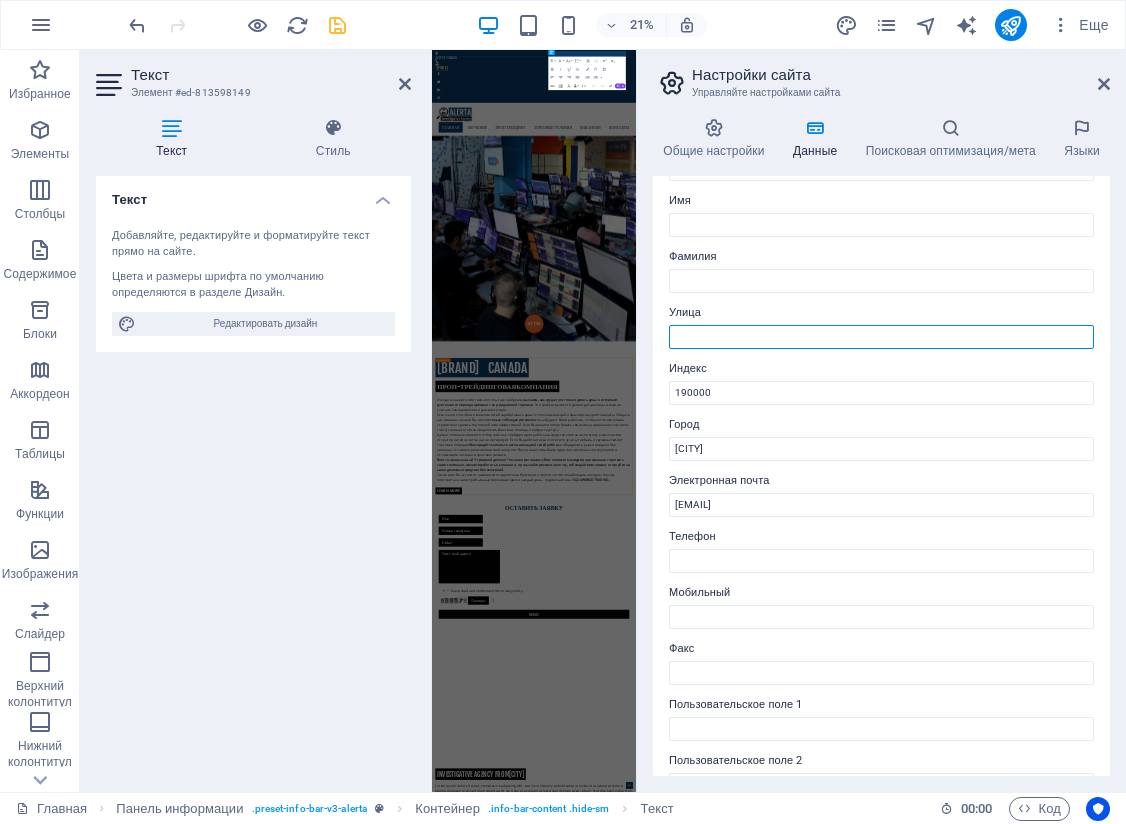 type on "3" 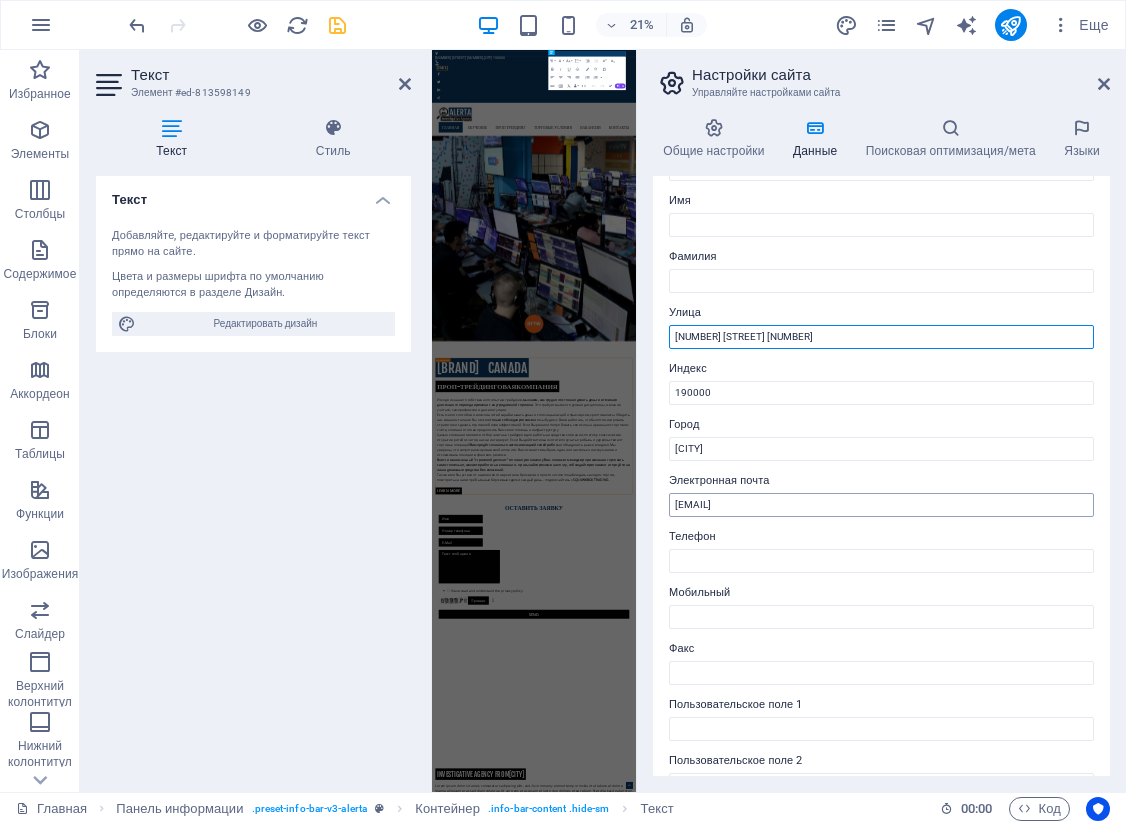 type on "[NUMBER] [STREET] [NUMBER]" 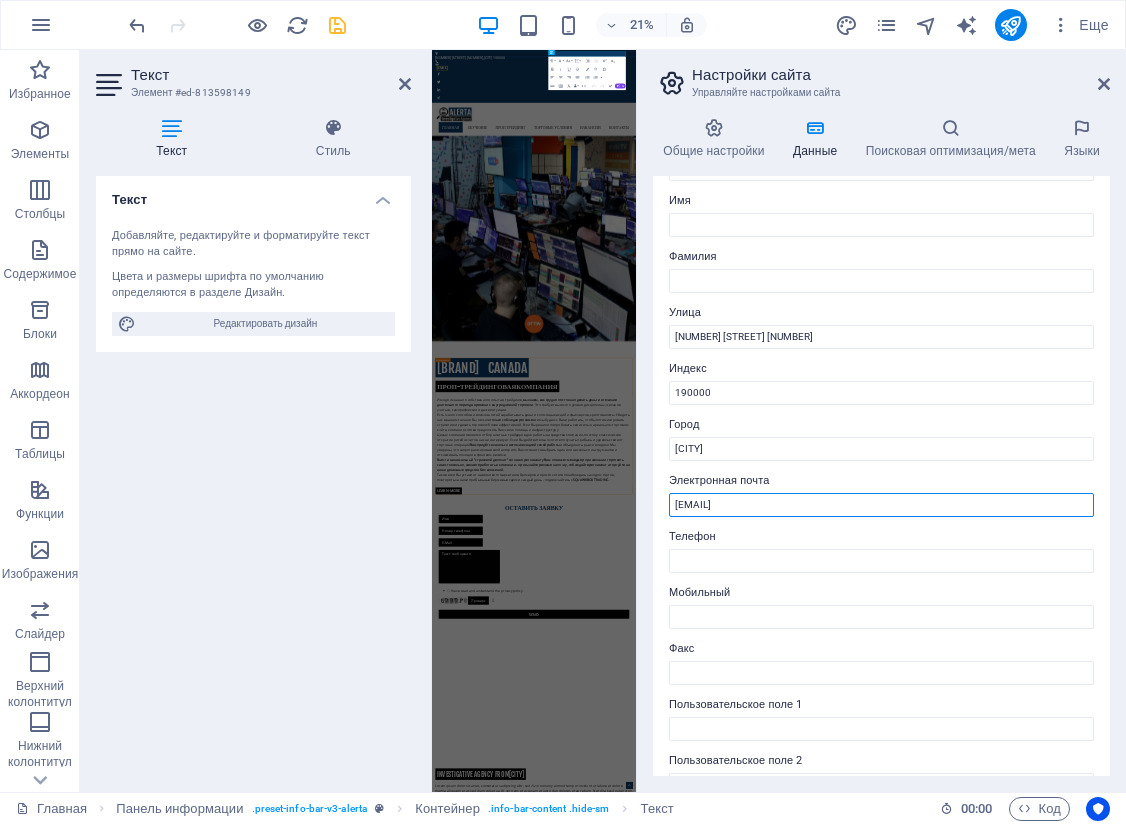 drag, startPoint x: 846, startPoint y: 505, endPoint x: 886, endPoint y: 505, distance: 40 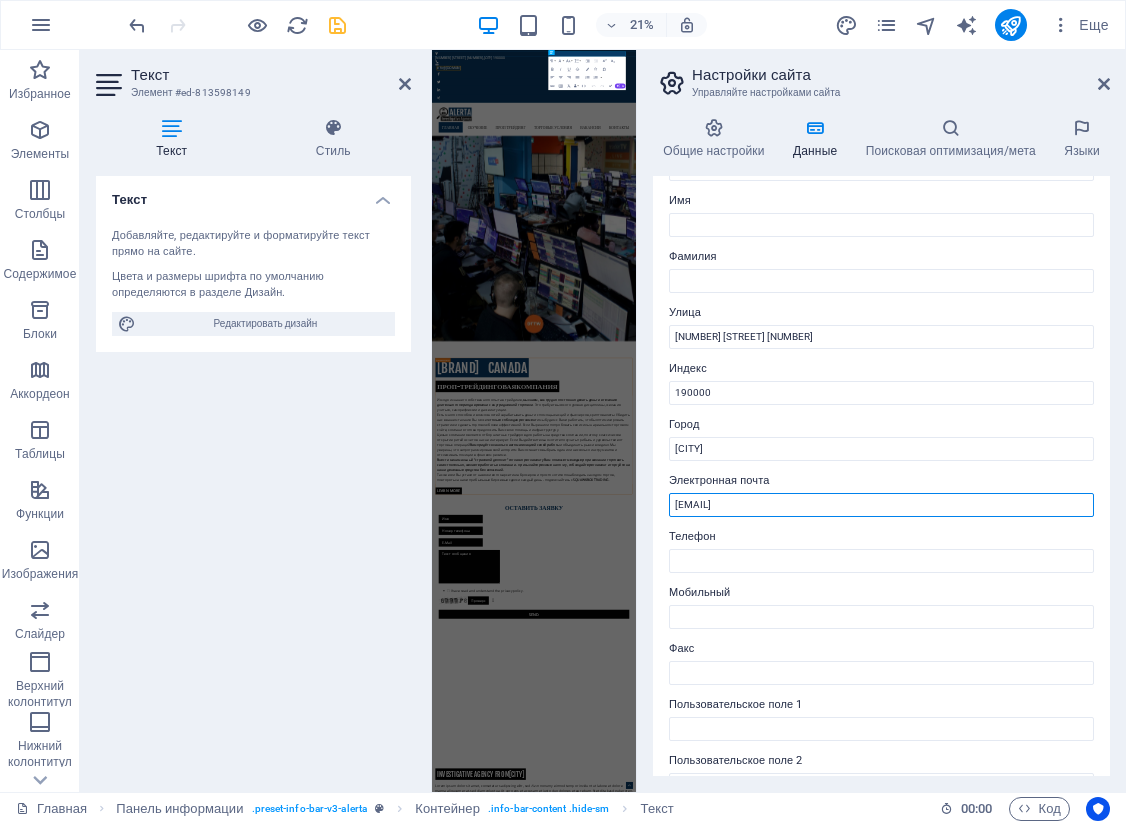 type on "info@[DOMAIN].ru" 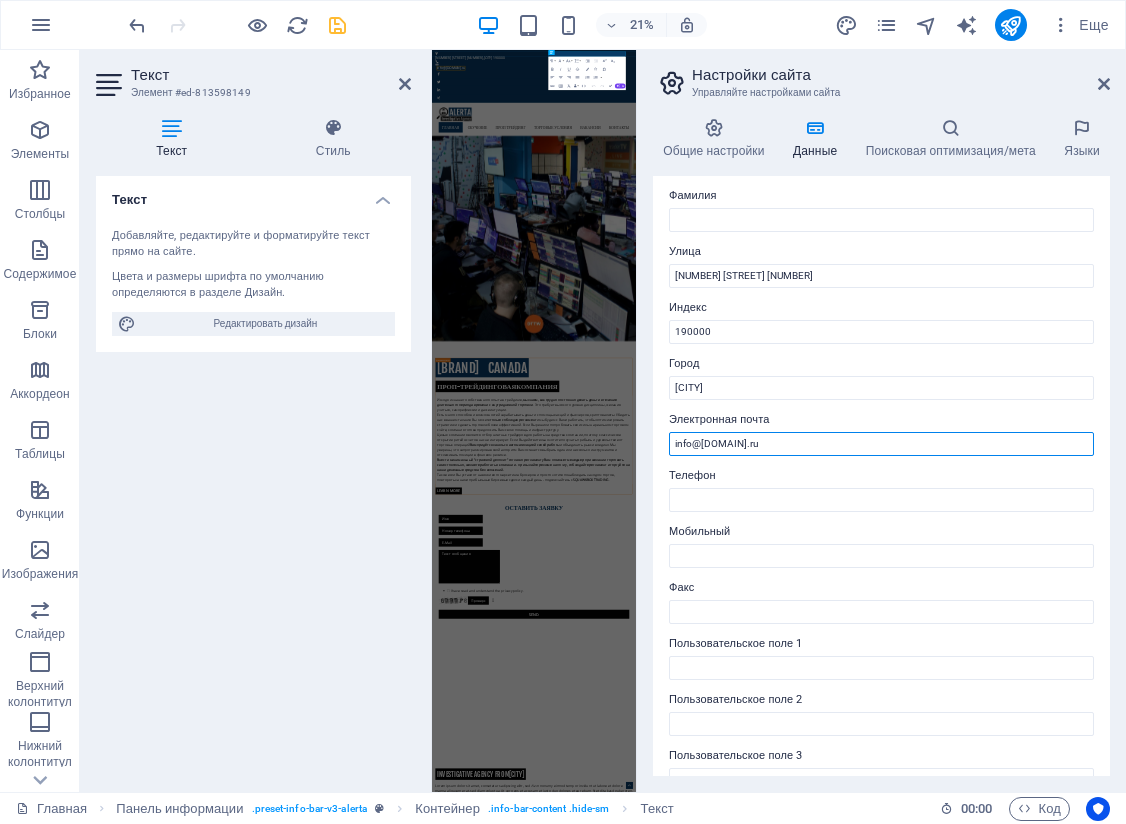 scroll, scrollTop: 0, scrollLeft: 0, axis: both 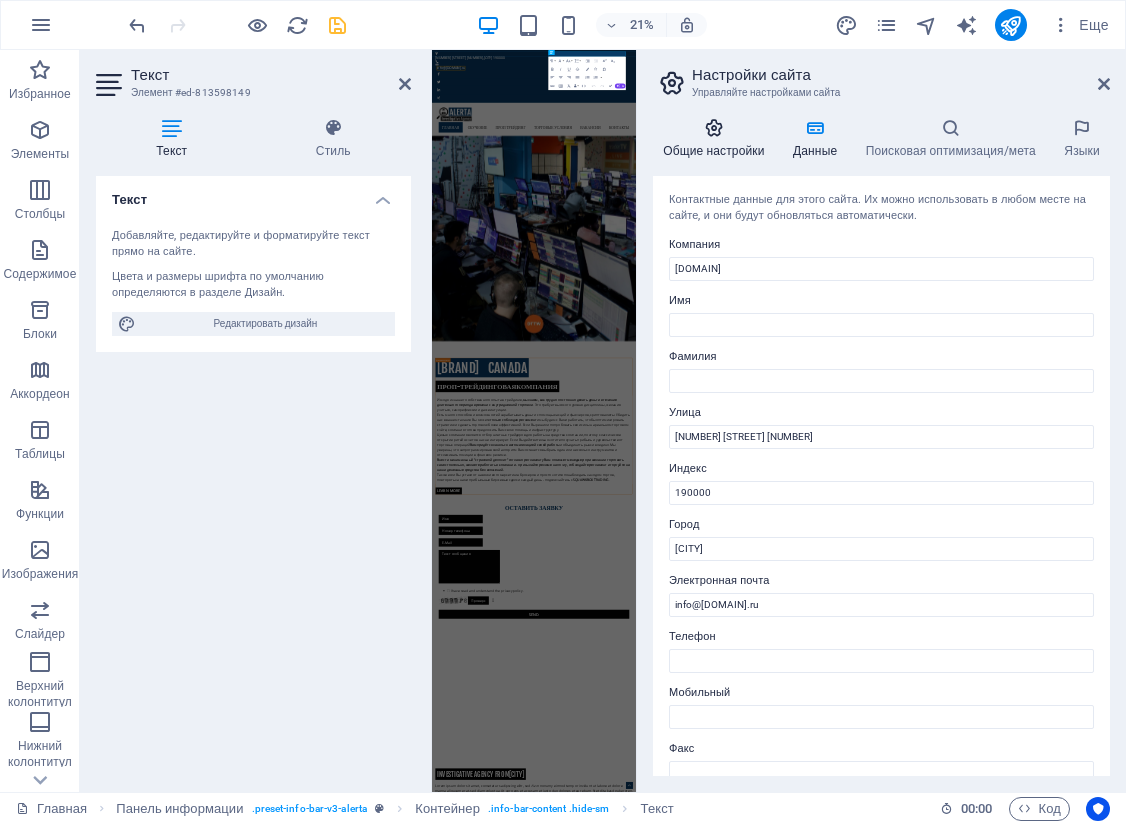 click on "Общие настройки" at bounding box center (718, 139) 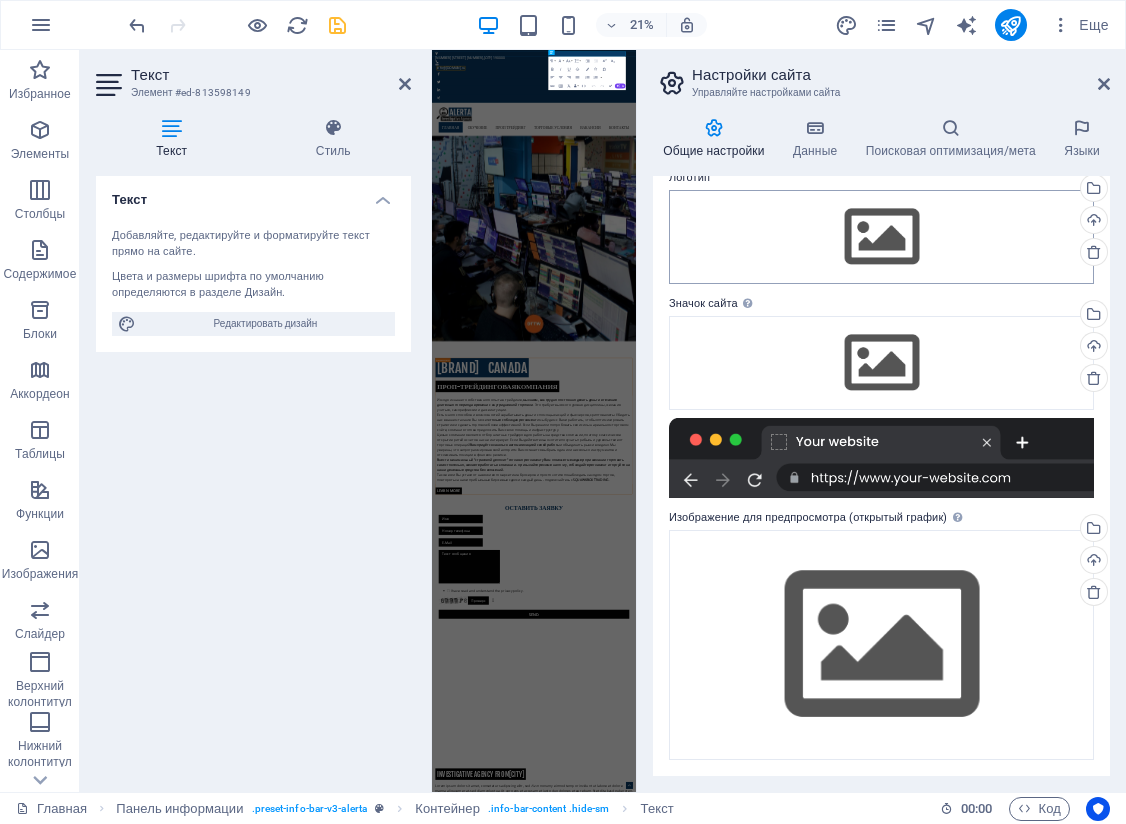 scroll, scrollTop: 0, scrollLeft: 0, axis: both 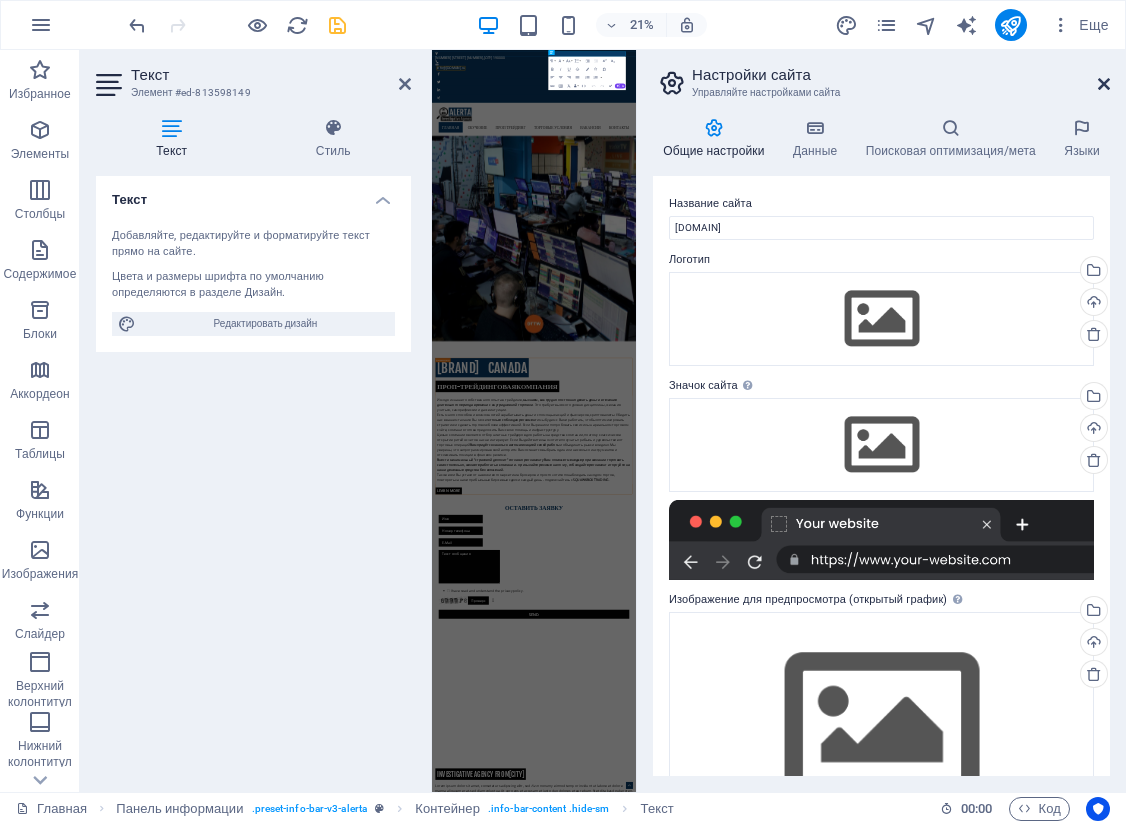 click at bounding box center [1104, 84] 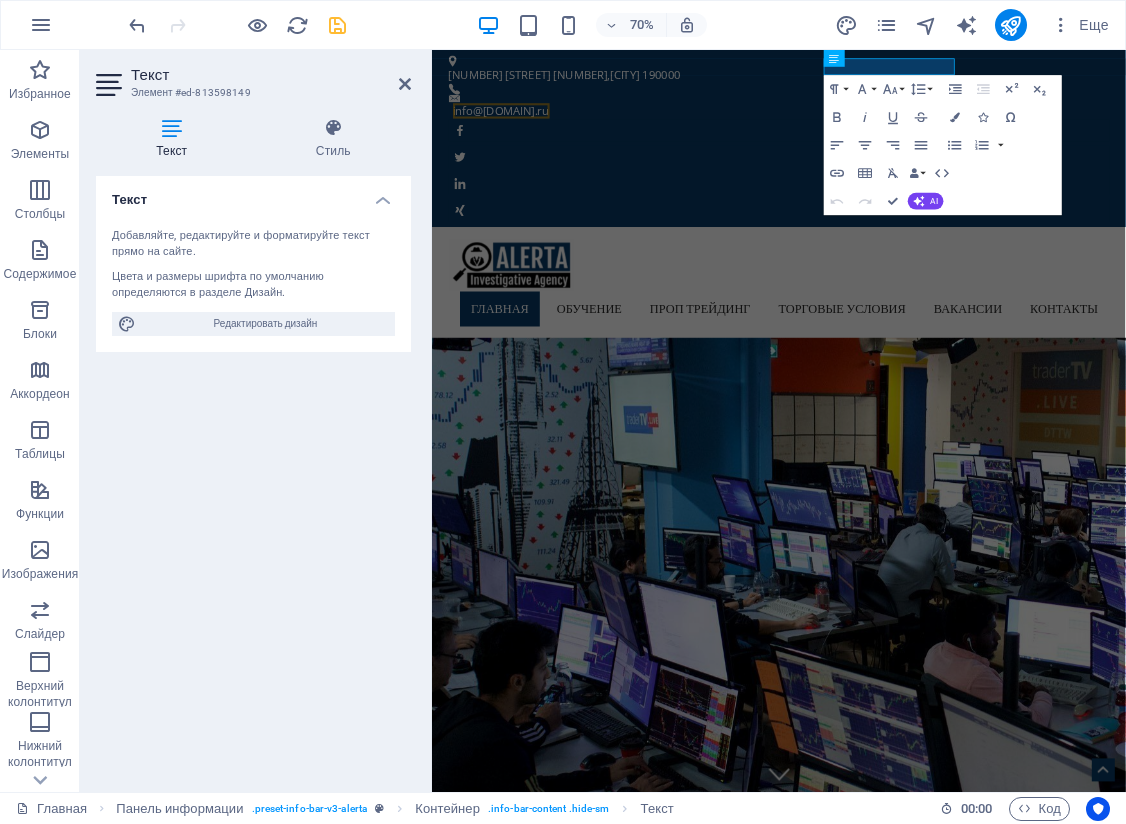 click on "Текст Добавляйте, редактируйте и форматируйте текст прямо на сайте. Цвета и размеры шрифта по умолчанию определяются в разделе Дизайн. Редактировать дизайн Выравнивание Выровнено по левому краю По центру Выровнено по правому краю" at bounding box center (253, 476) 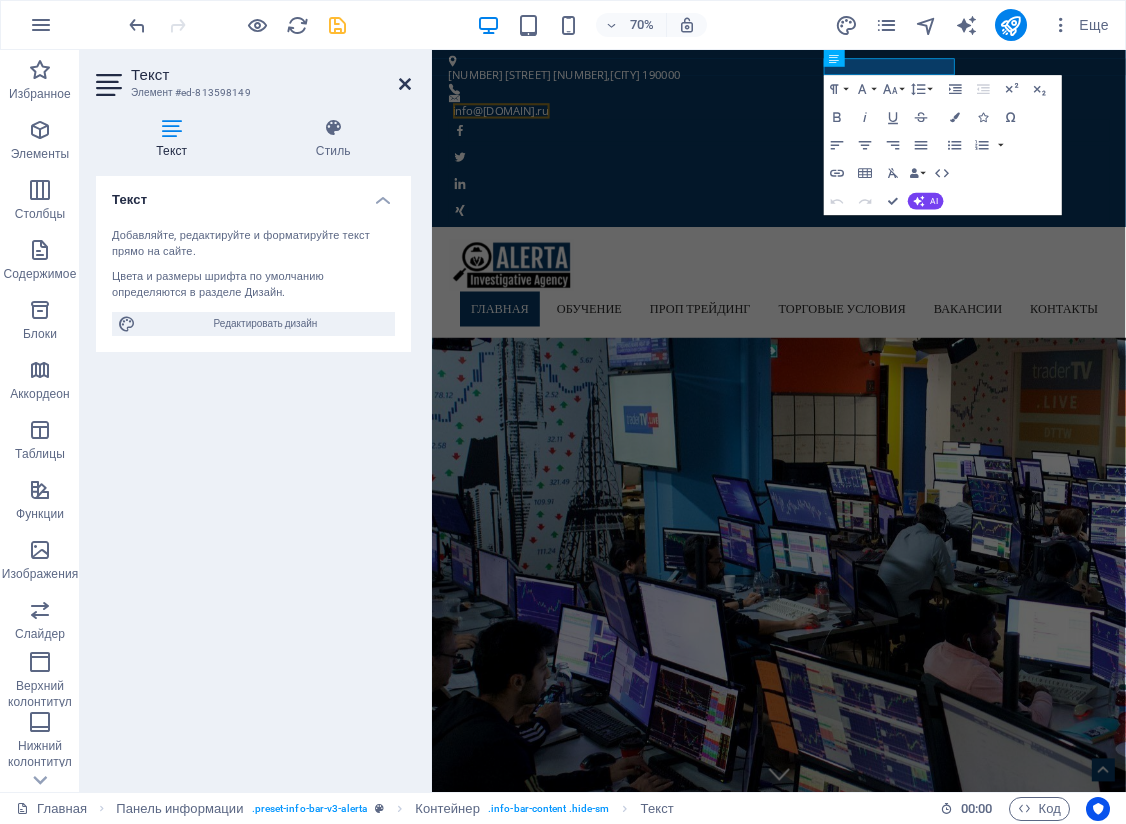 click at bounding box center [405, 84] 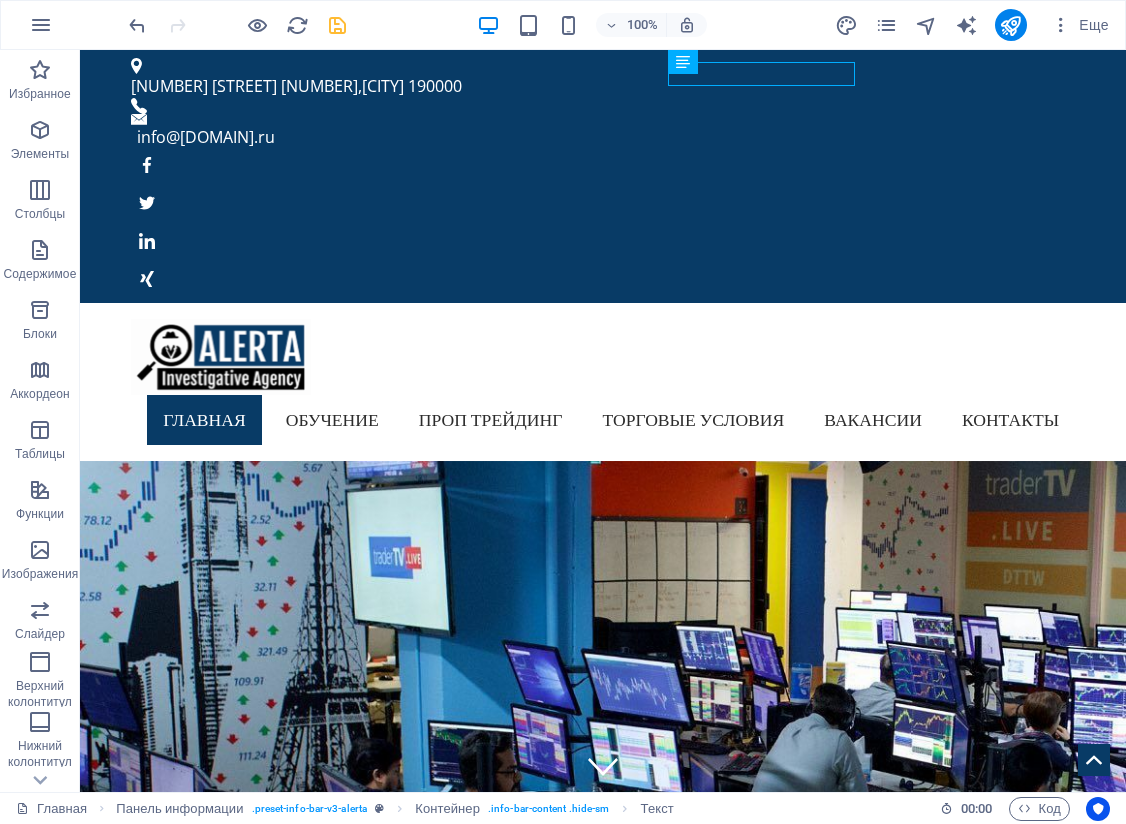 click on "100% Еще" at bounding box center (621, 25) 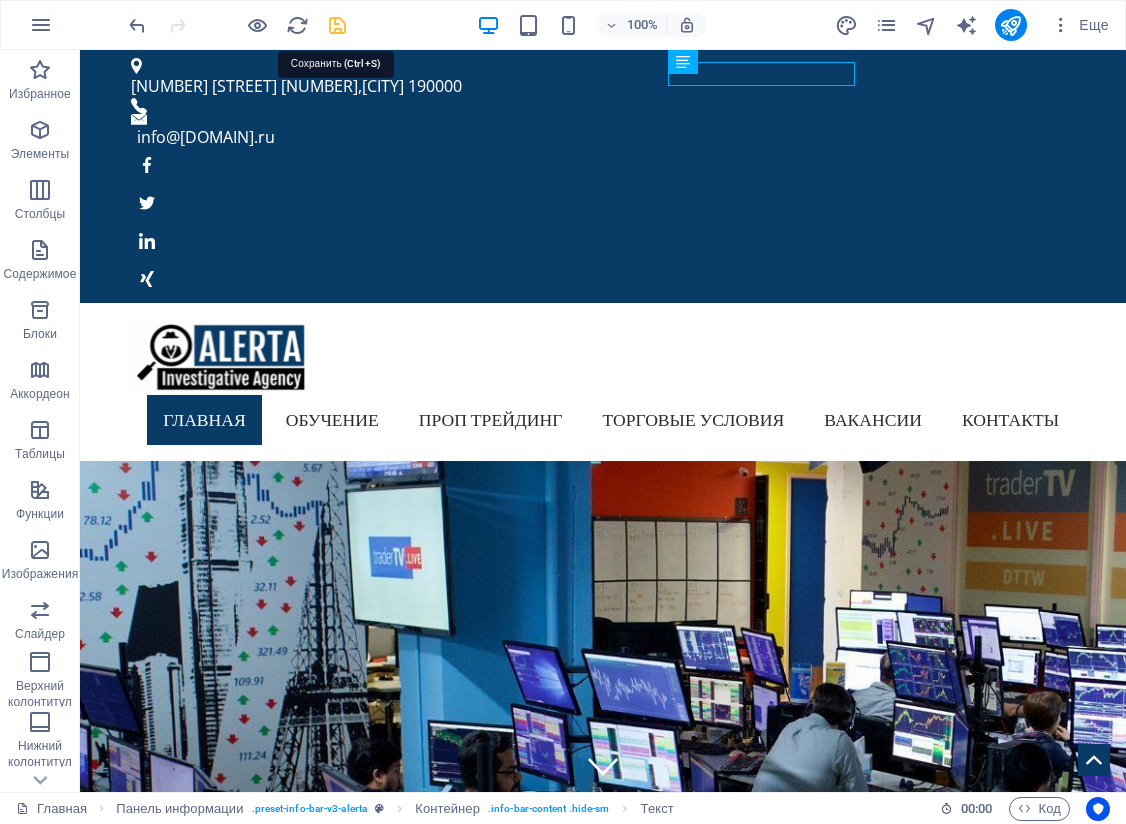 click at bounding box center [337, 25] 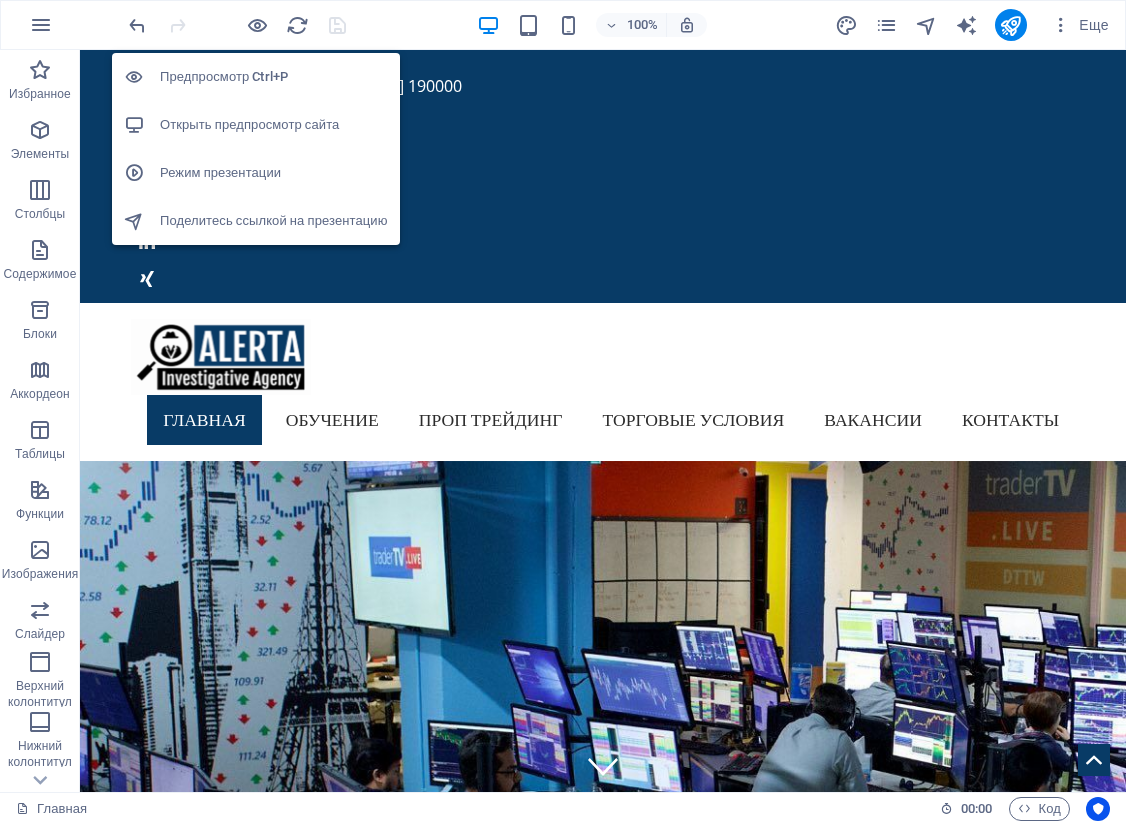 click on "Открыть предпросмотр сайта" at bounding box center (274, 125) 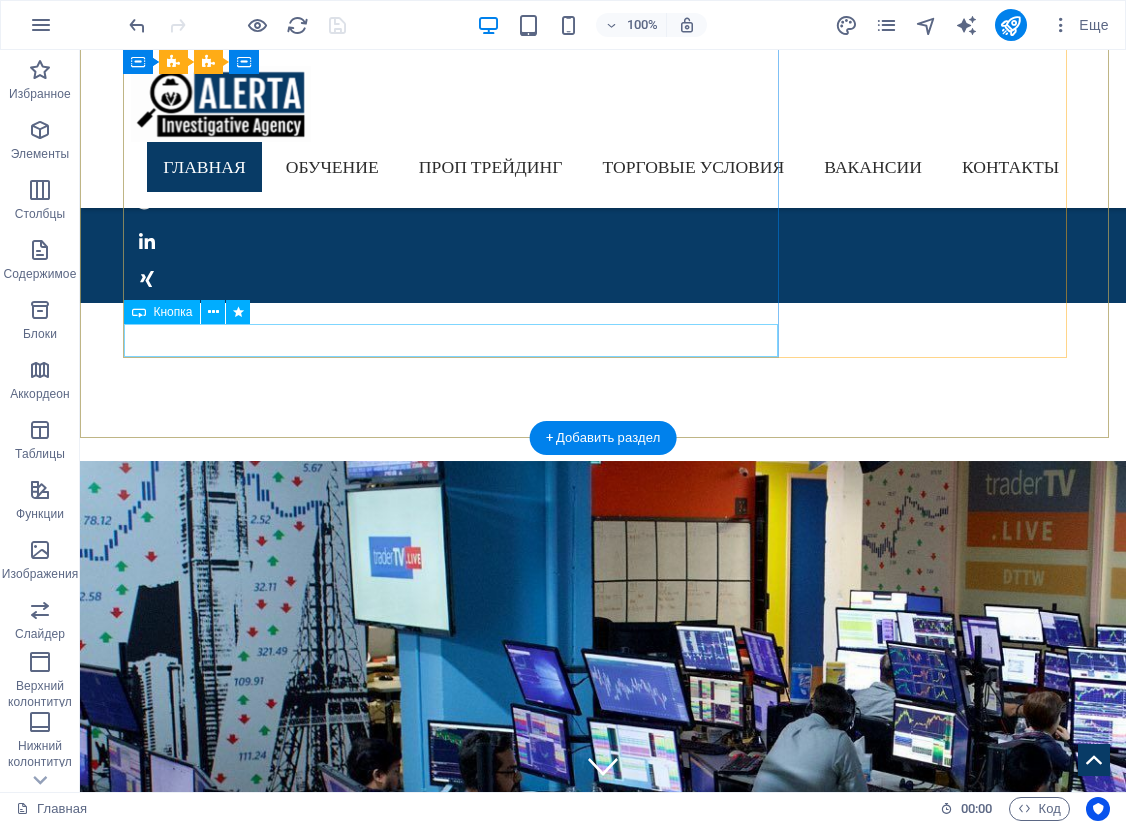 scroll, scrollTop: 1700, scrollLeft: 0, axis: vertical 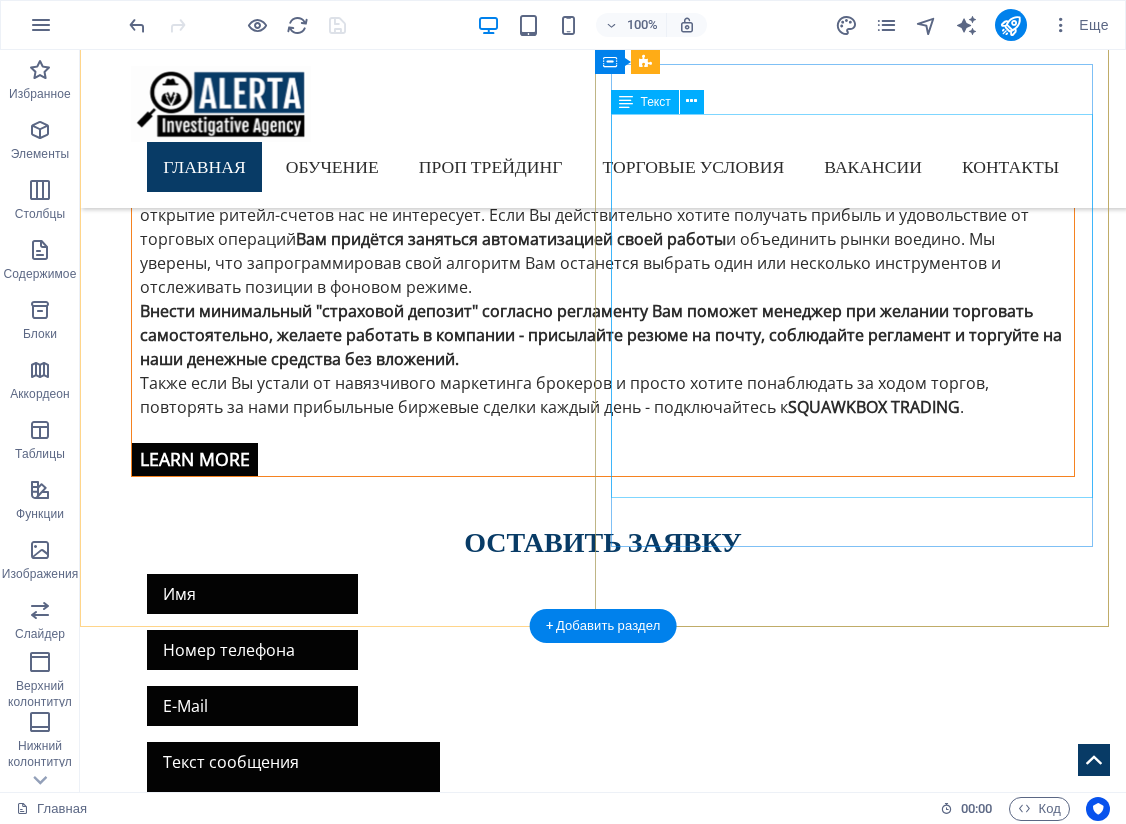 click on "Удалённый трейдер получает доступ в VIRTUAL ROOM. Общаясь Вы получите широкий спектр необходимых навыков, чтобы стать последовательным прибыльным трейдером и не брать на себя лишний риск.      Вас ждут утренние отчёты, премаркет перспектива и перечисление 1-4 ключевых уровней с конкретными сценариями к действию. Ваше повышенное внимание к данным в чате улучшит ваши входы и выходы, будь то день или среднесрочная торговля. Программное обеспечение работает на iOS, Android и Windows." at bounding box center (603, 3757) 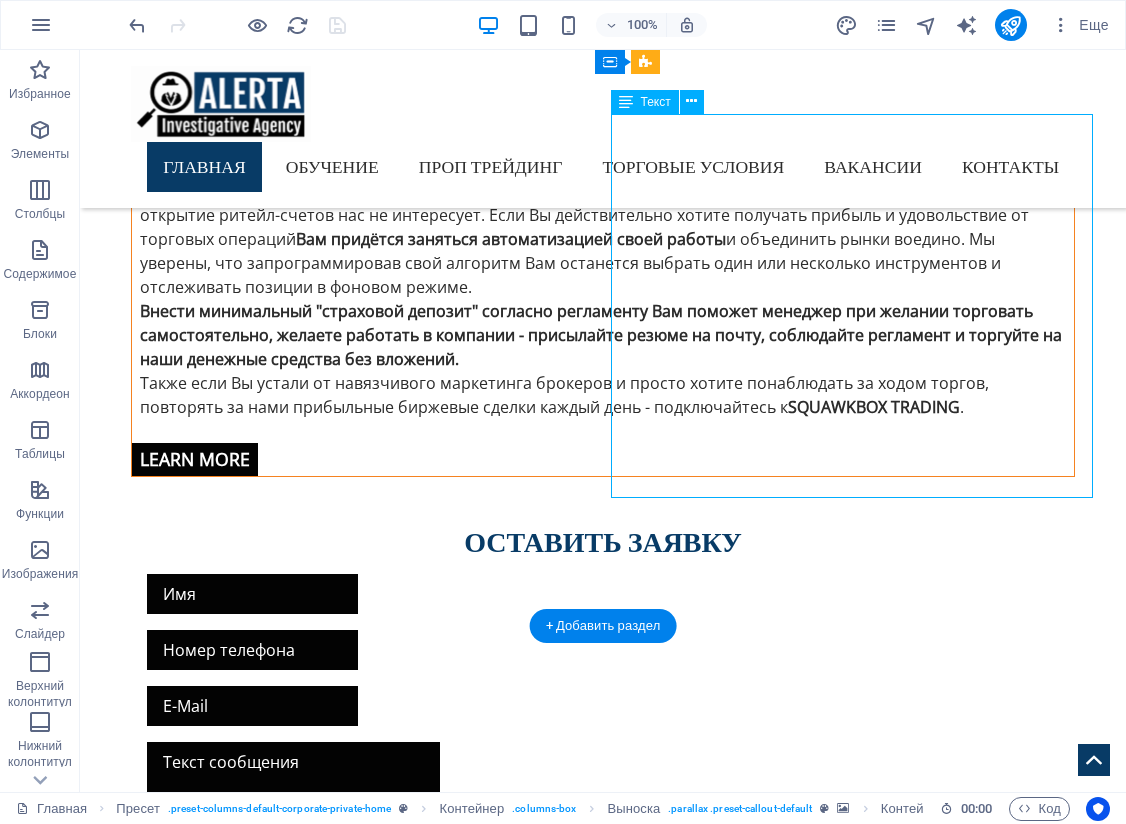 click on "Удалённый трейдер получает доступ в VIRTUAL ROOM. Общаясь Вы получите широкий спектр необходимых навыков, чтобы стать последовательным прибыльным трейдером и не брать на себя лишний риск.      Вас ждут утренние отчёты, премаркет перспектива и перечисление 1-4 ключевых уровней с конкретными сценариями к действию. Ваше повышенное внимание к данным в чате улучшит ваши входы и выходы, будь то день или среднесрочная торговля. Программное обеспечение работает на iOS, Android и Windows." at bounding box center (603, 3757) 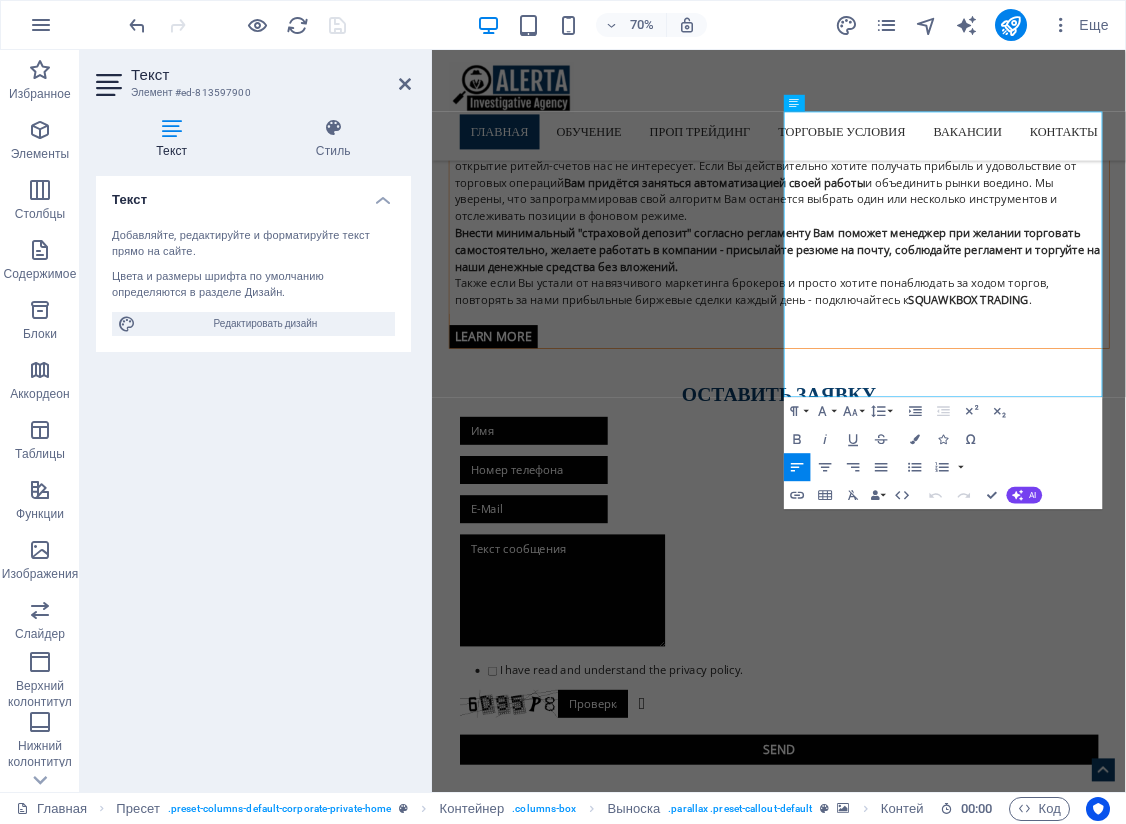 click on "Дилинг - это отличное место, чтобы показать всё на что Вы способны. Наша же задача, оценить ваш потенциал и предложить различные варианты сотрудничества. Находясь в Дилинге мы можем предложить Вам как капитал в управление так и стать частью нашей команды. [BRAND] [MODEL] ([GENERATION]) / 8Gb RAM / [NETWORK]" at bounding box center [928, 2555] 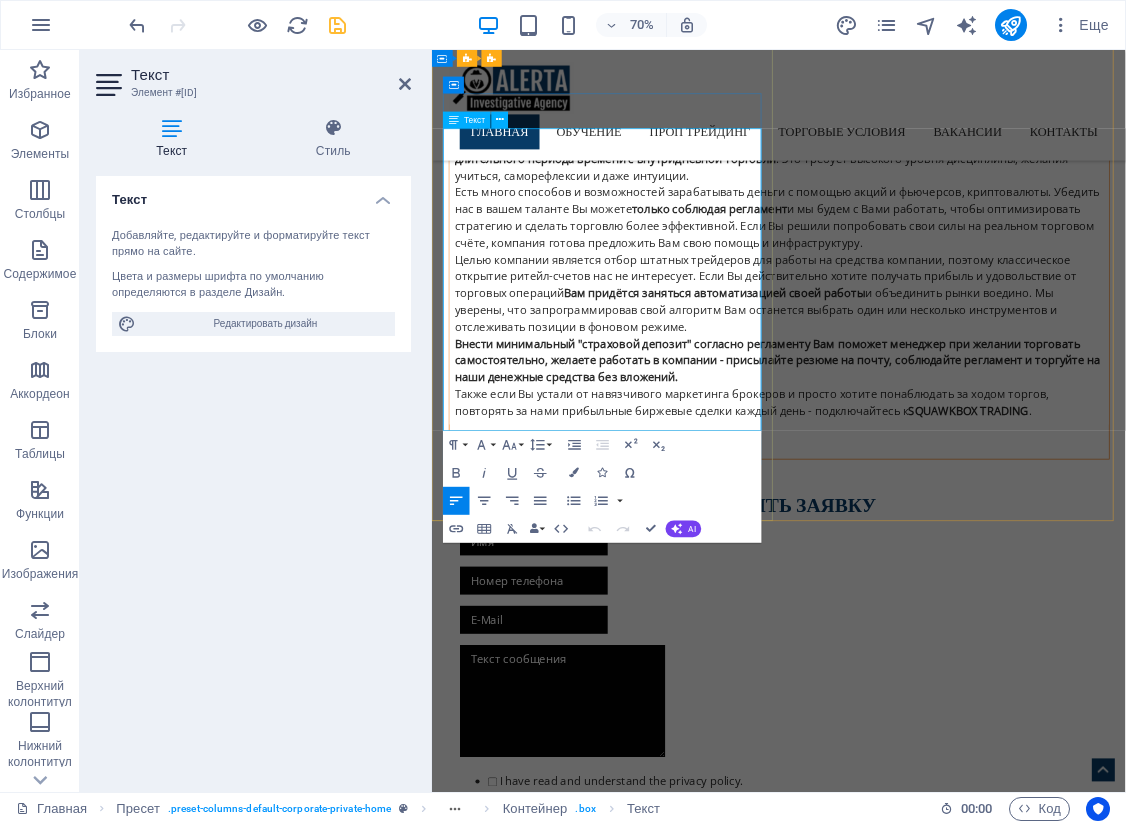 scroll, scrollTop: 1676, scrollLeft: 0, axis: vertical 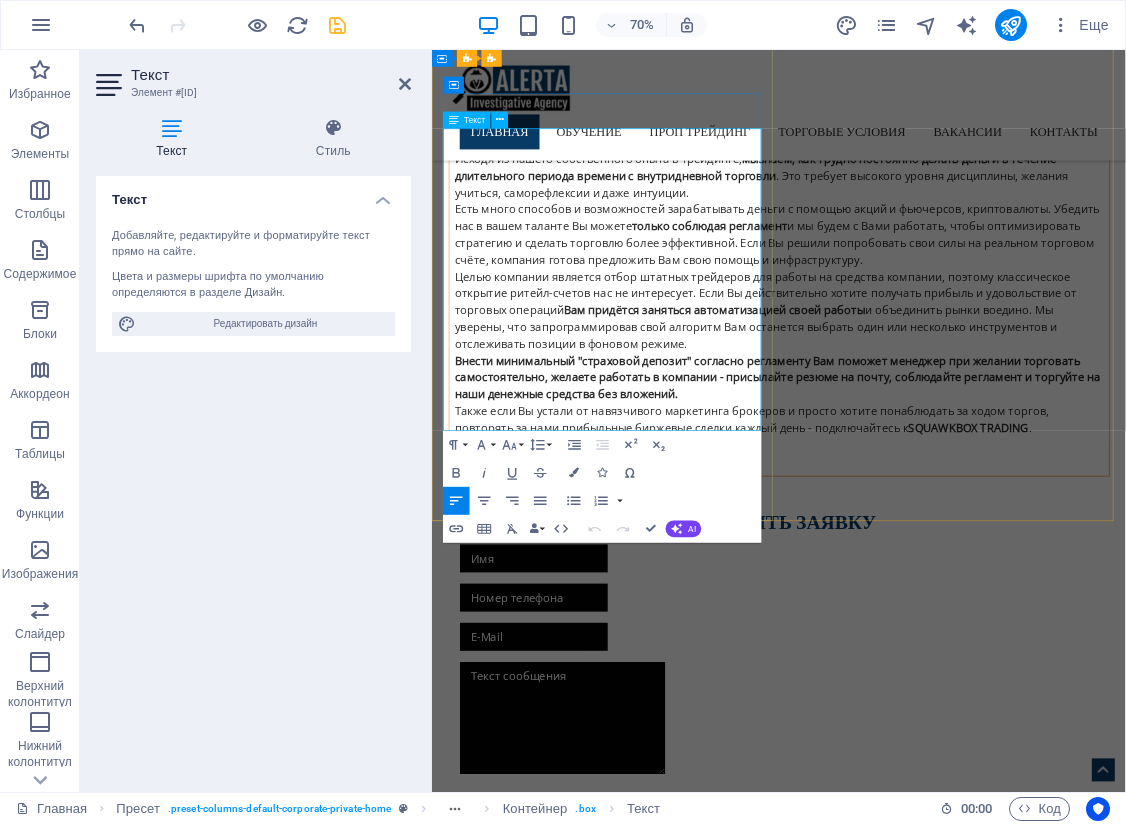 click at bounding box center [928, 2764] 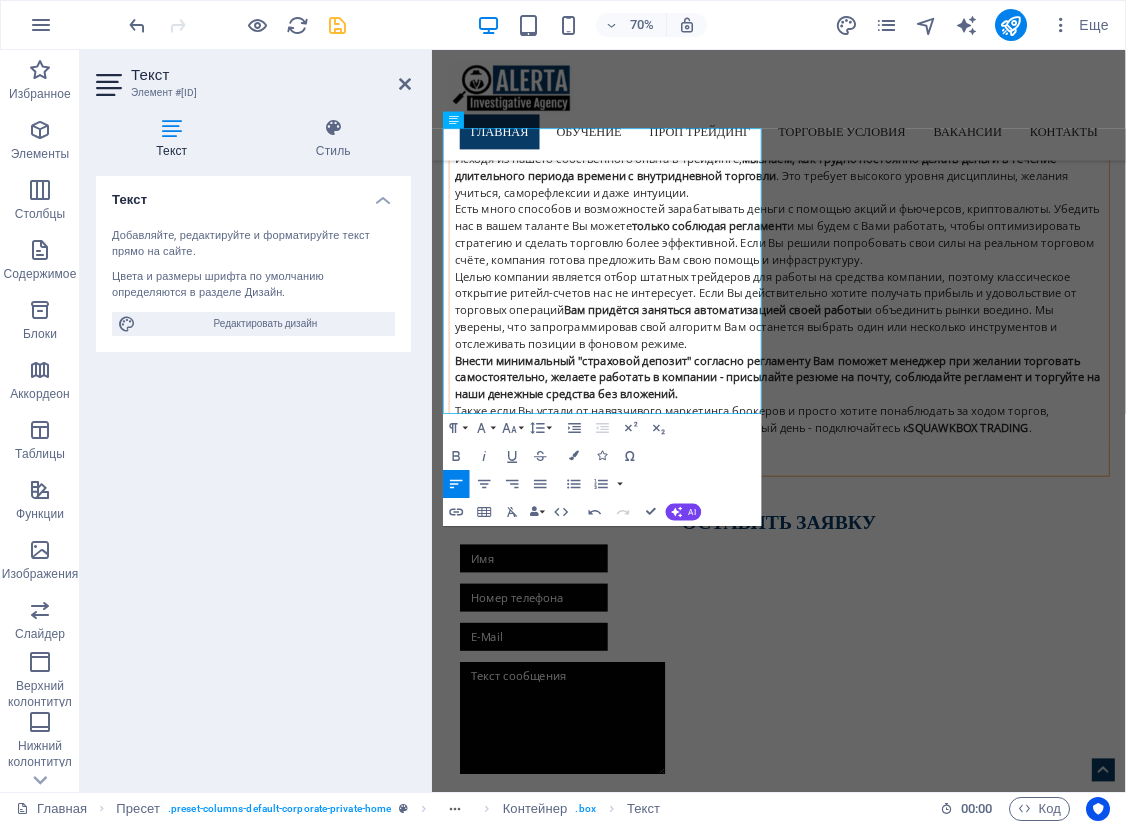click on "Текст Добавляйте, редактируйте и форматируйте текст прямо на сайте. Цвета и размеры шрифта по умолчанию определяются в разделе Дизайн. Редактировать дизайн Выравнивание Выровнено по левому краю По центру Выровнено по правому краю" at bounding box center (253, 476) 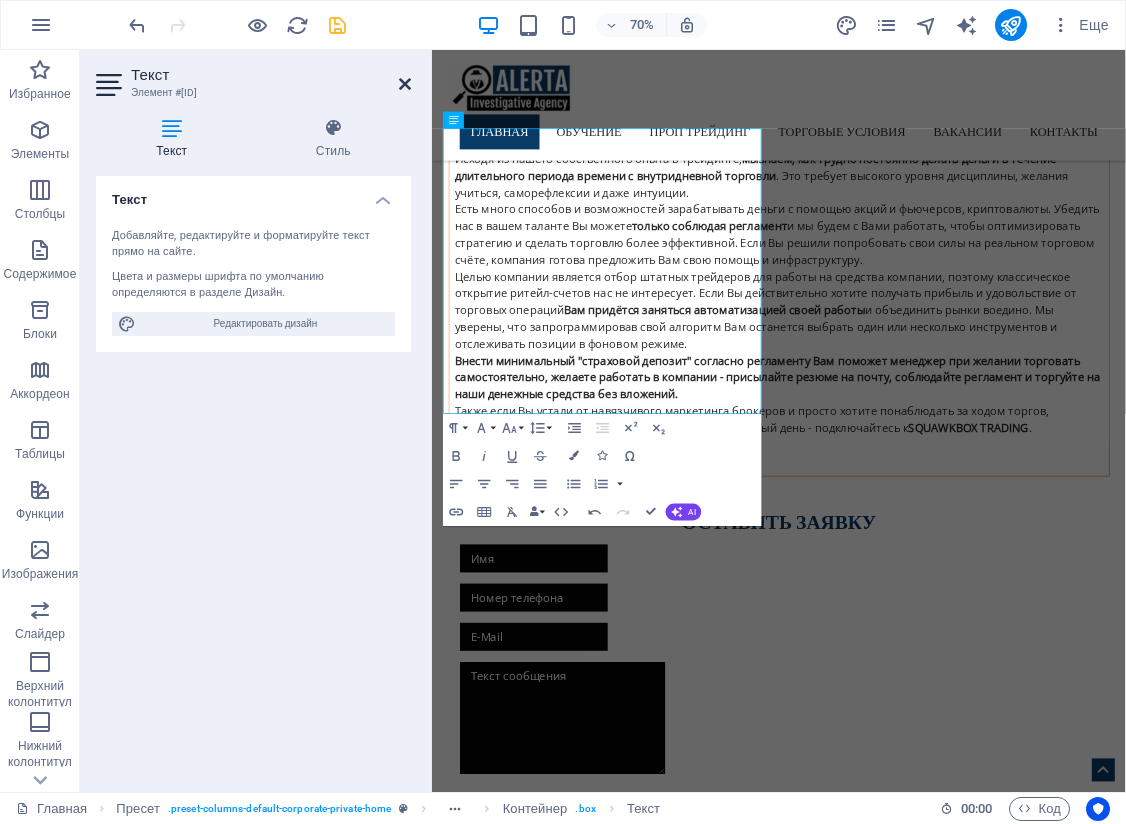 click at bounding box center (405, 84) 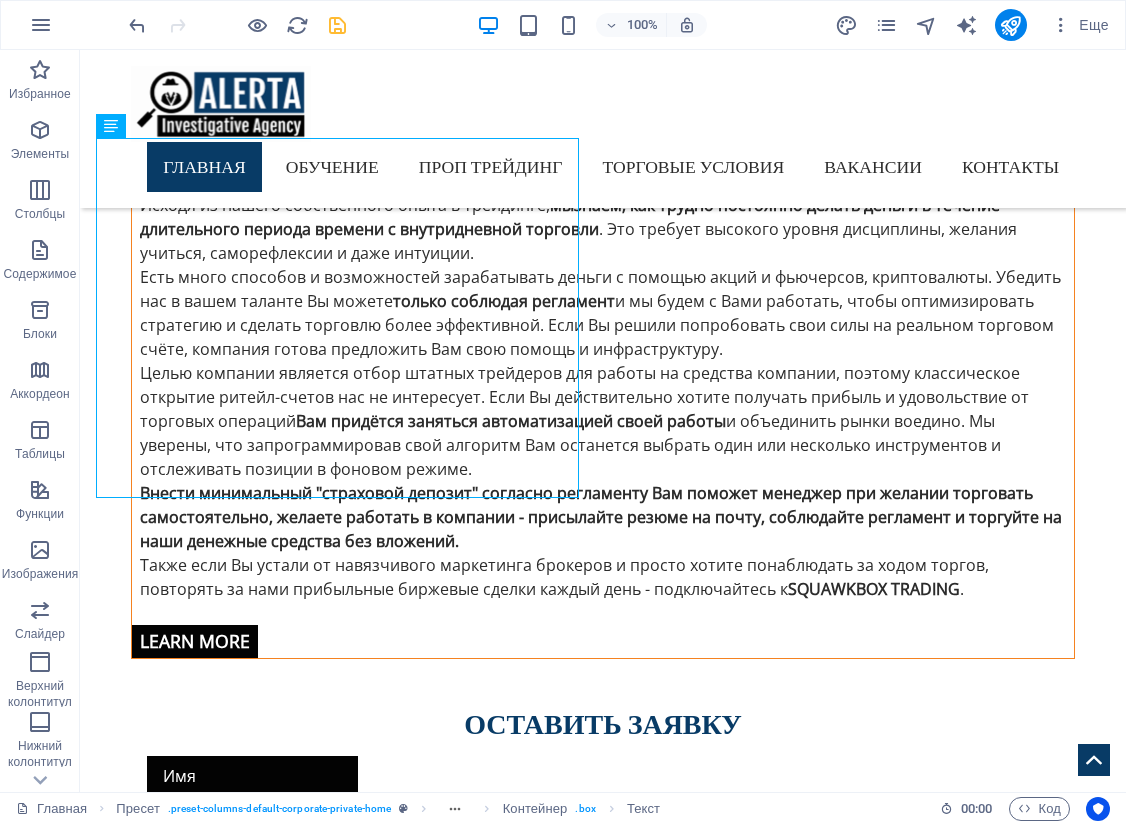 click on "100% Еще" at bounding box center (621, 25) 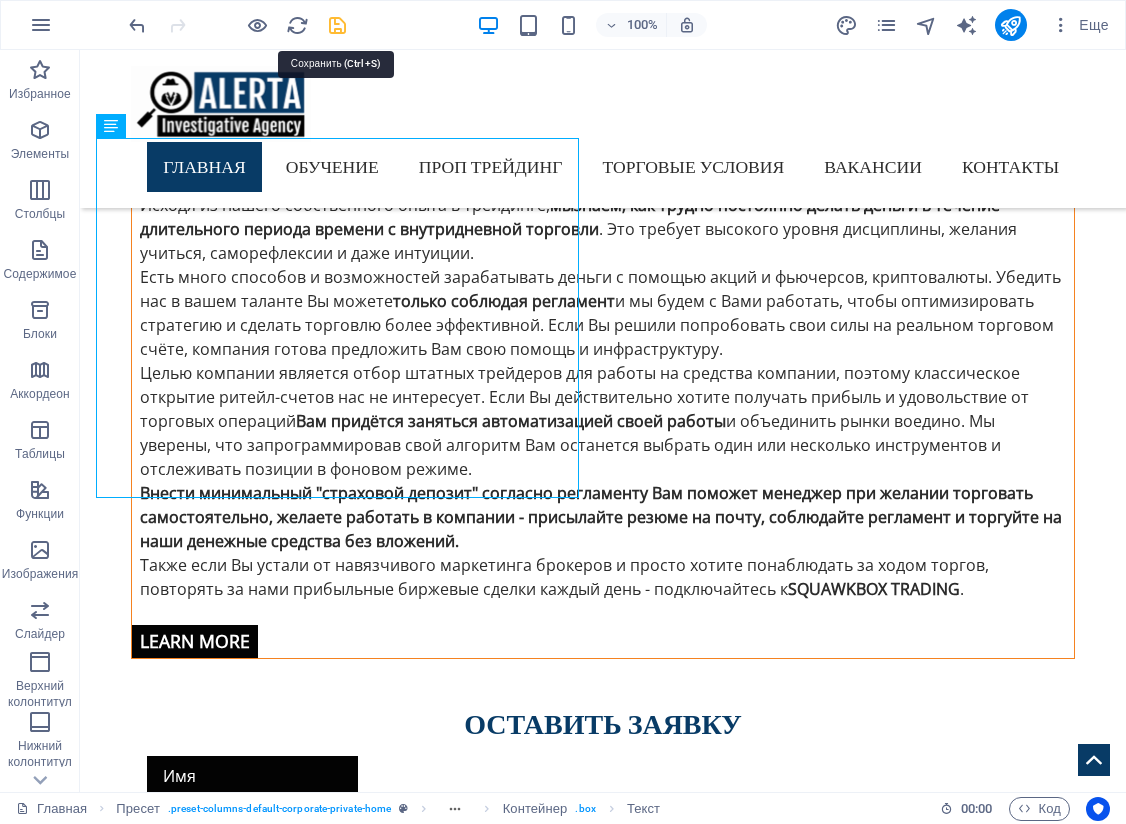 click at bounding box center [337, 25] 